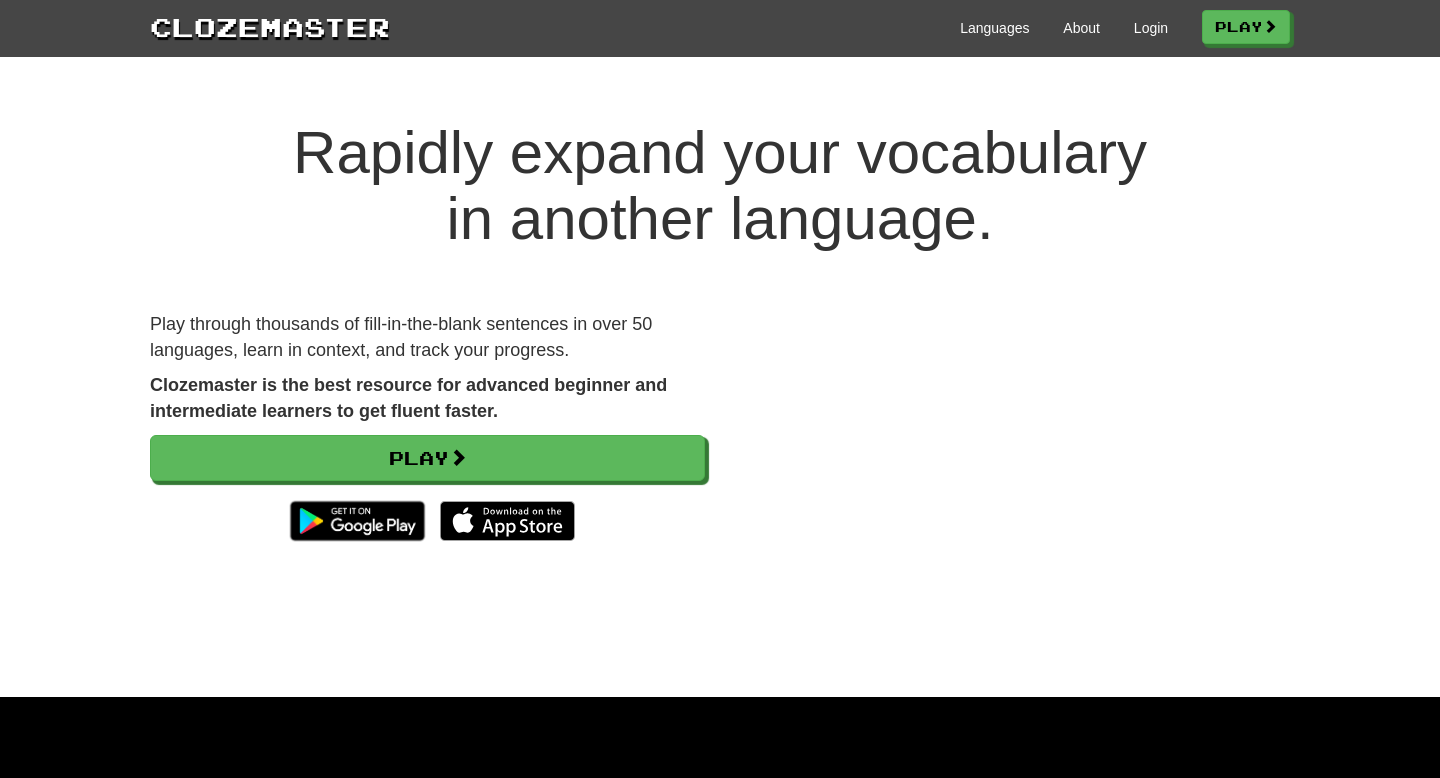 scroll, scrollTop: 0, scrollLeft: 0, axis: both 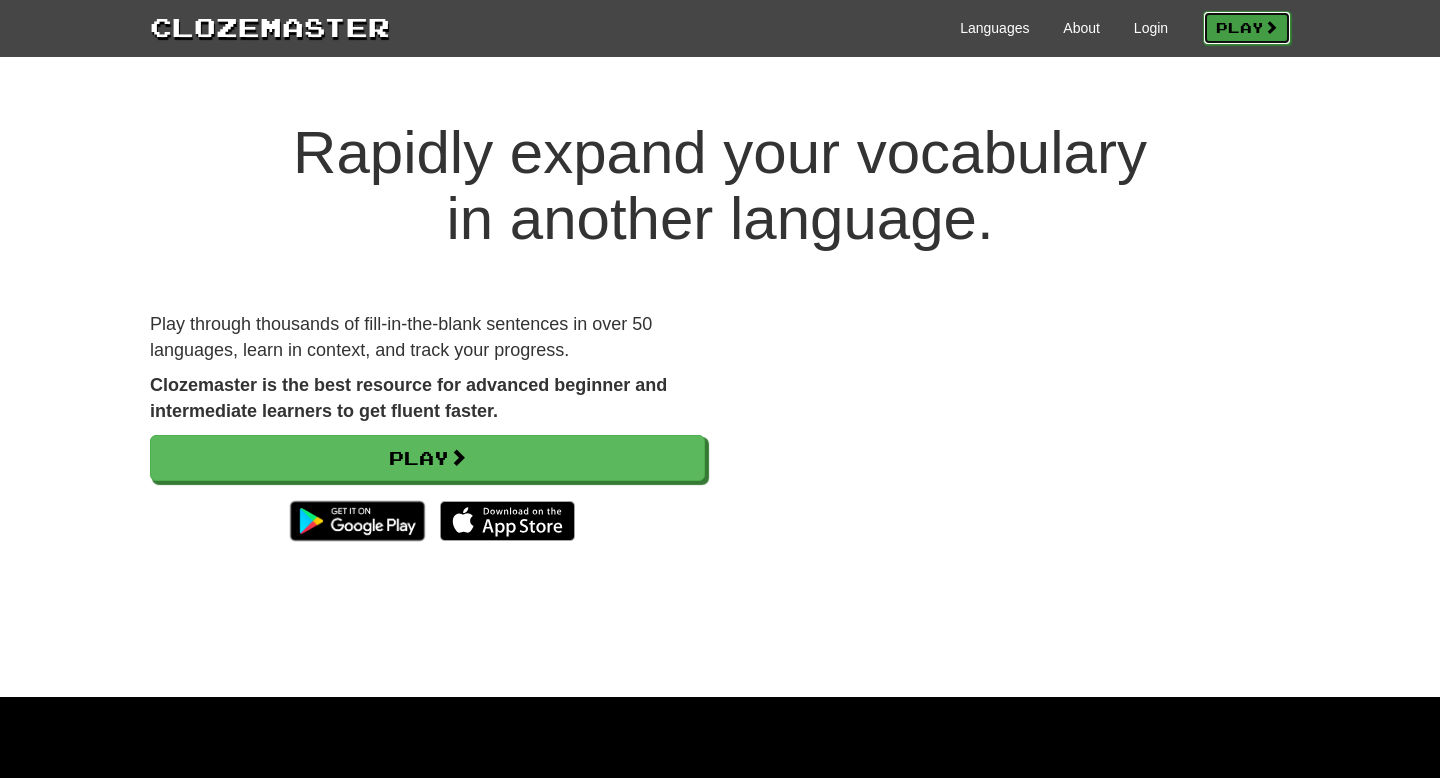 click on "Play" at bounding box center (1247, 28) 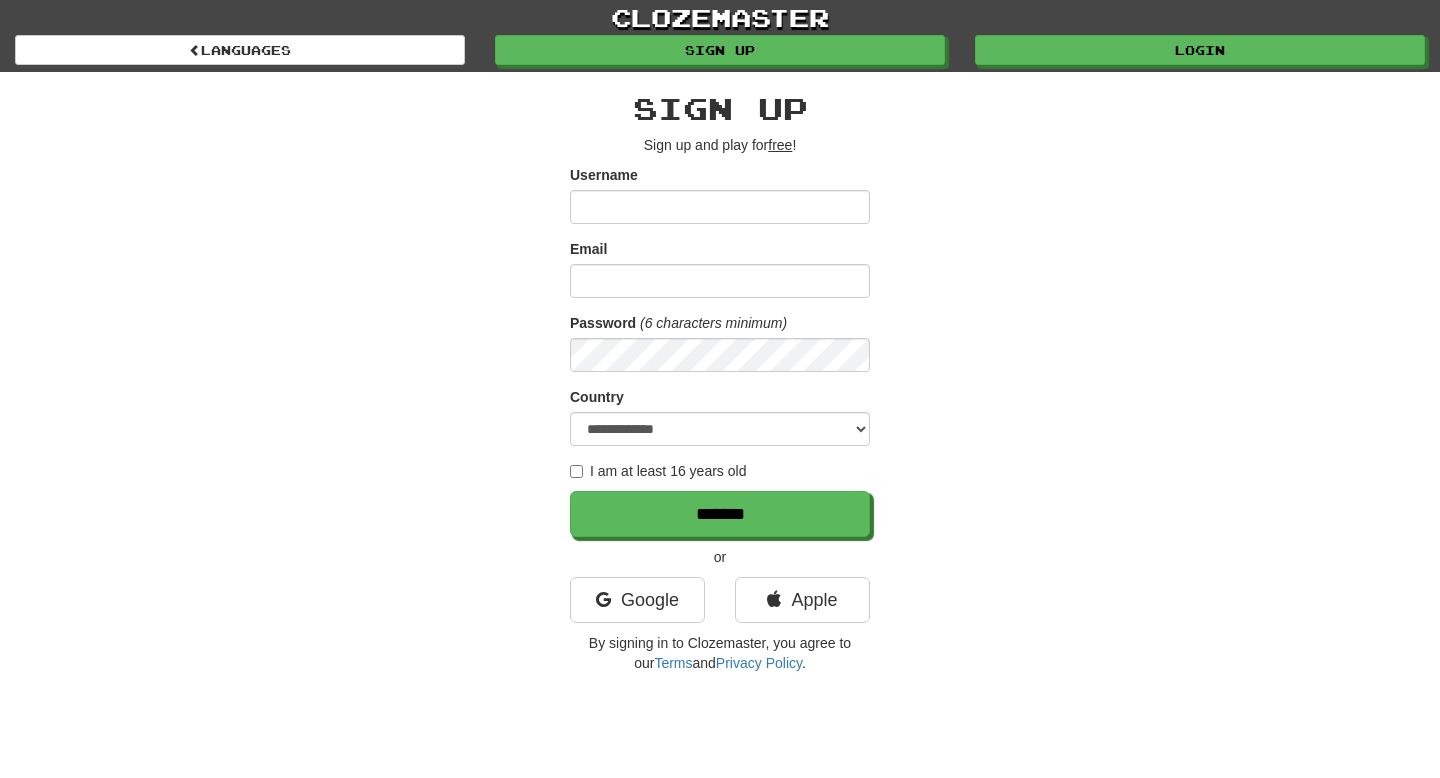 scroll, scrollTop: 0, scrollLeft: 0, axis: both 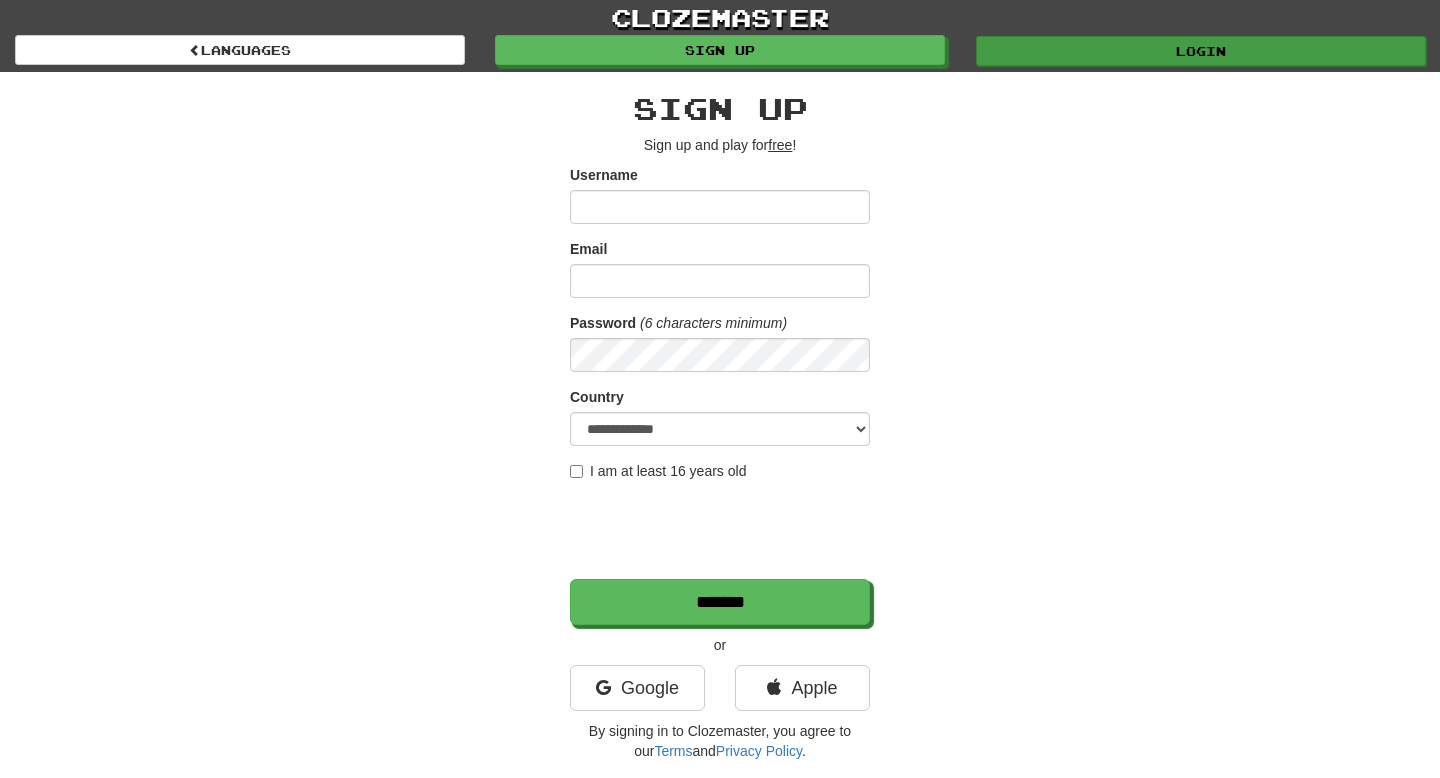 click on "Login" at bounding box center (1201, 51) 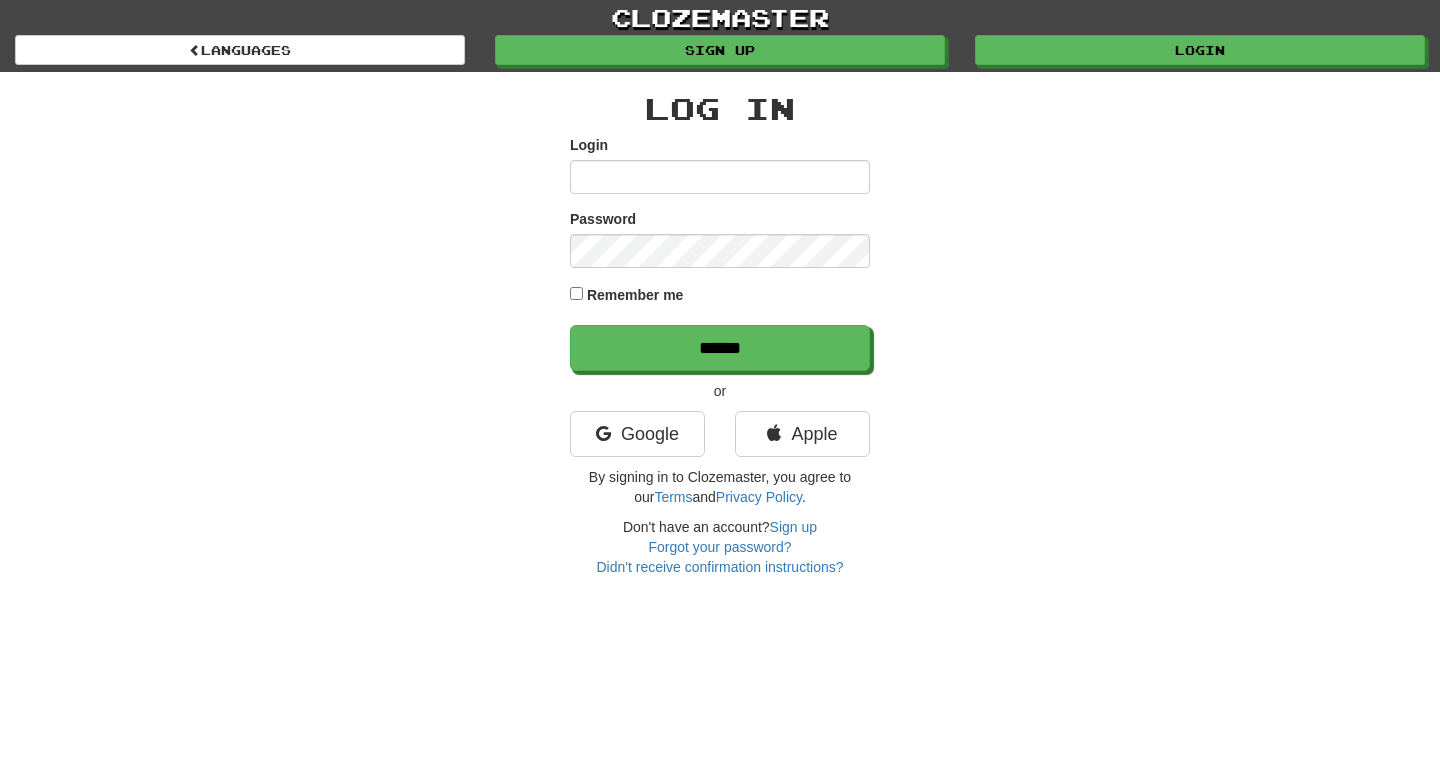 scroll, scrollTop: 0, scrollLeft: 0, axis: both 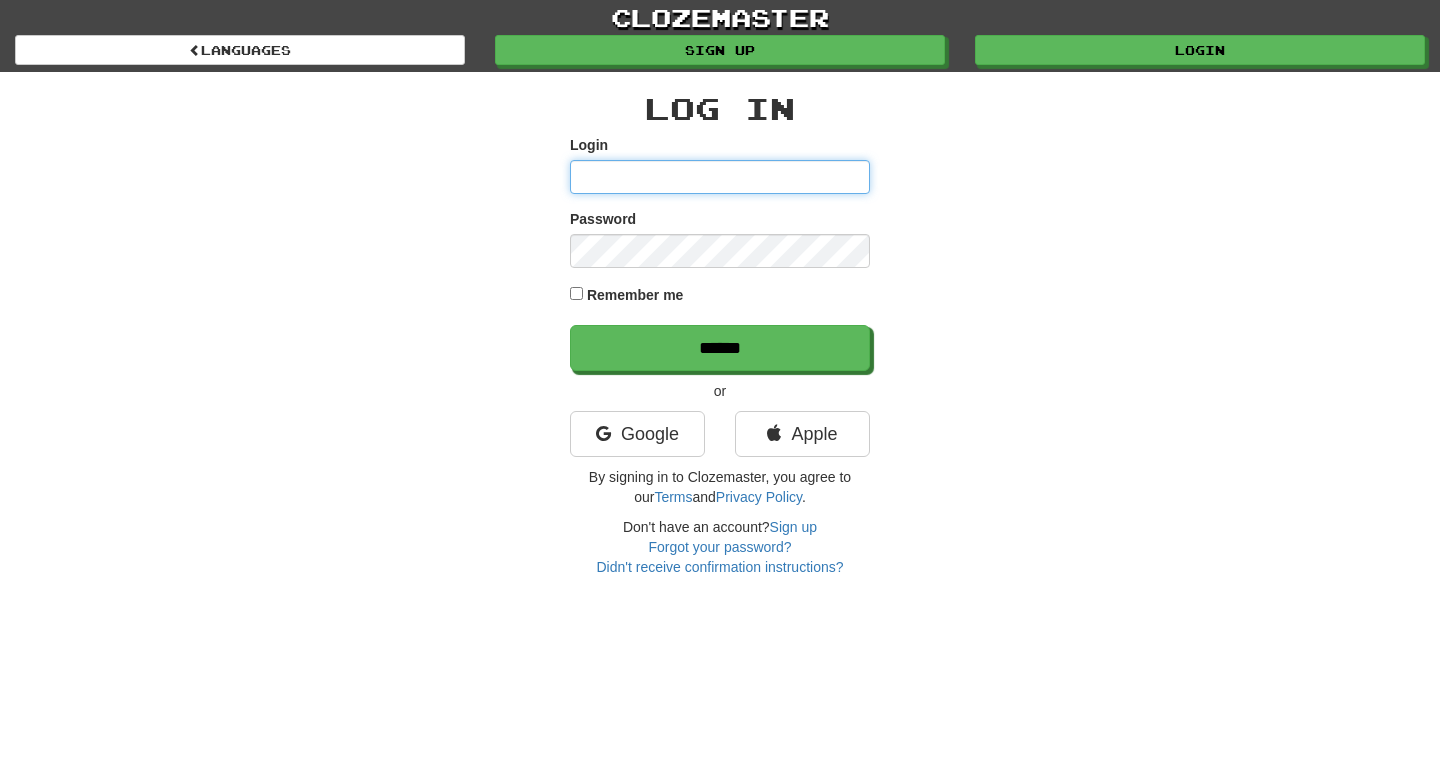 type on "**********" 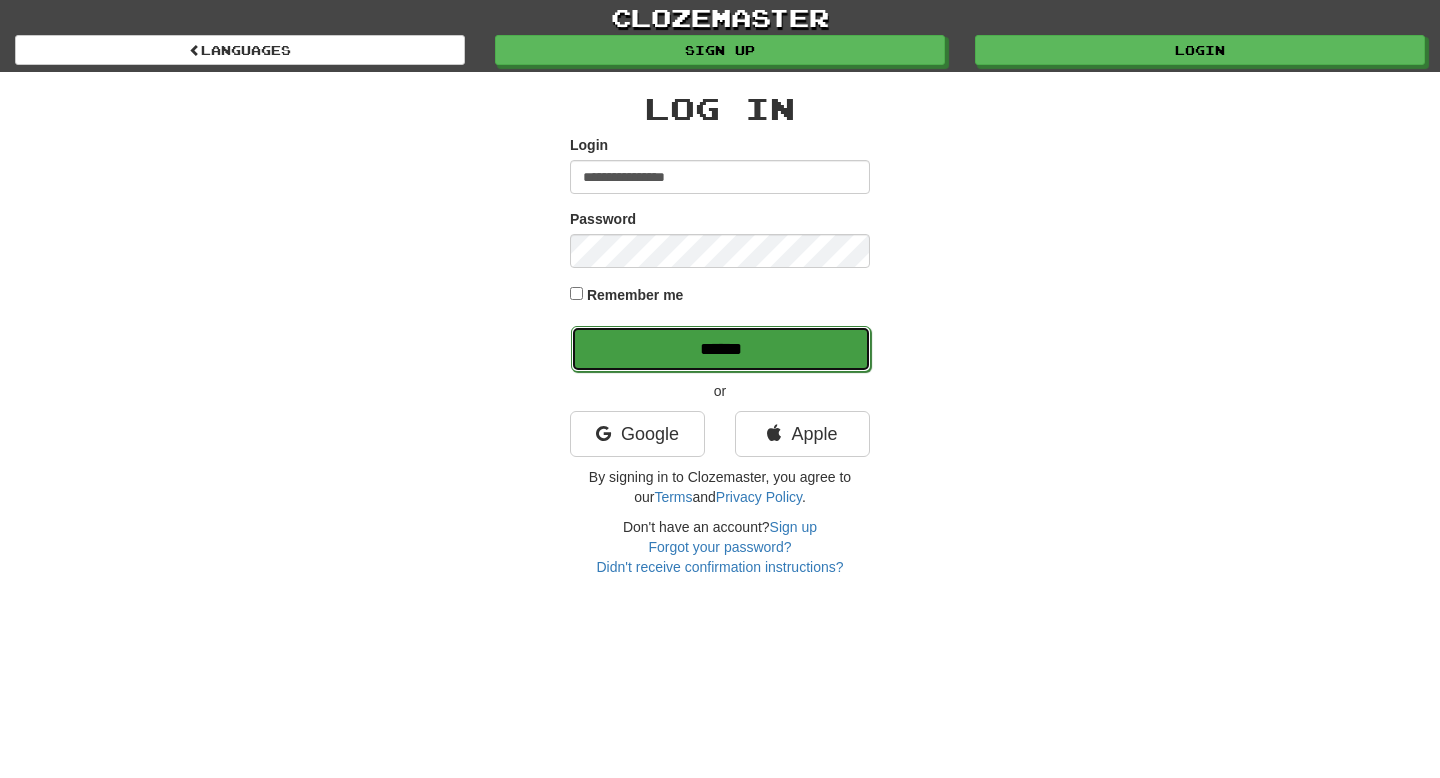 click on "******" at bounding box center [721, 349] 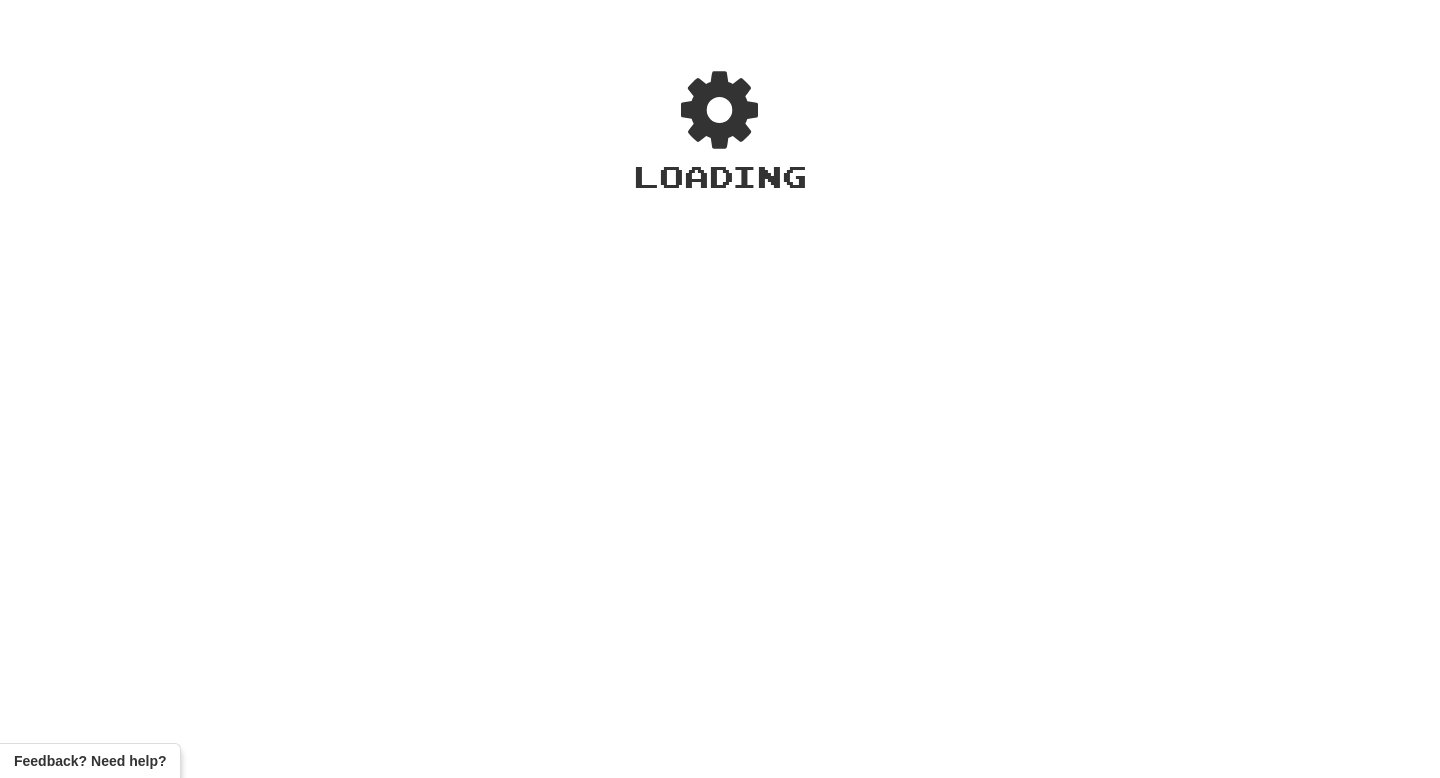 scroll, scrollTop: 0, scrollLeft: 0, axis: both 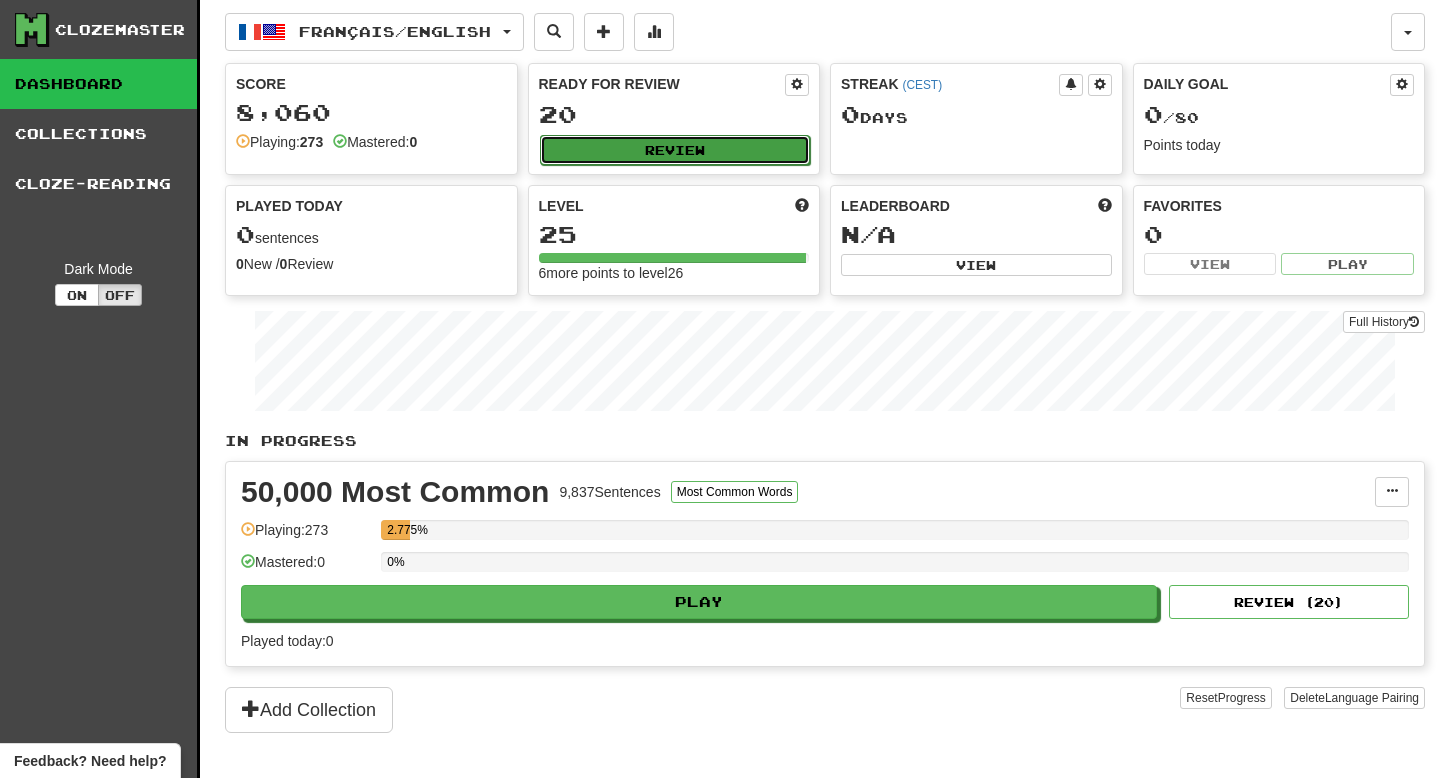 click on "Review" at bounding box center (675, 150) 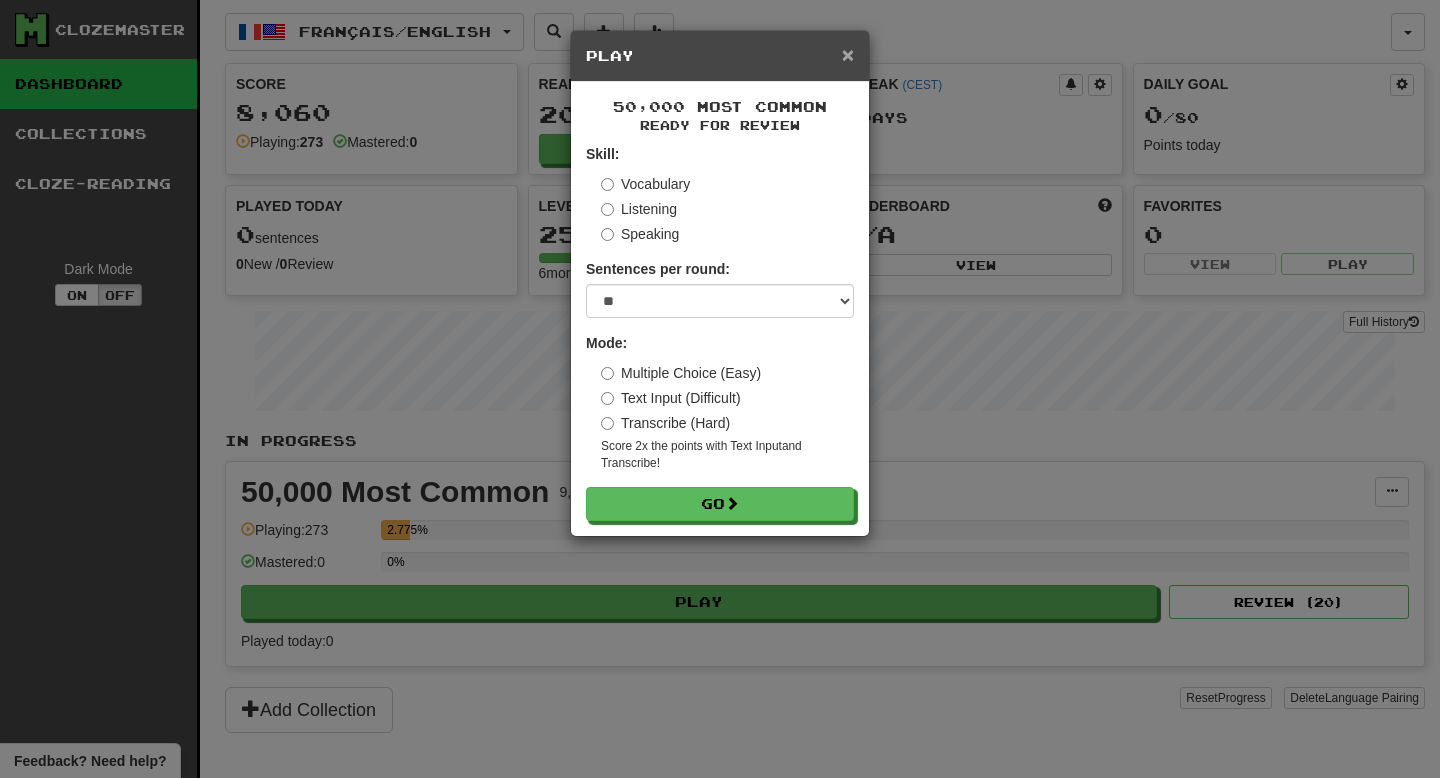 click on "×" at bounding box center (848, 54) 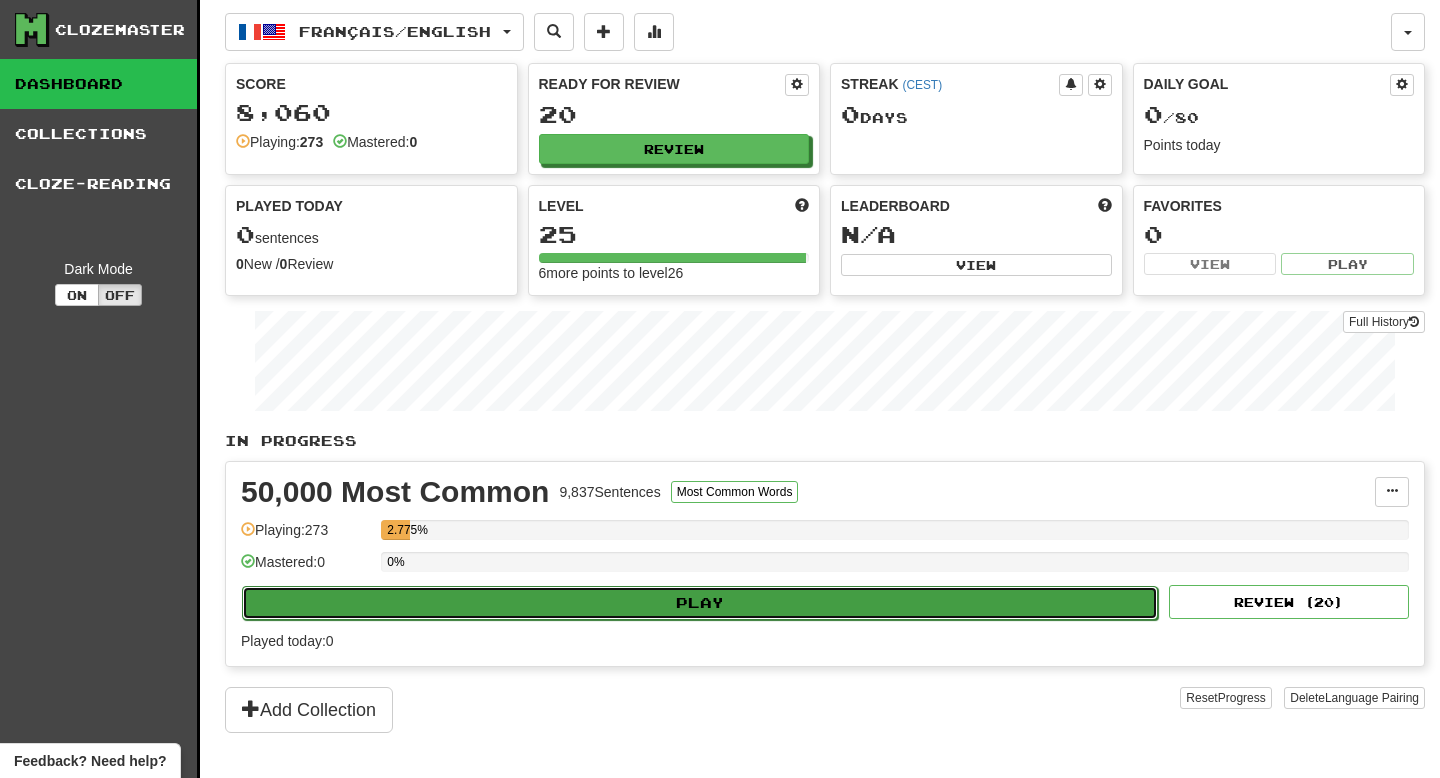 click on "Play" at bounding box center [700, 603] 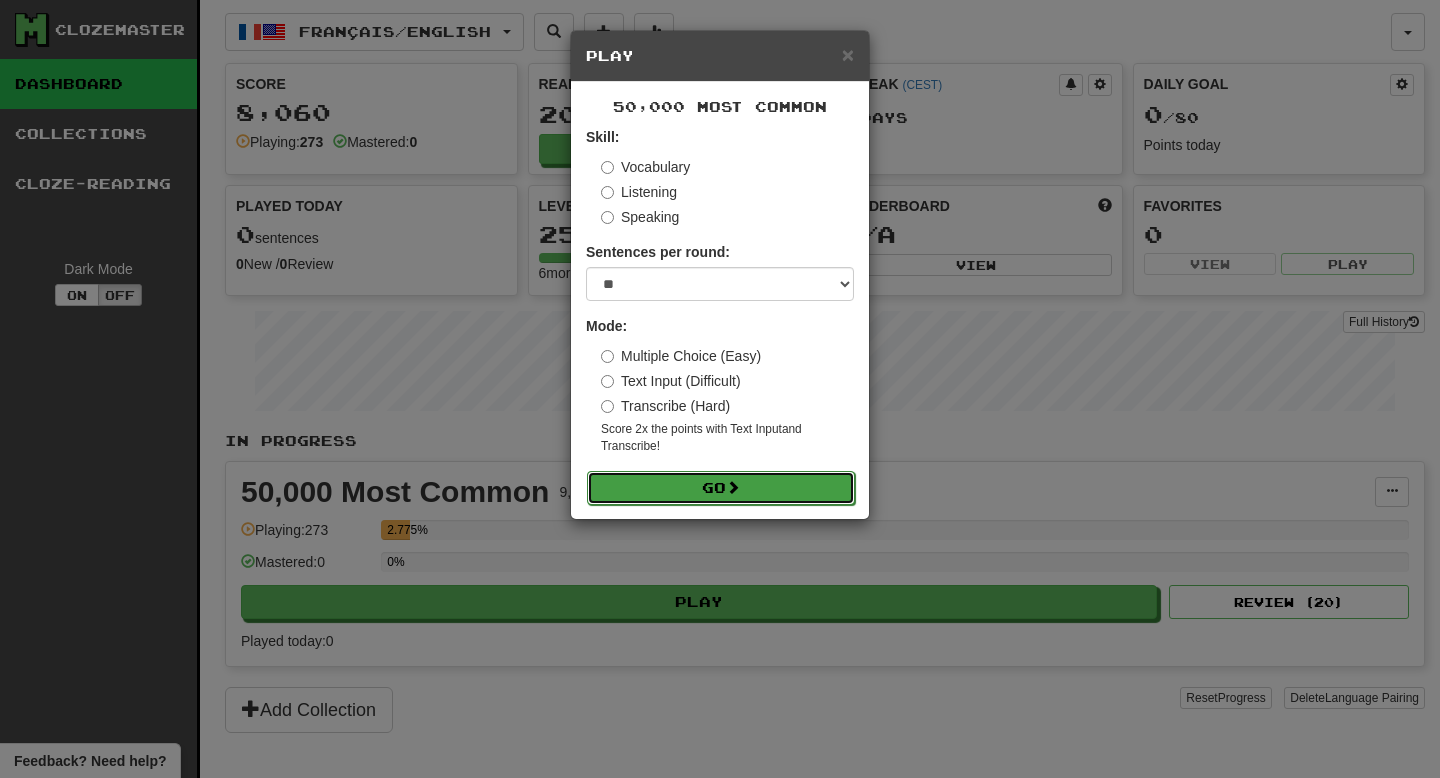 click on "Go" at bounding box center (721, 488) 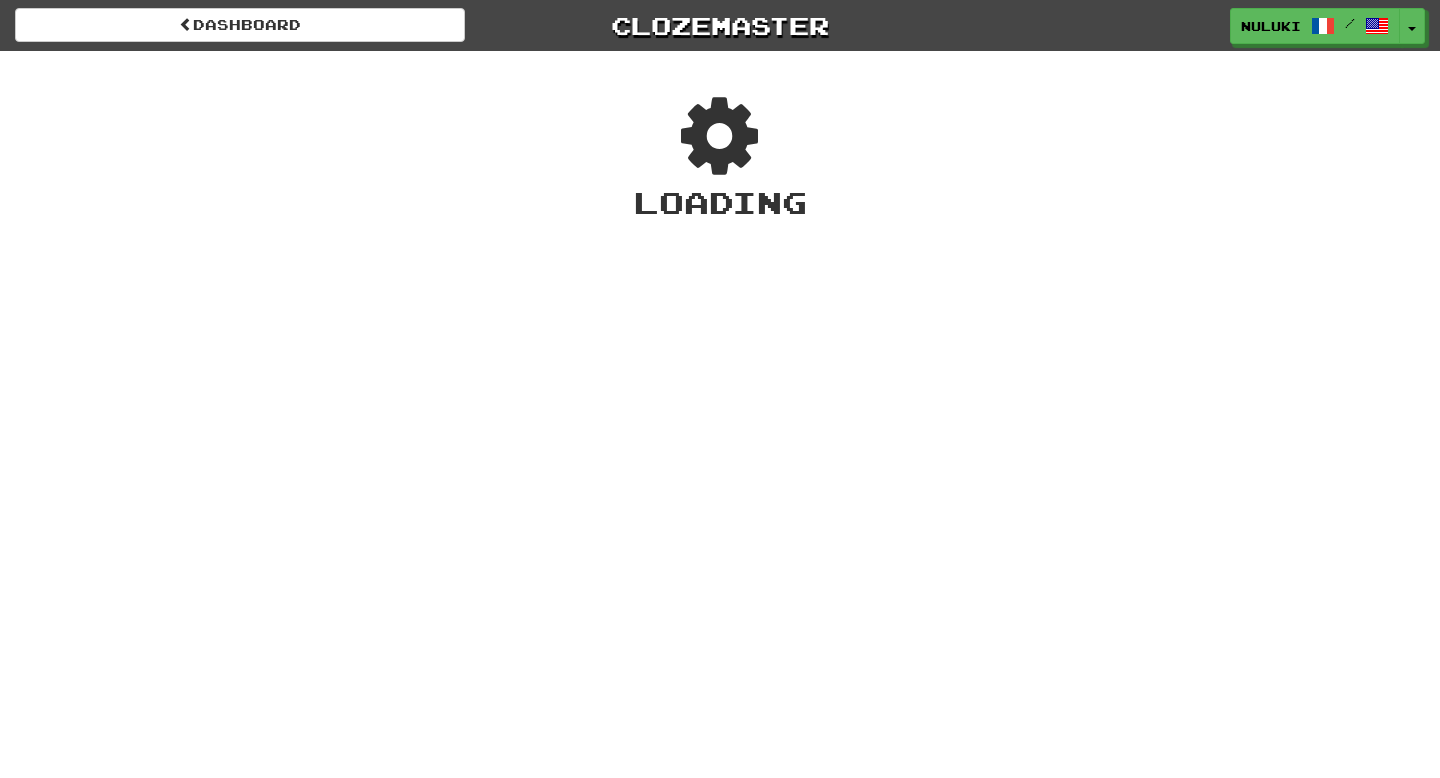 scroll, scrollTop: 0, scrollLeft: 0, axis: both 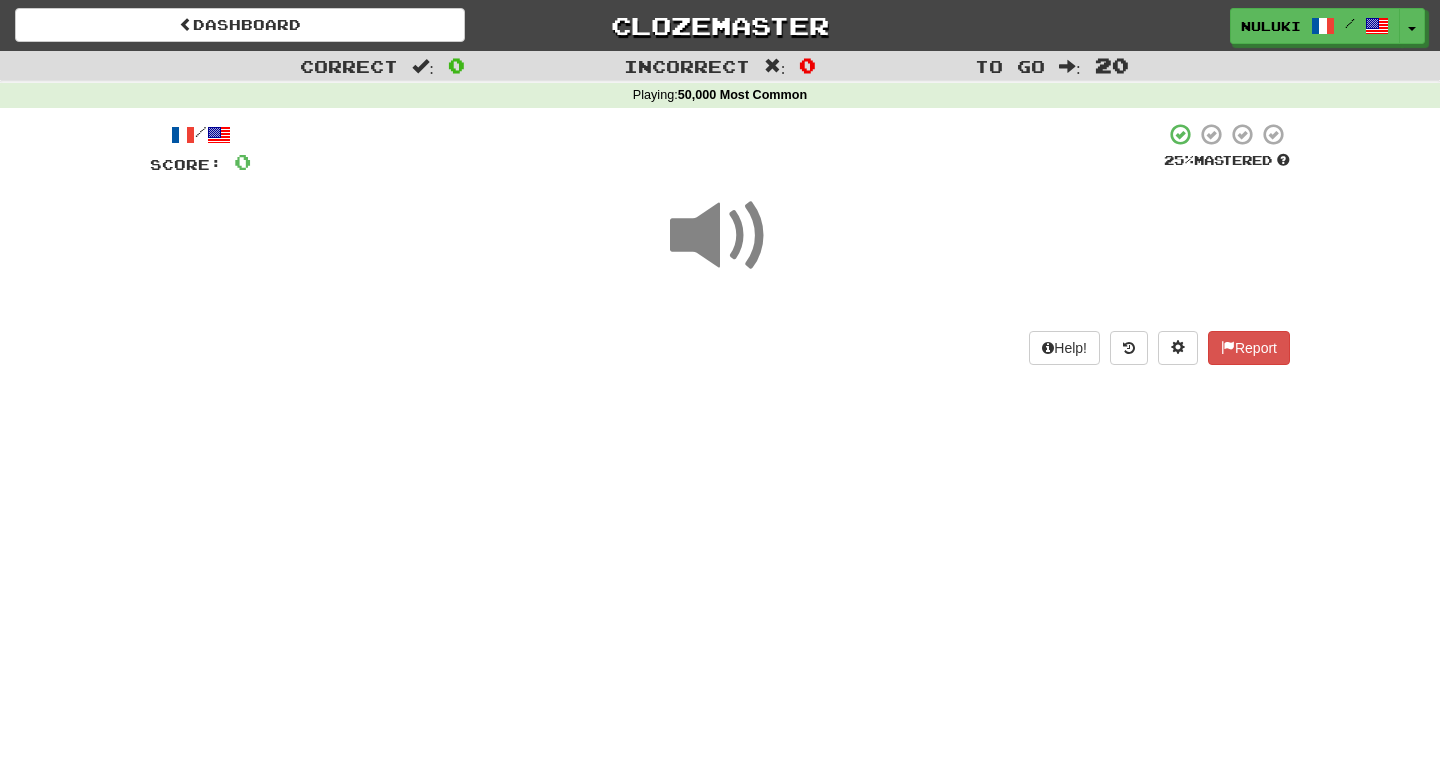 click at bounding box center (720, 236) 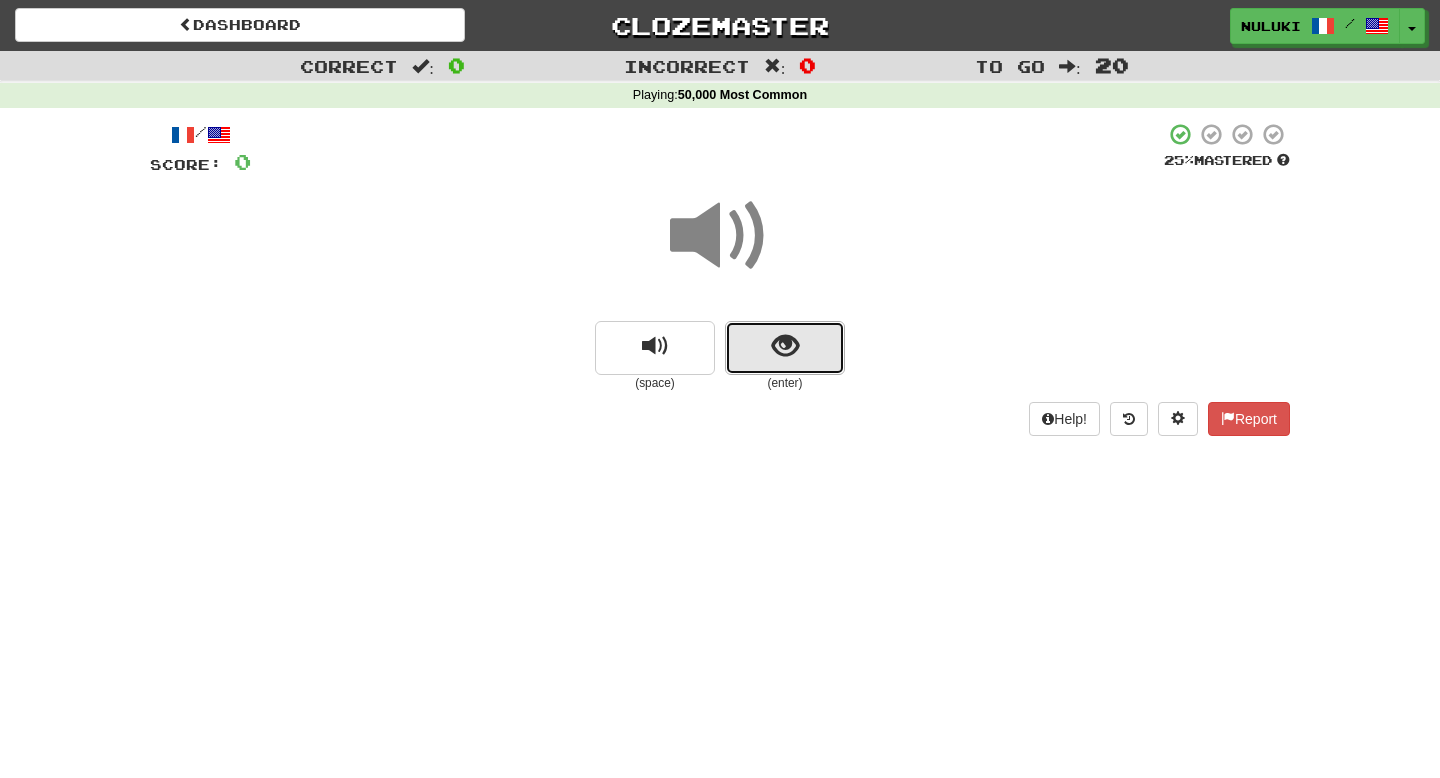 click at bounding box center (785, 346) 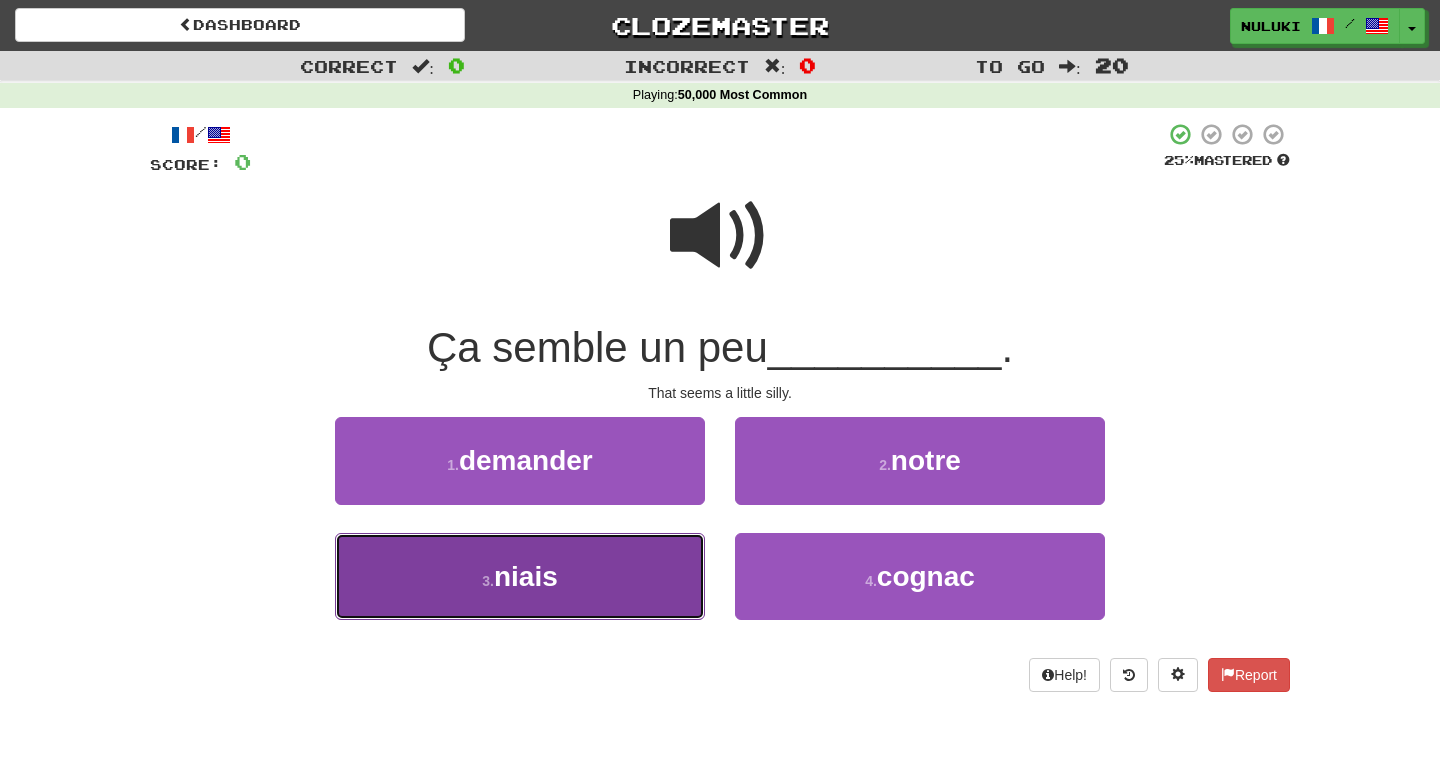 click on "3 .  niais" at bounding box center [520, 576] 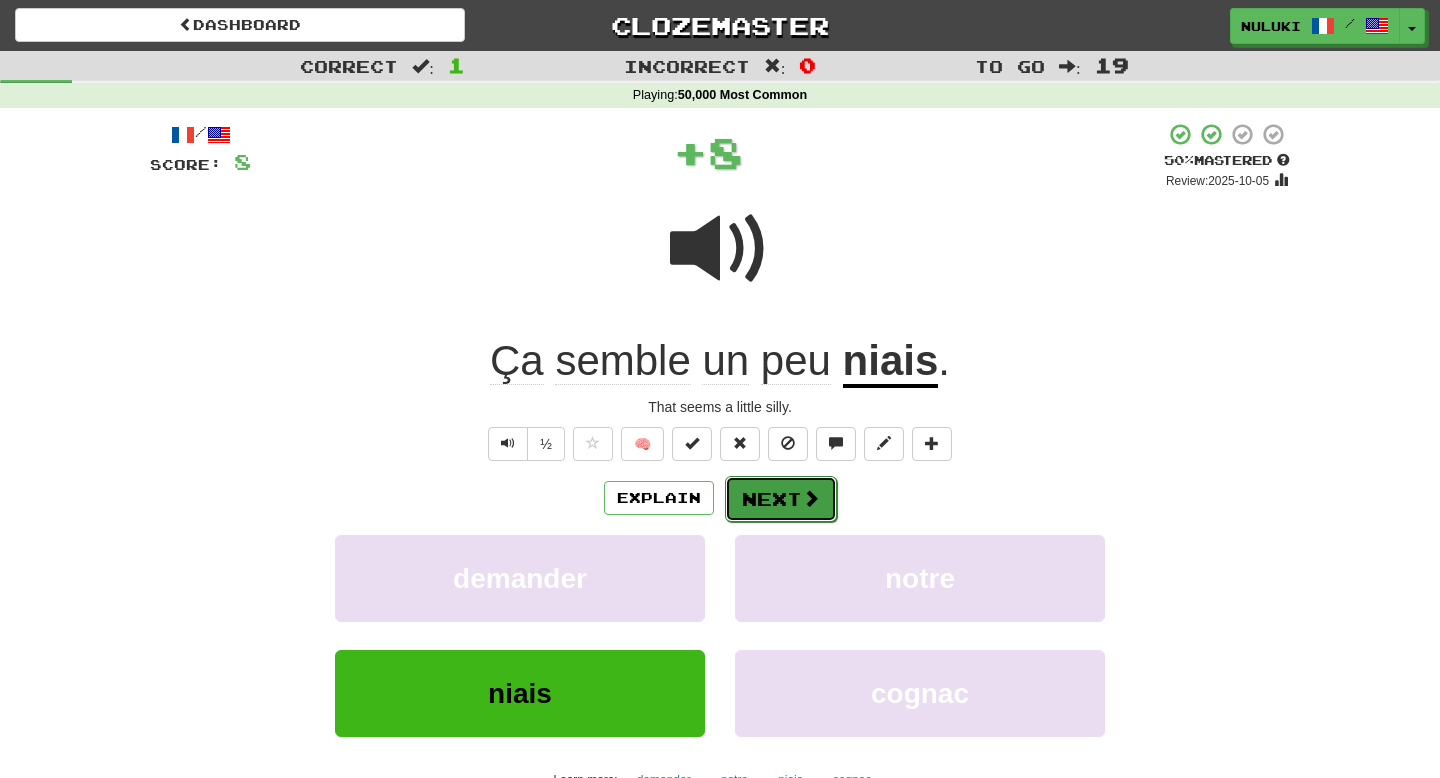 click on "Next" at bounding box center [781, 499] 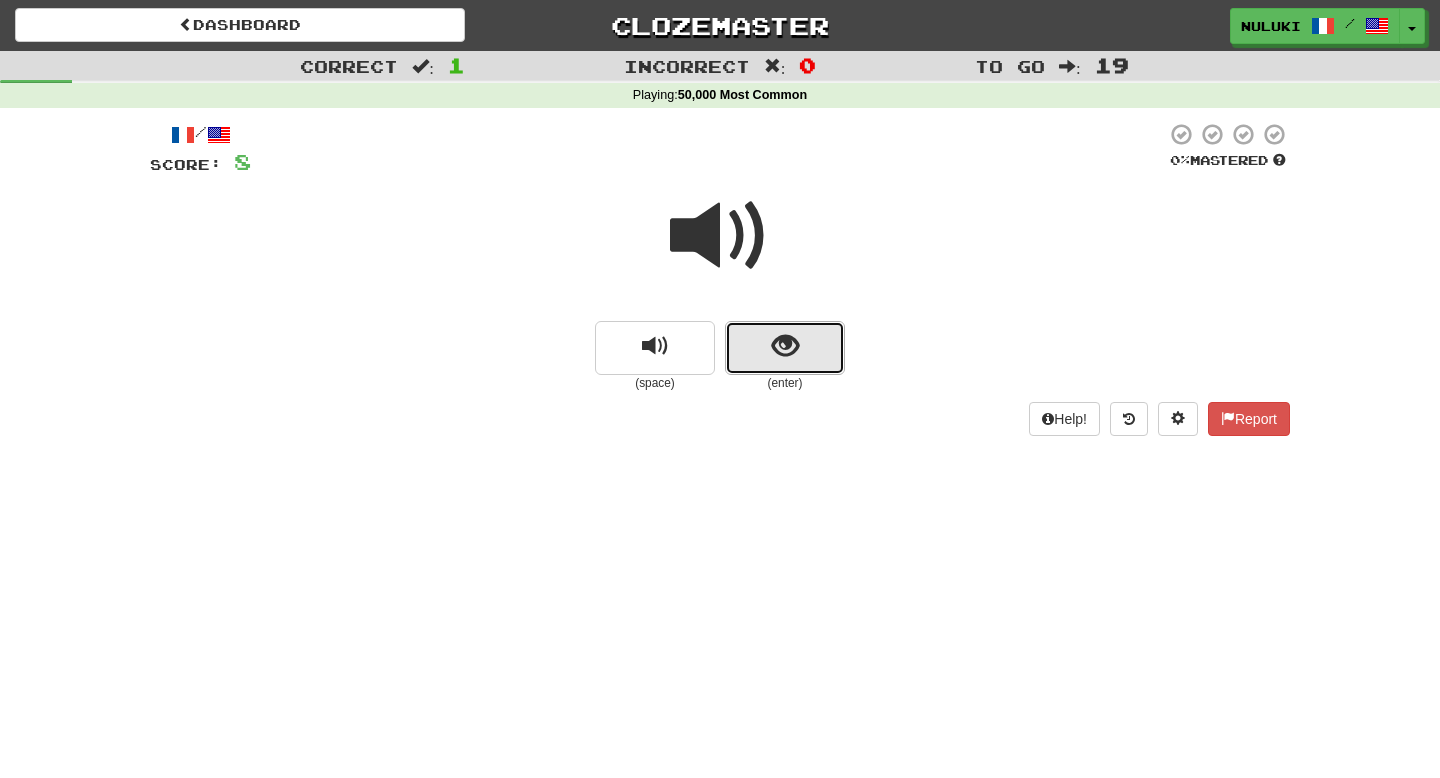 click at bounding box center (785, 348) 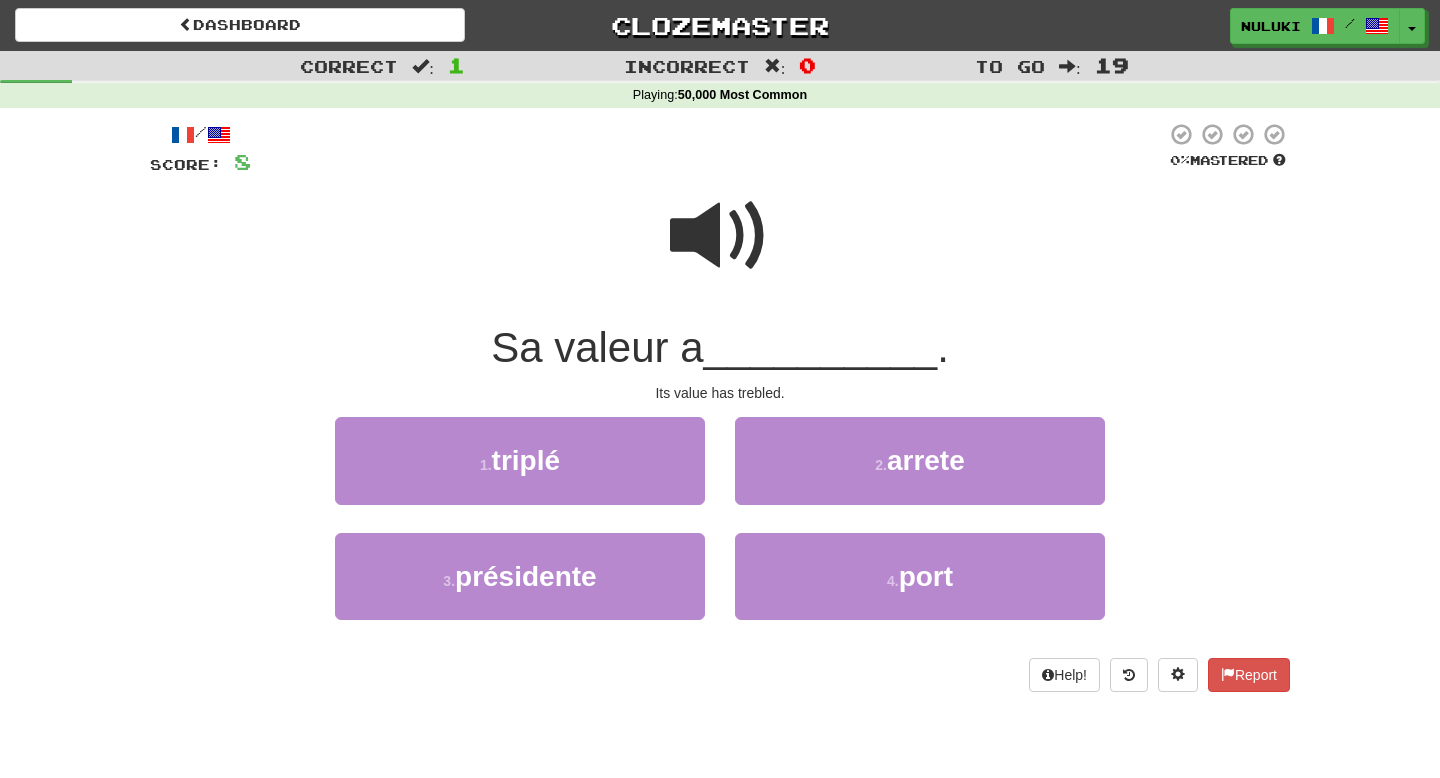 click at bounding box center [720, 236] 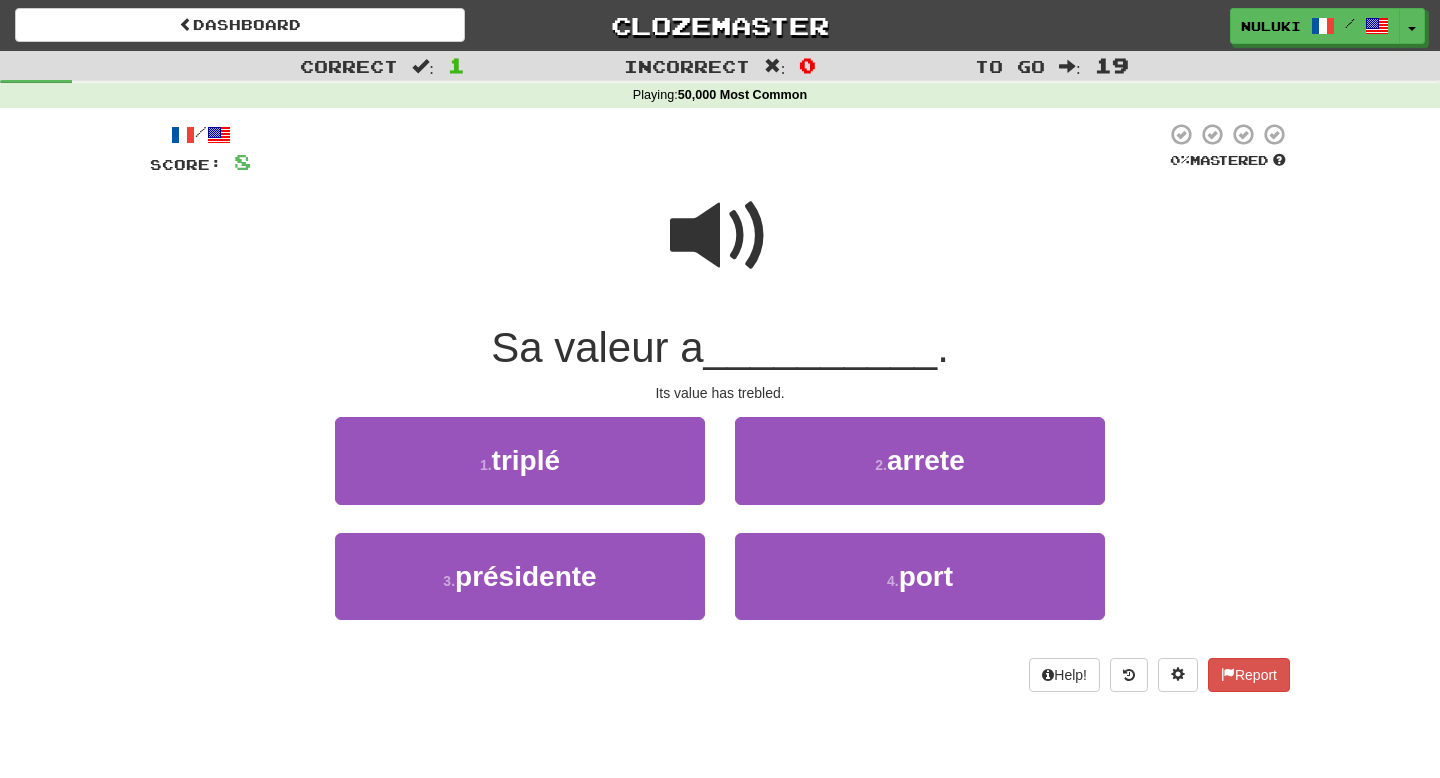 click at bounding box center [720, 236] 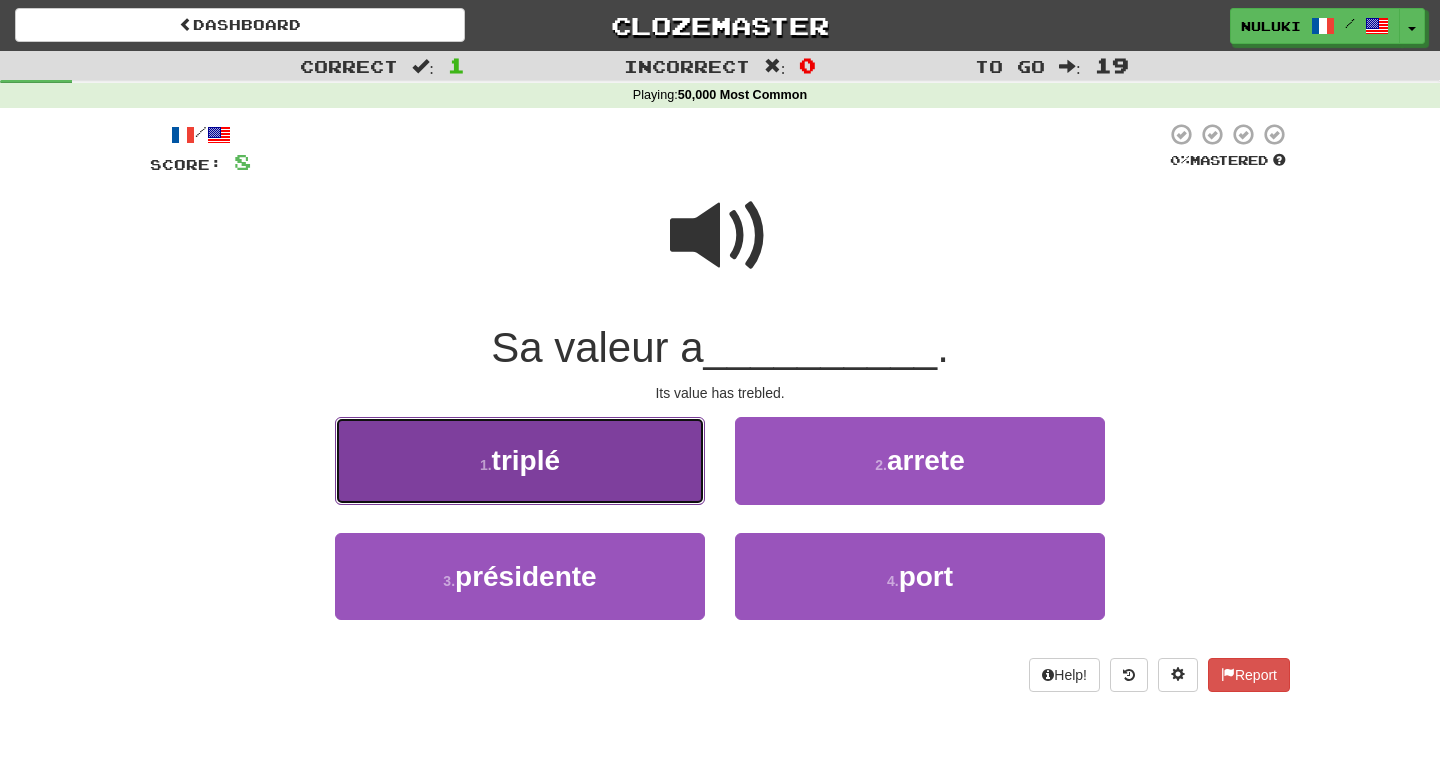 click on "1 .  triplé" at bounding box center [520, 460] 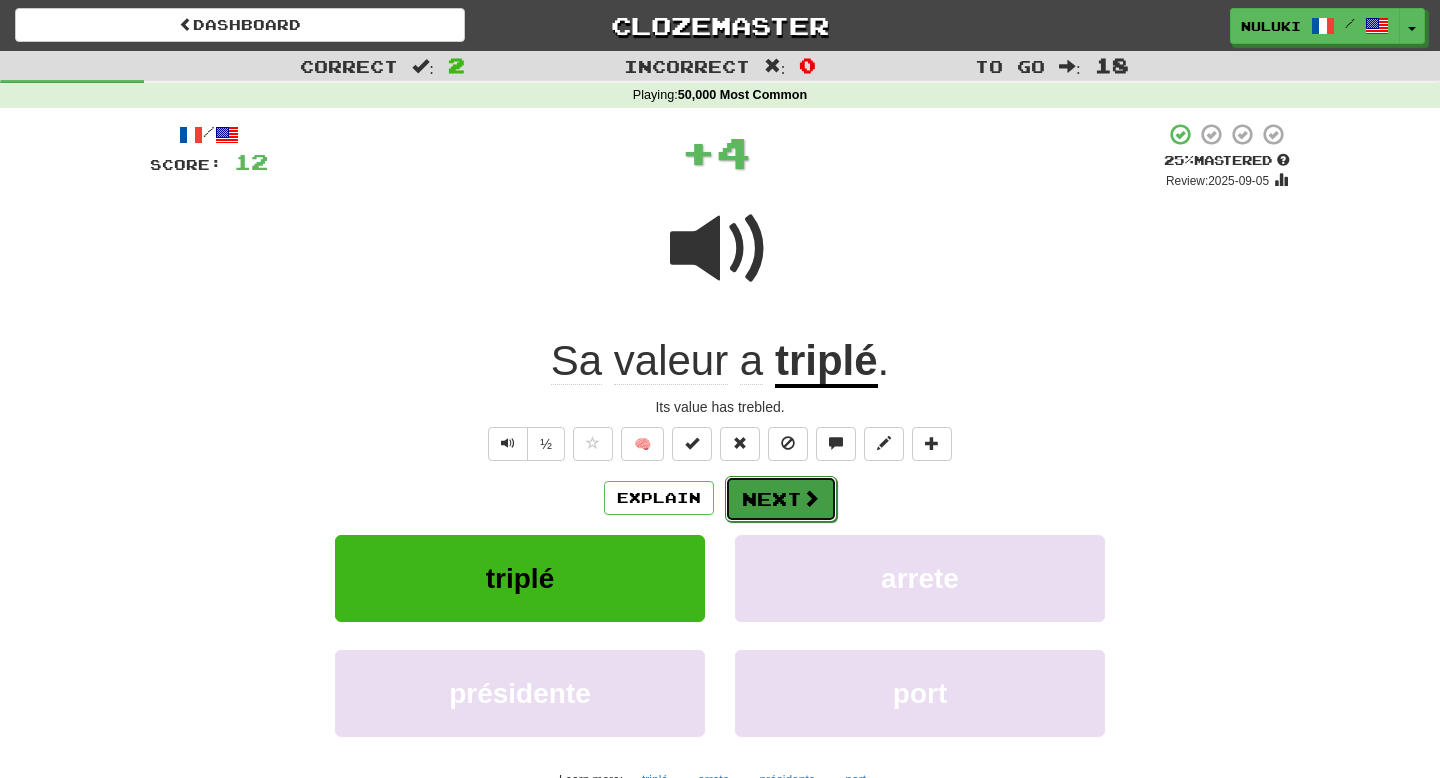 click on "Next" at bounding box center (781, 499) 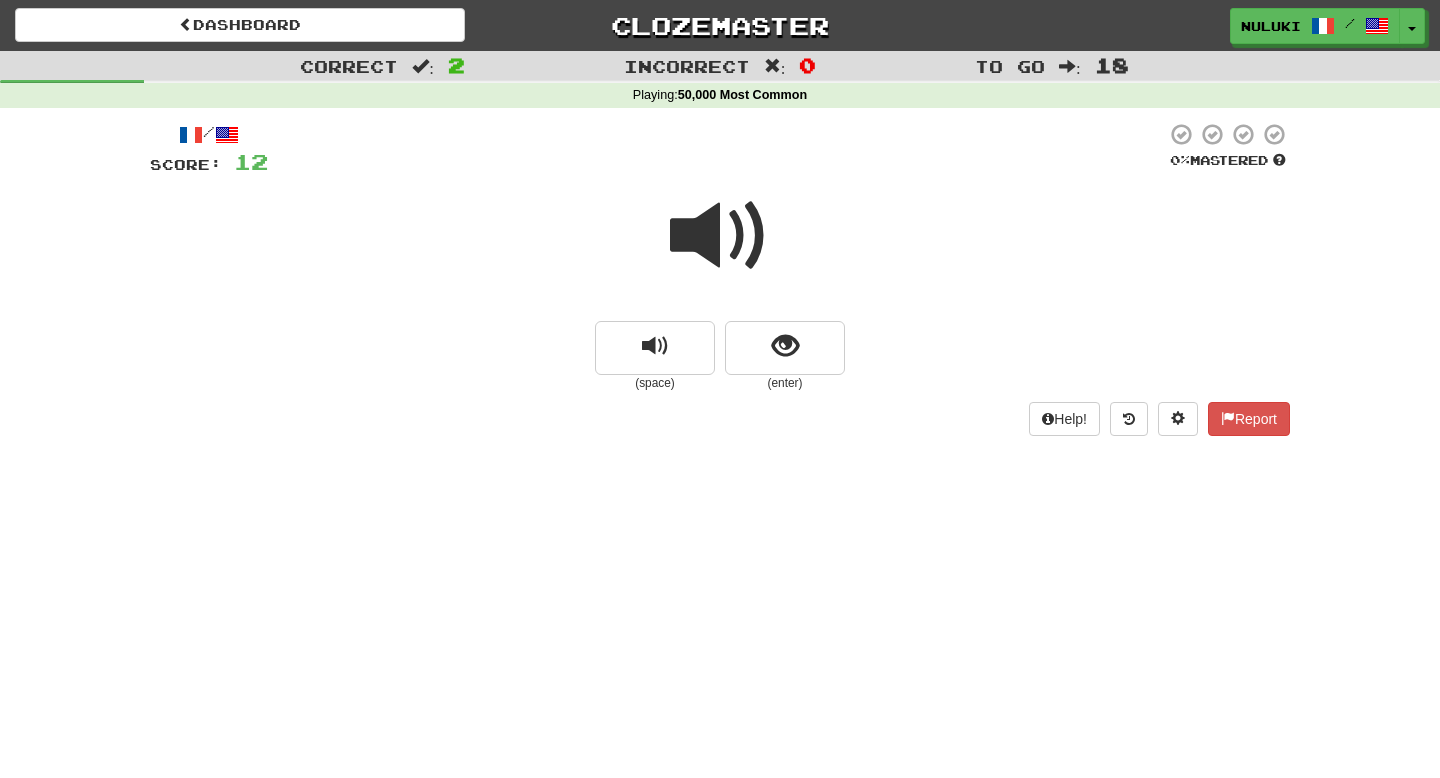 click at bounding box center [720, 249] 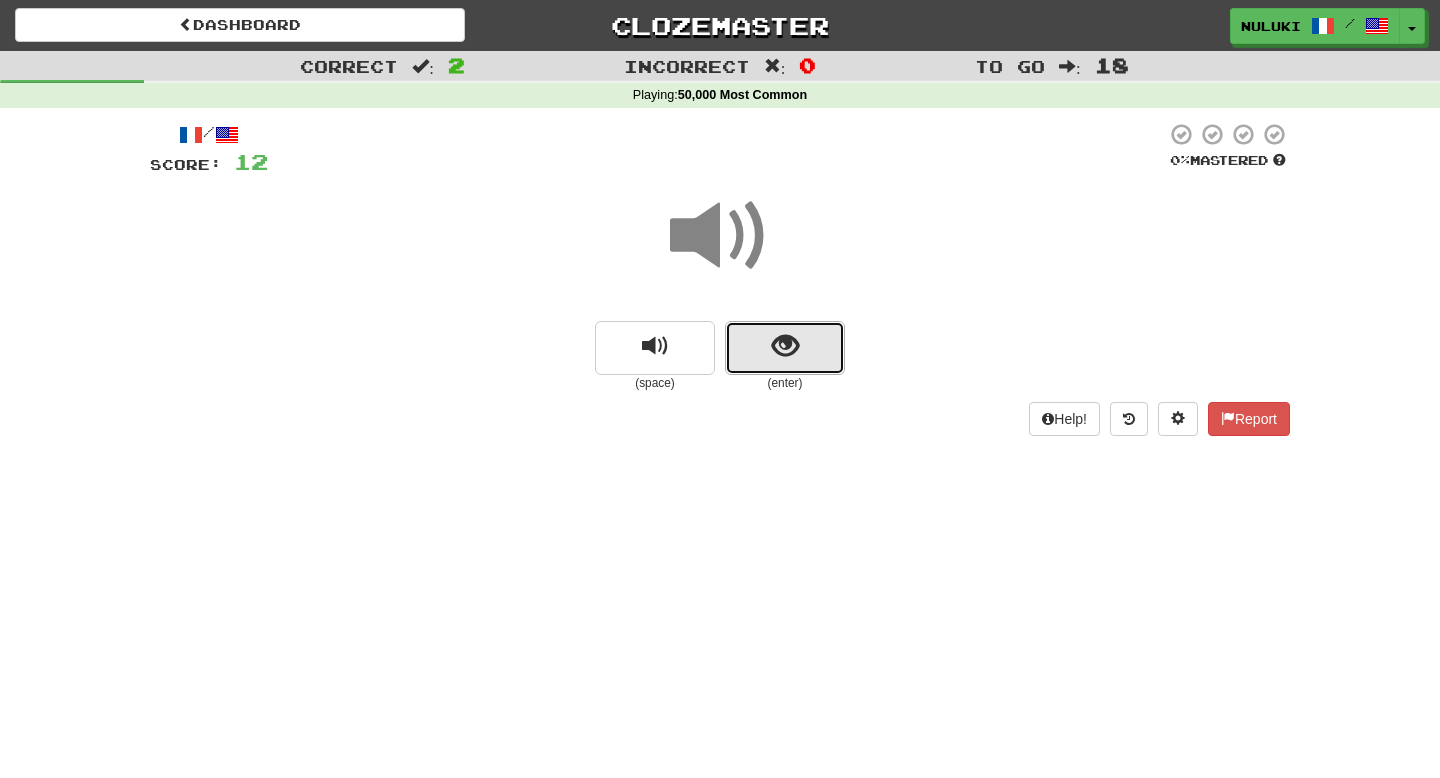 click at bounding box center [785, 346] 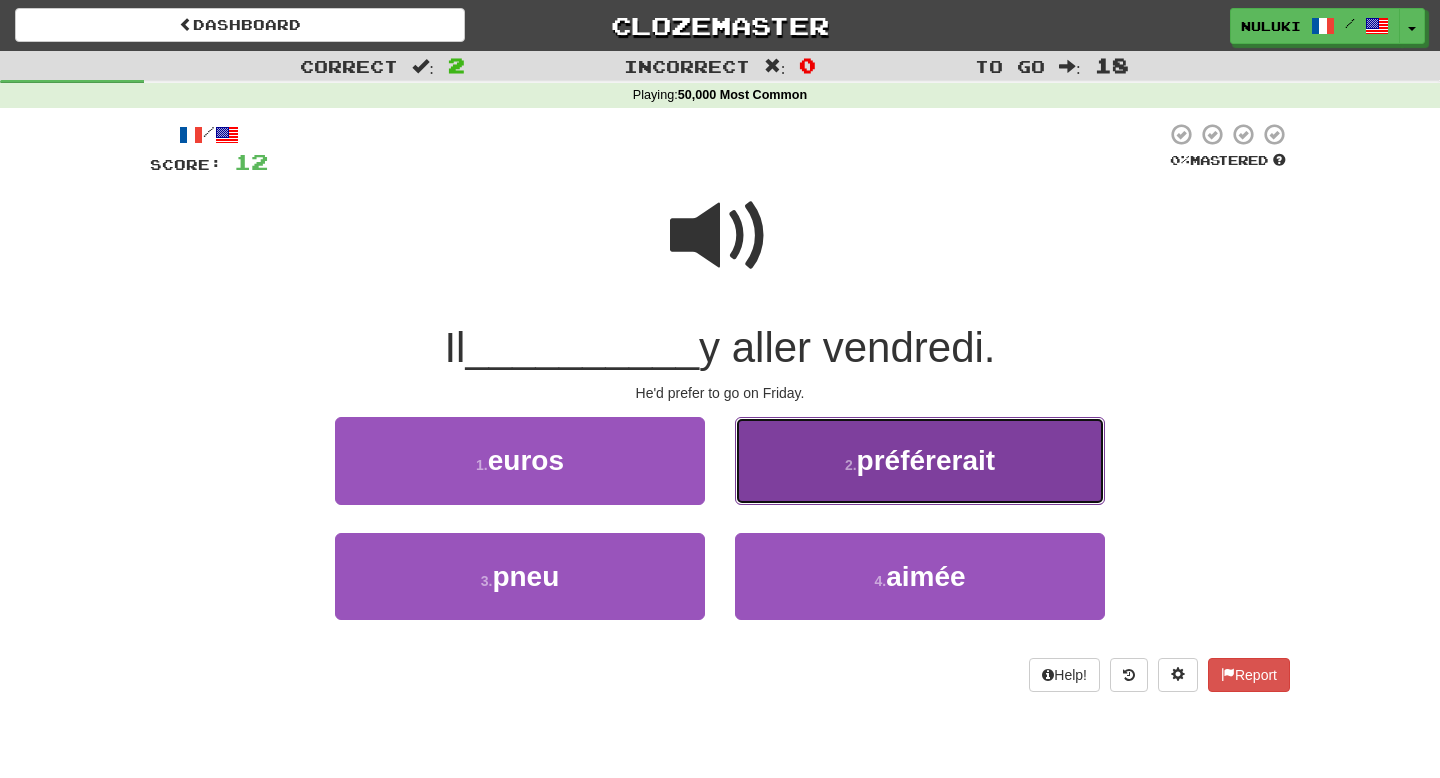 click on "2 .  préférerait" at bounding box center (920, 460) 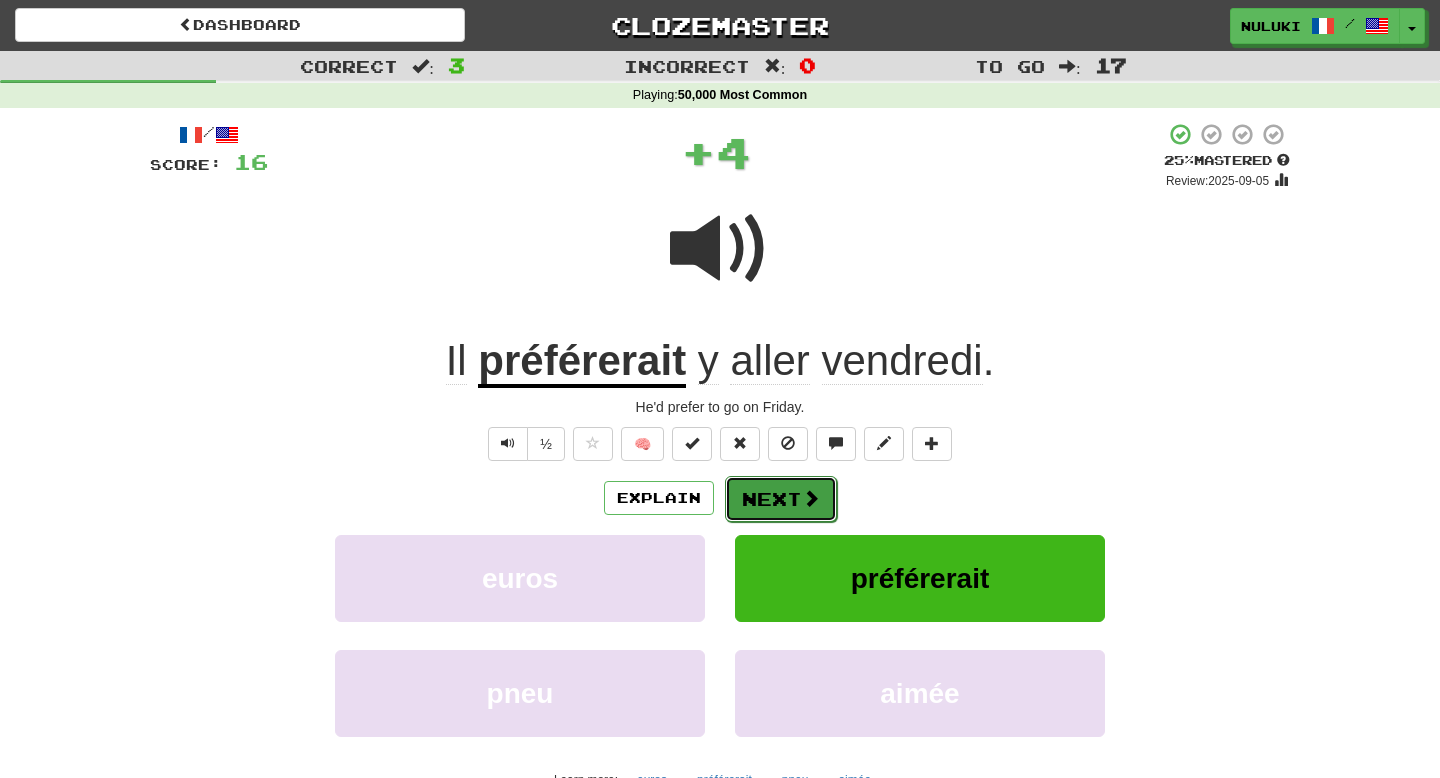 click on "Next" at bounding box center (781, 499) 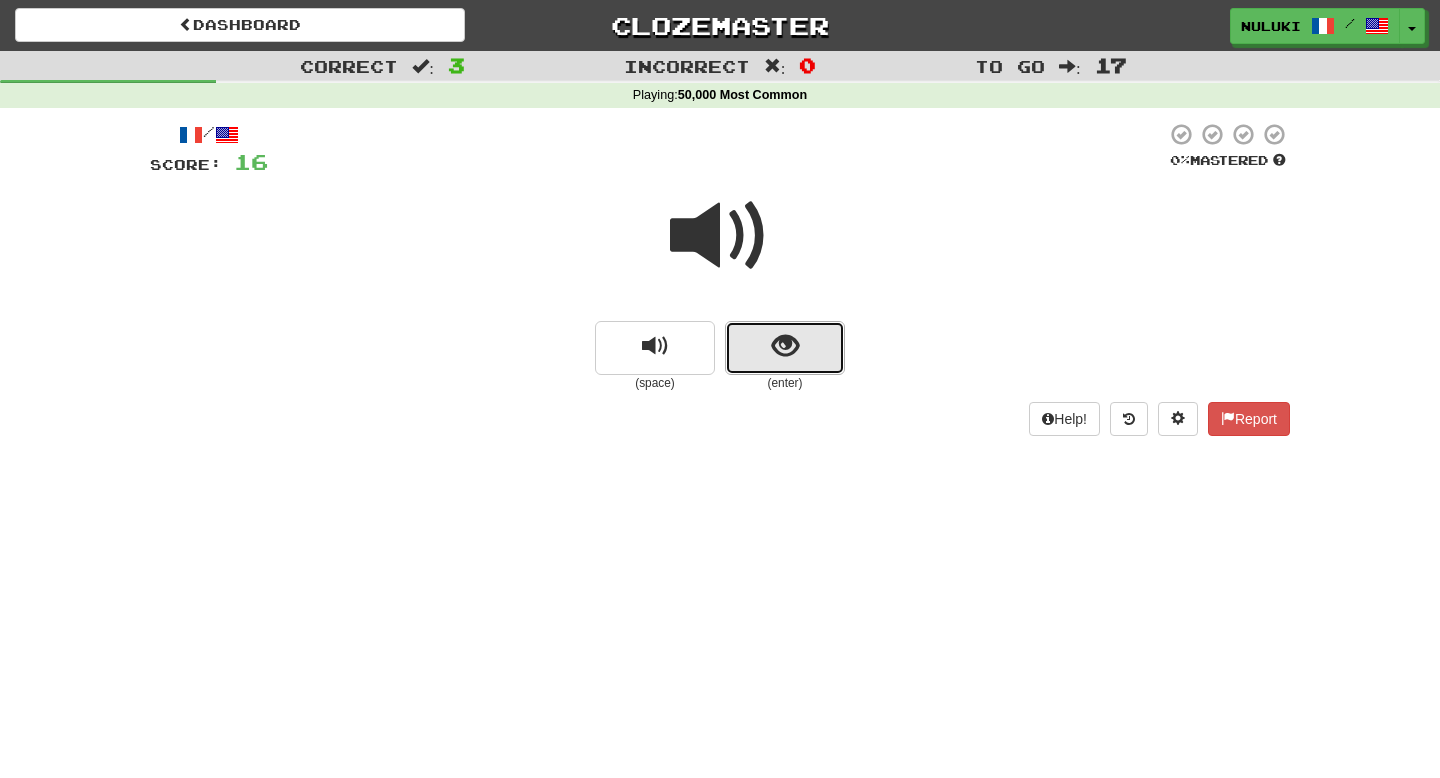 click at bounding box center [785, 346] 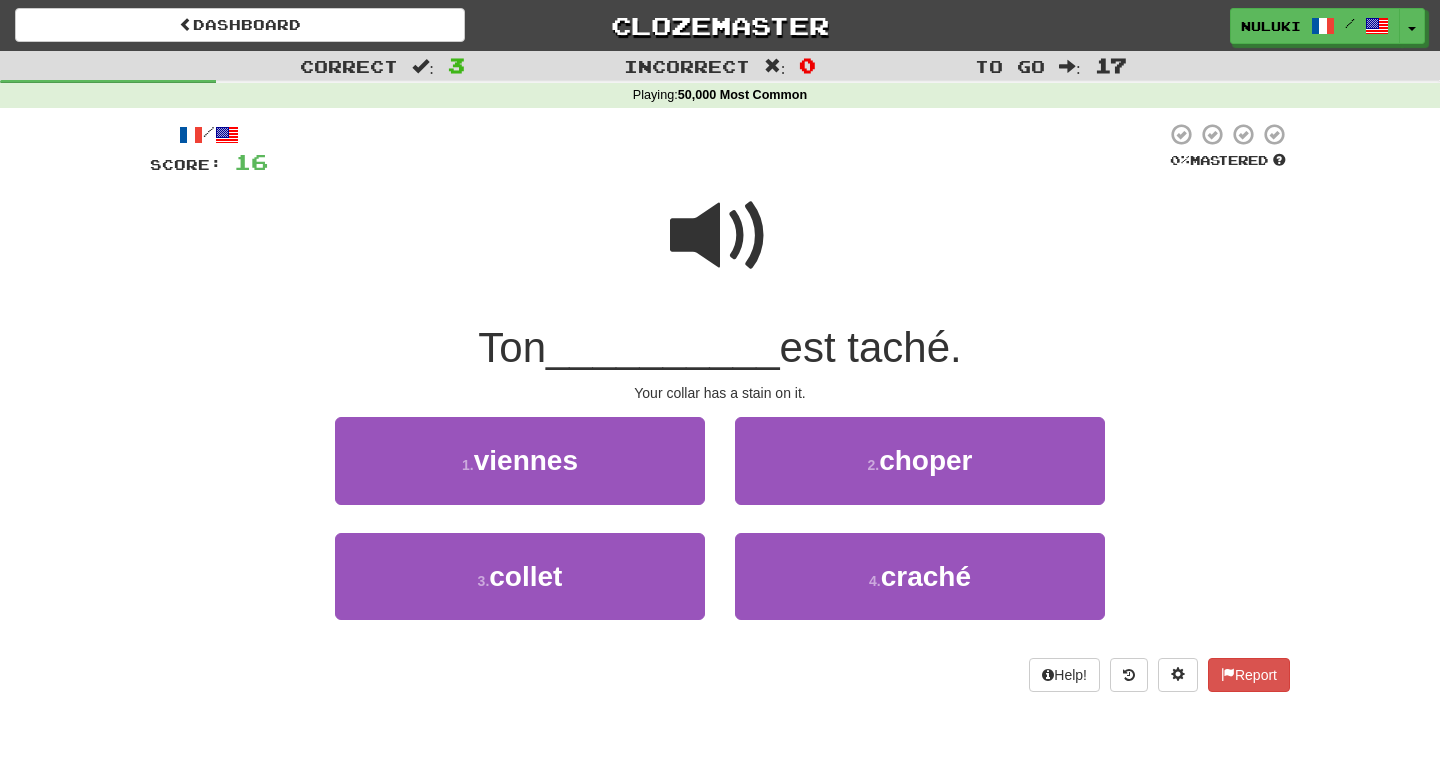 click at bounding box center [720, 236] 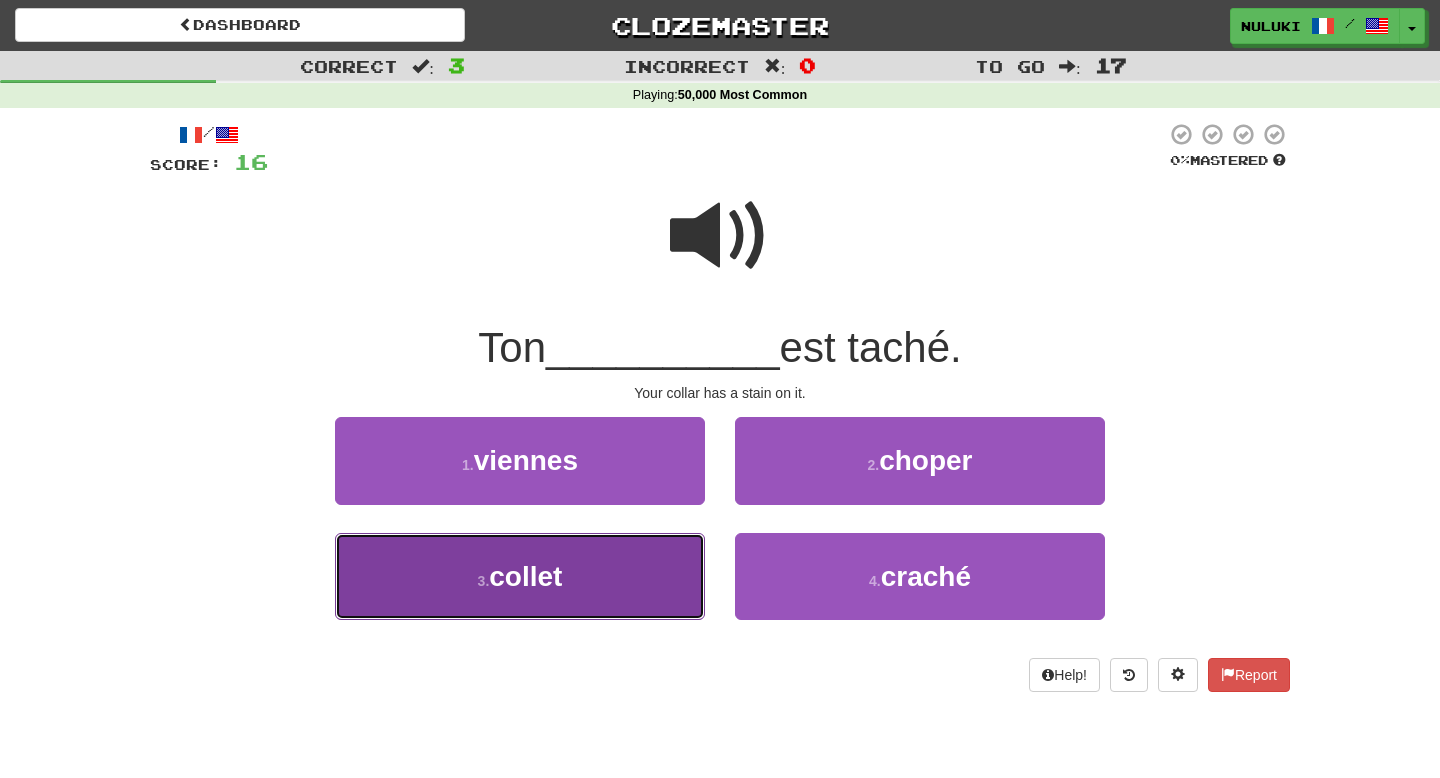 click on "3 .  collet" at bounding box center (520, 576) 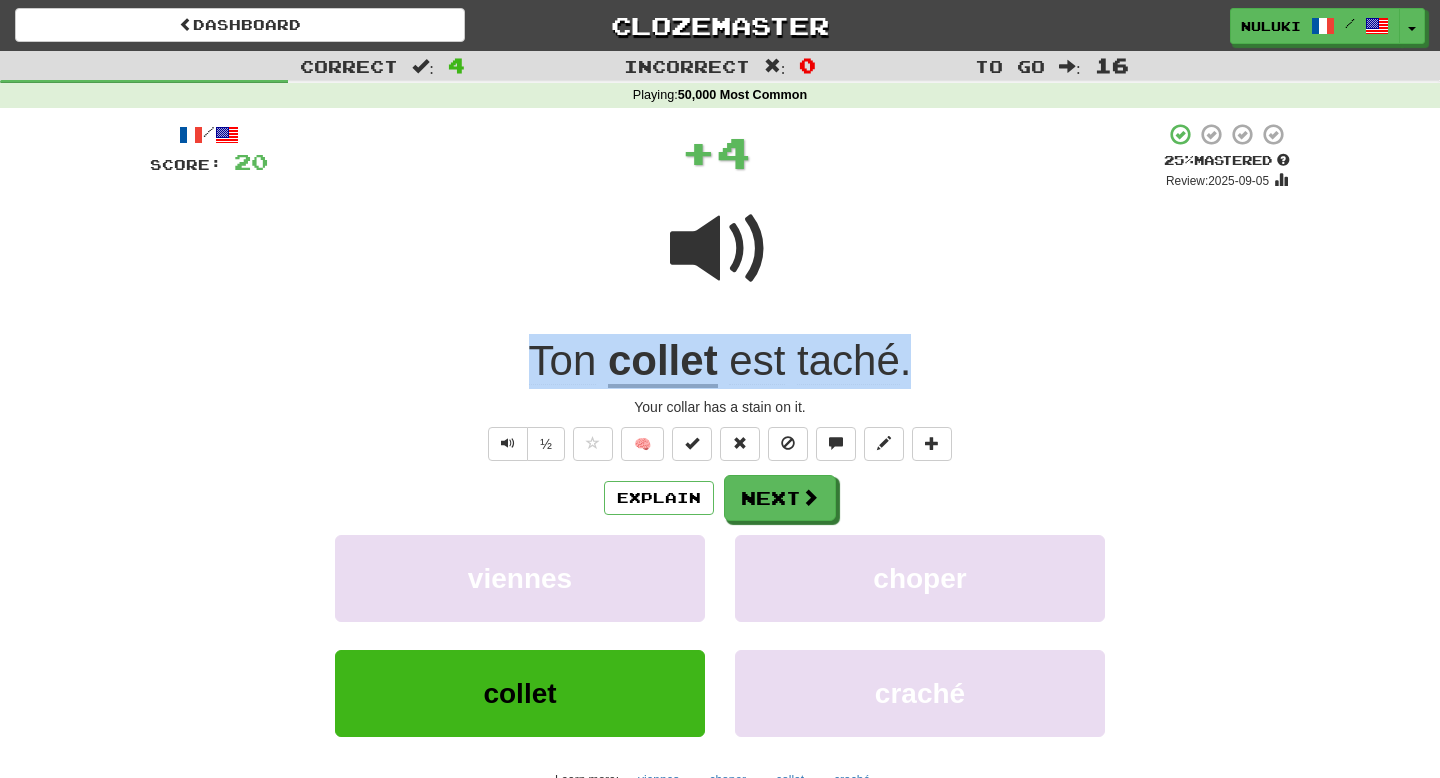 drag, startPoint x: 949, startPoint y: 368, endPoint x: 504, endPoint y: 376, distance: 445.0719 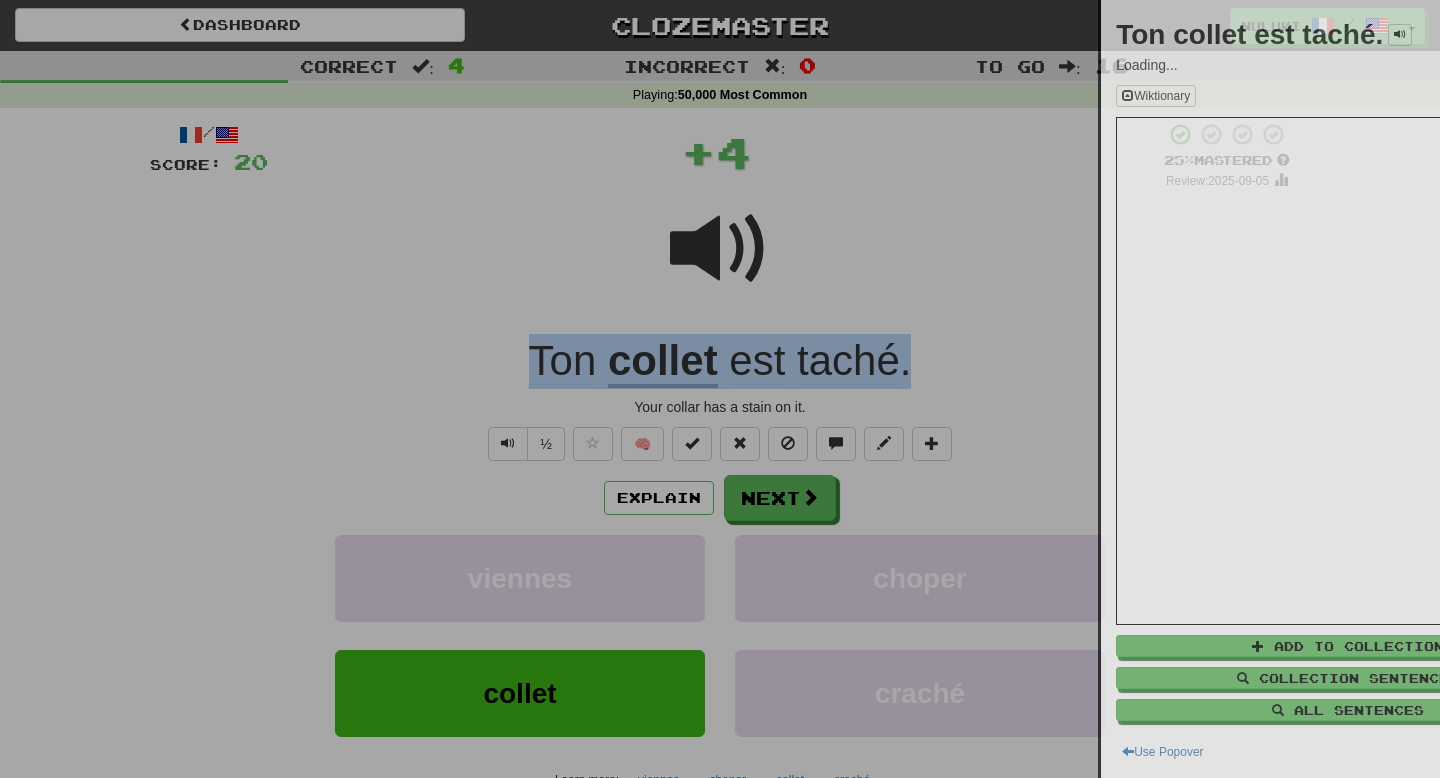 copy on "Ton   collet   est   taché ." 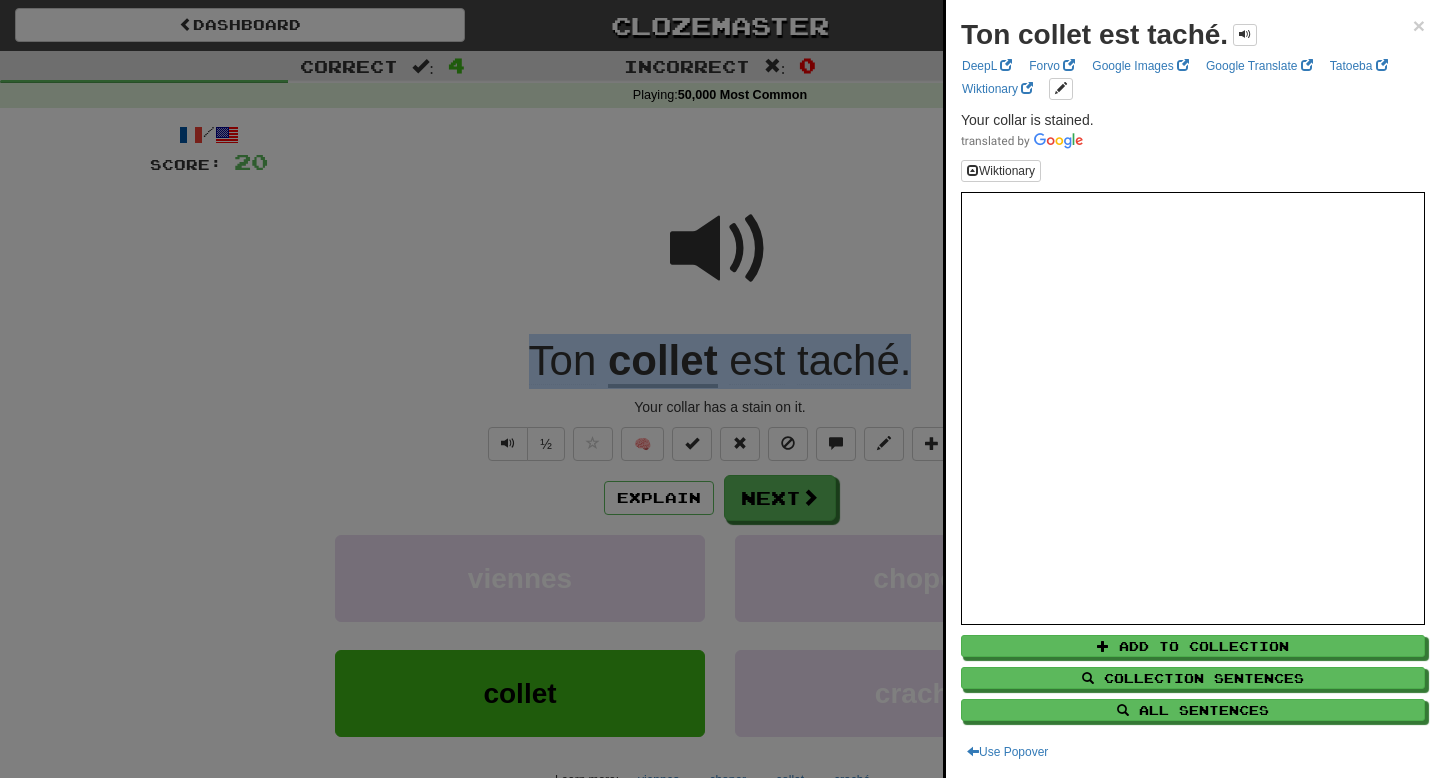 click at bounding box center (720, 389) 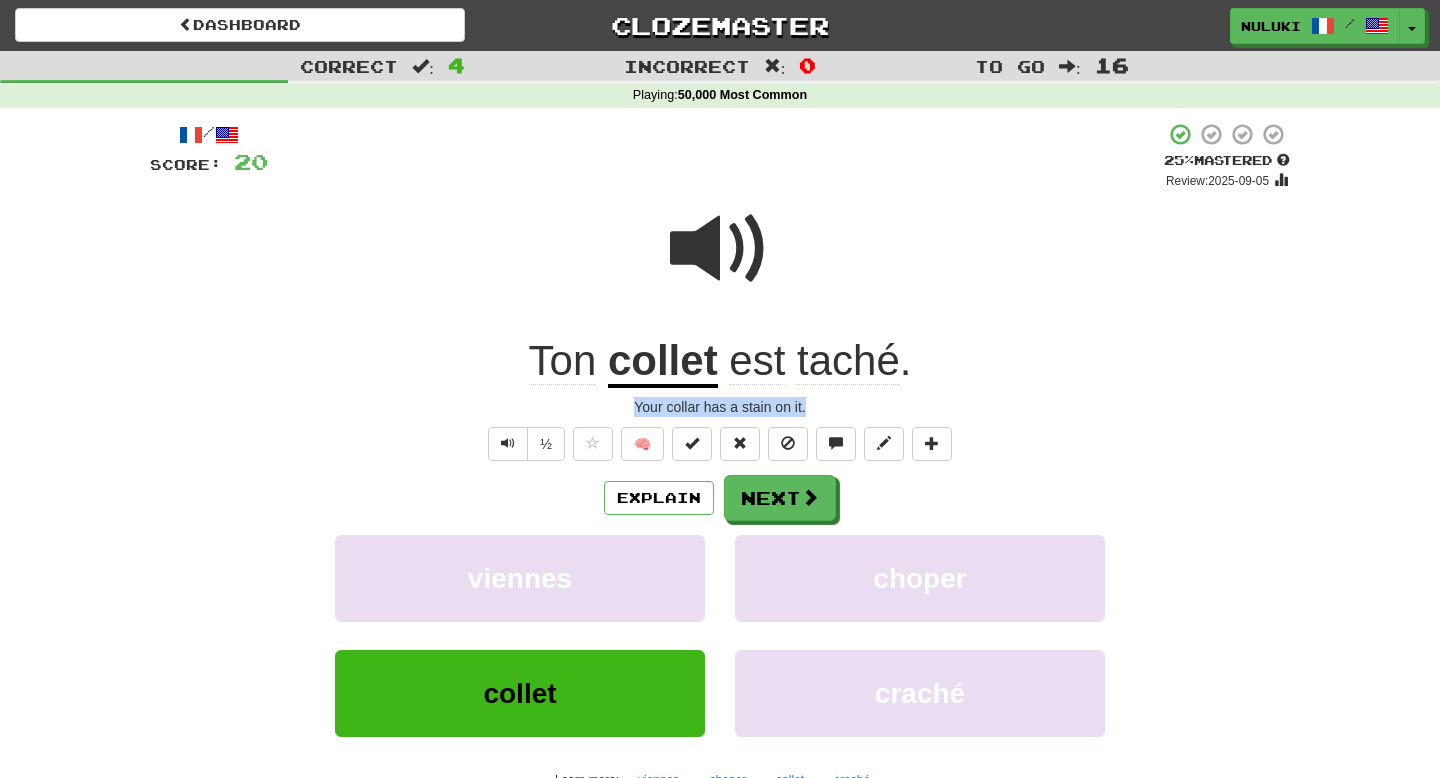 drag, startPoint x: 808, startPoint y: 406, endPoint x: 598, endPoint y: 404, distance: 210.00952 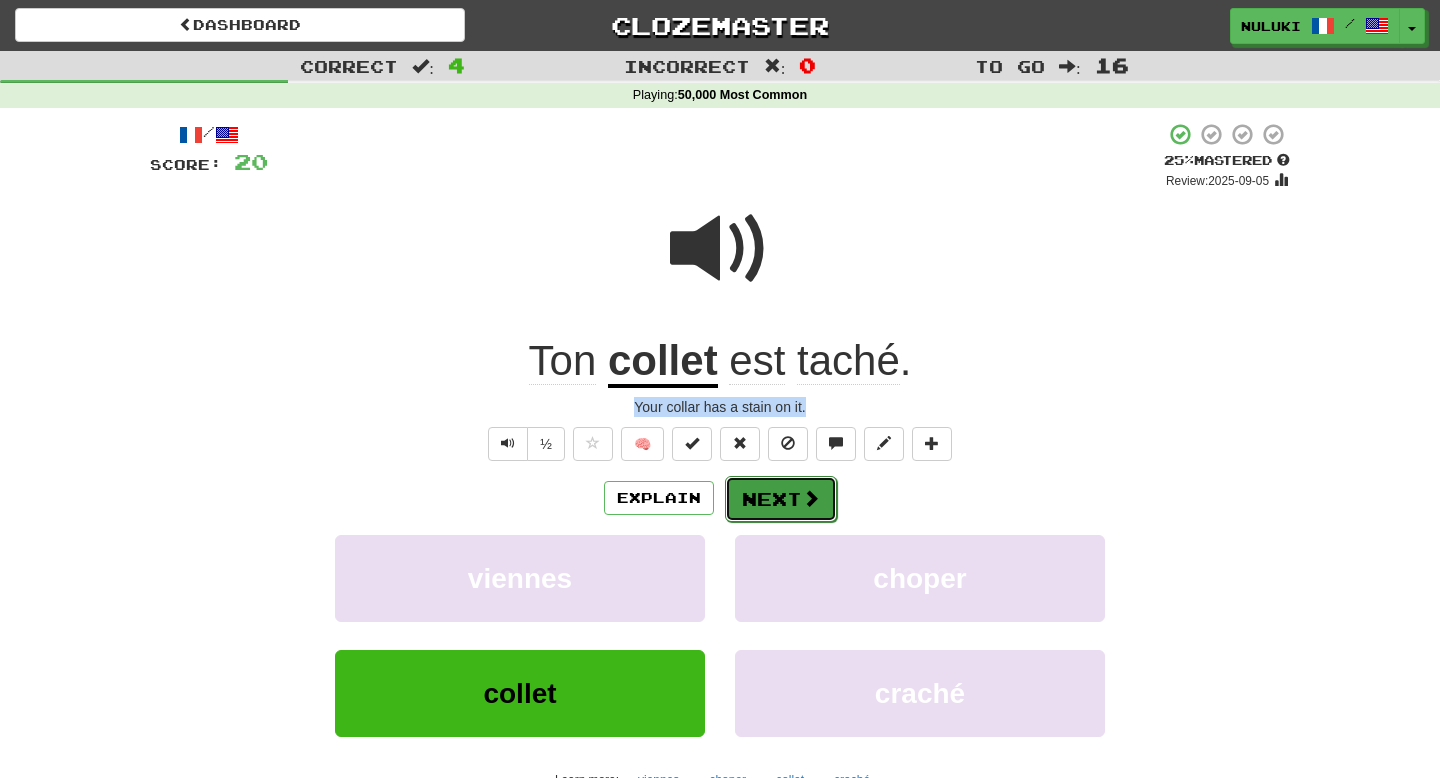 click at bounding box center (811, 498) 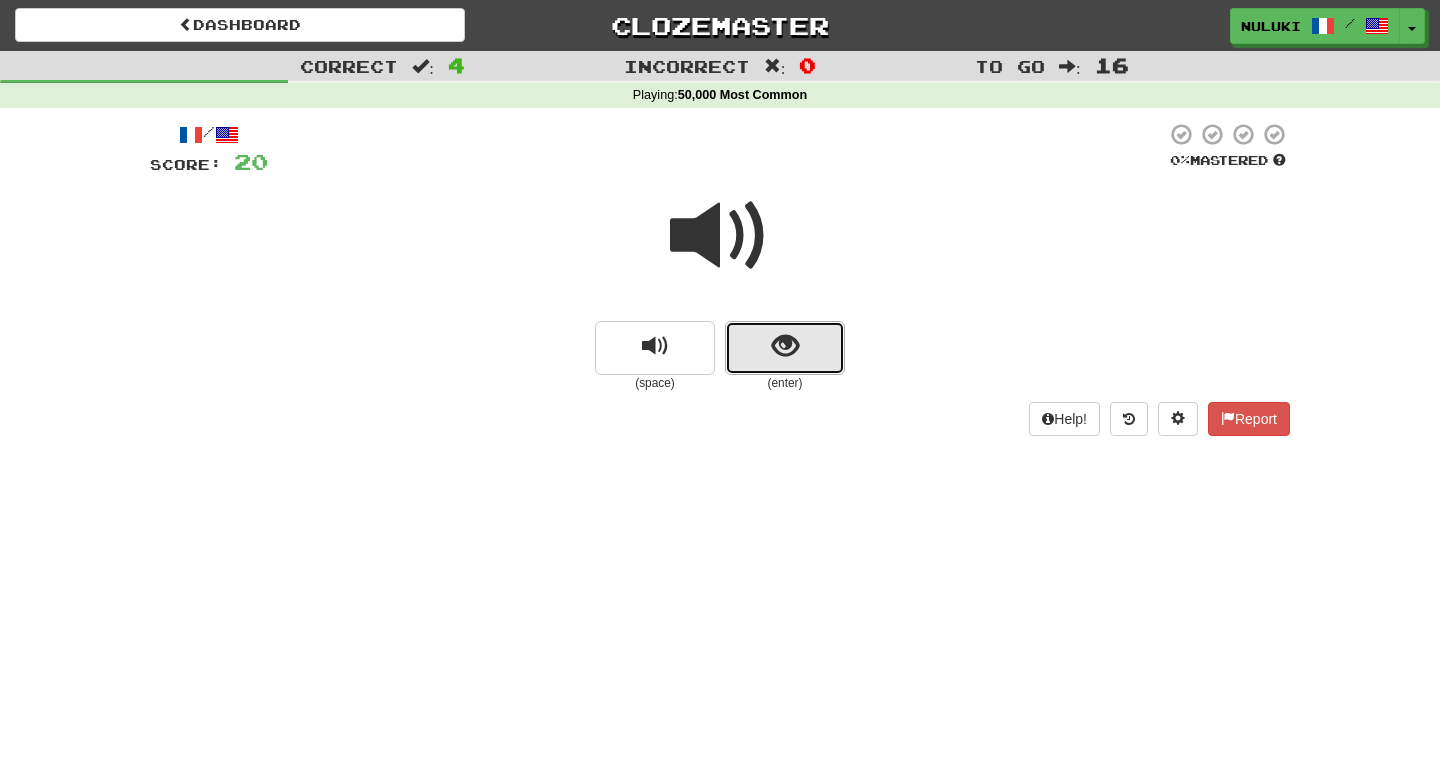 click at bounding box center [785, 348] 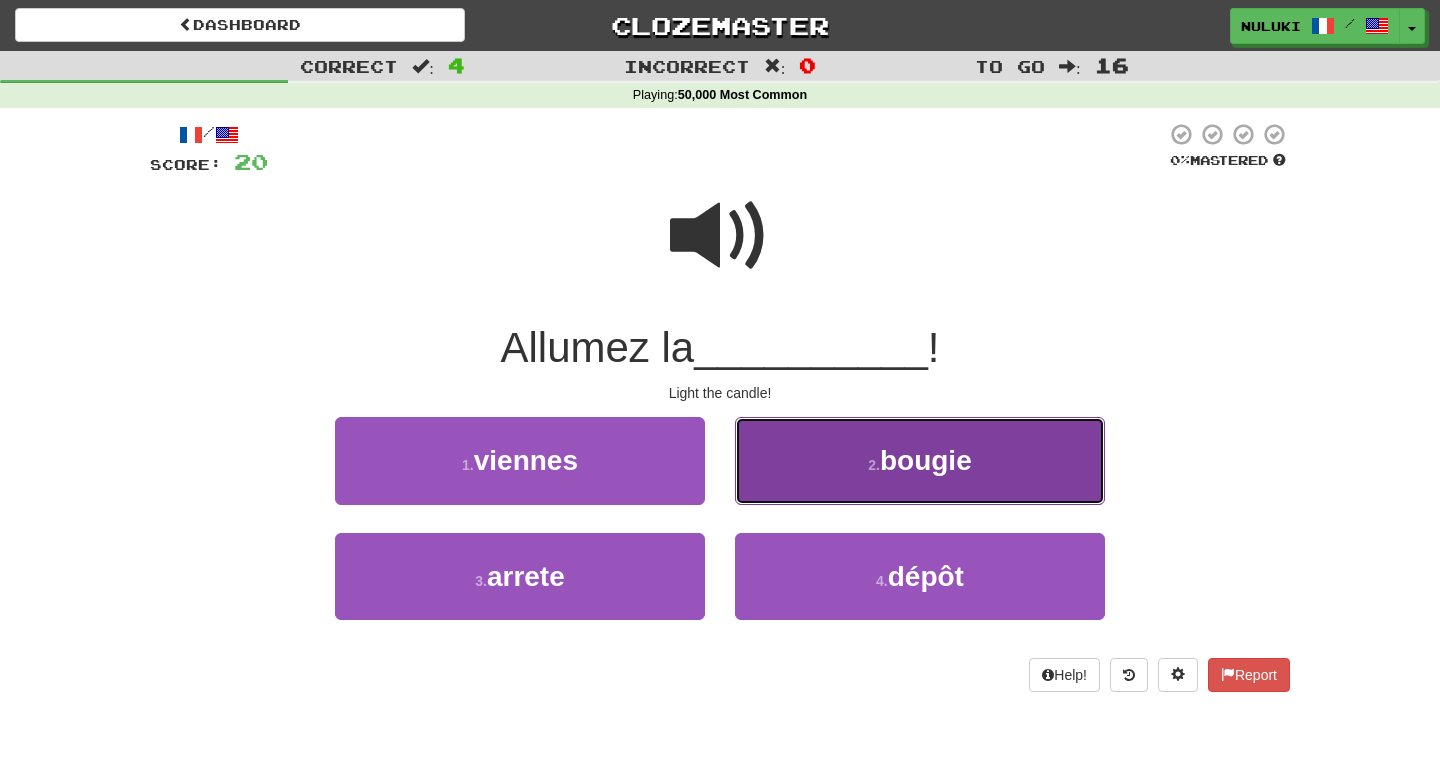 click on "2 .  bougie" at bounding box center [920, 460] 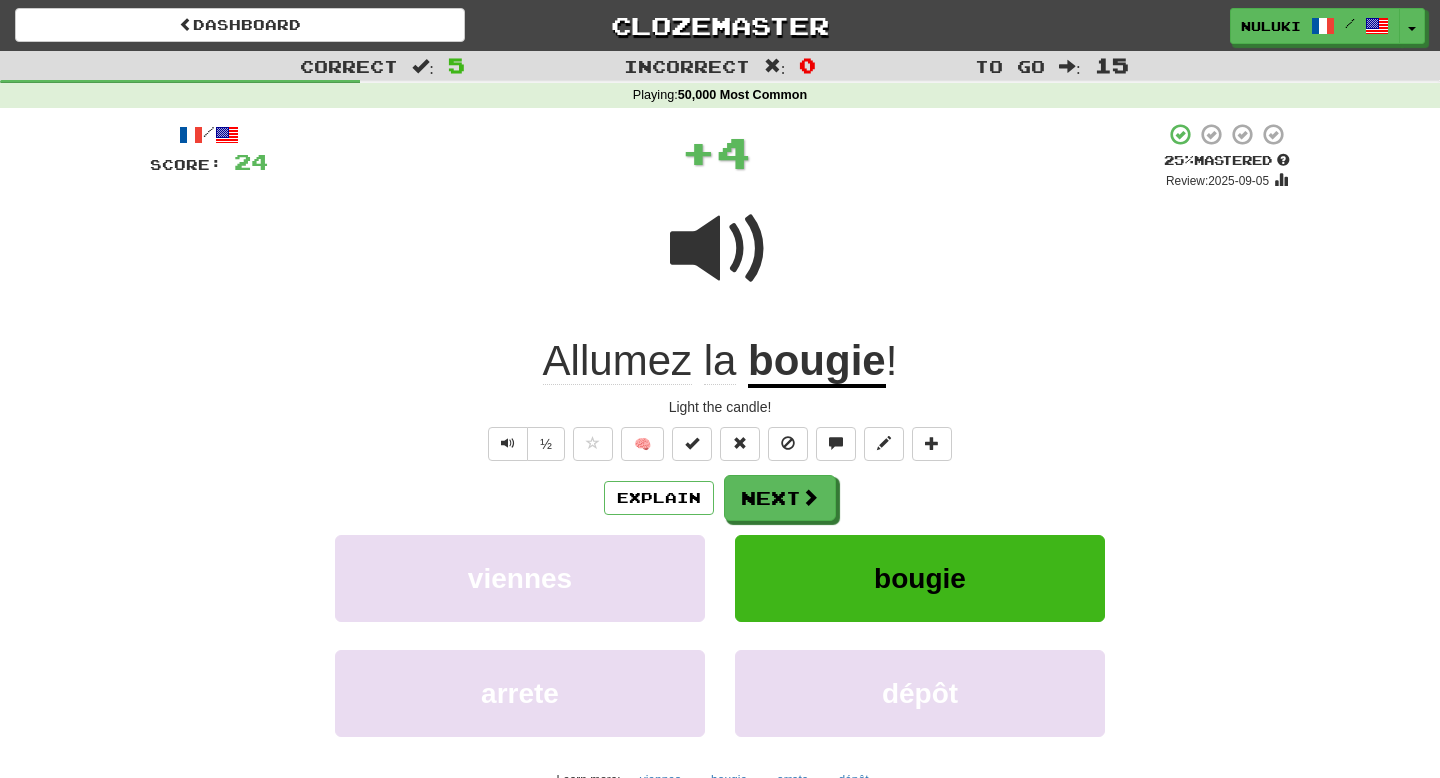 drag, startPoint x: 953, startPoint y: 373, endPoint x: 500, endPoint y: 361, distance: 453.1589 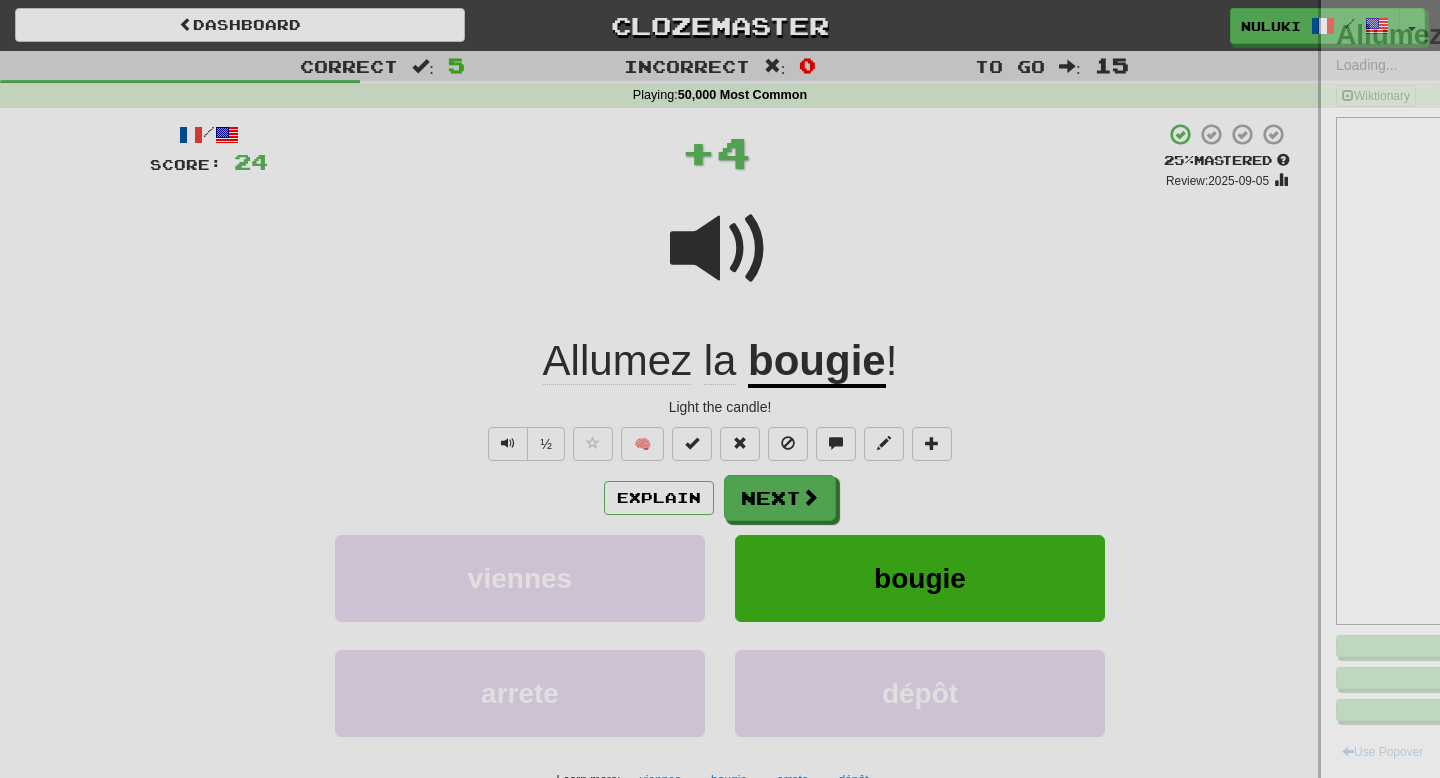 copy on "Allumez   la   bougie  !" 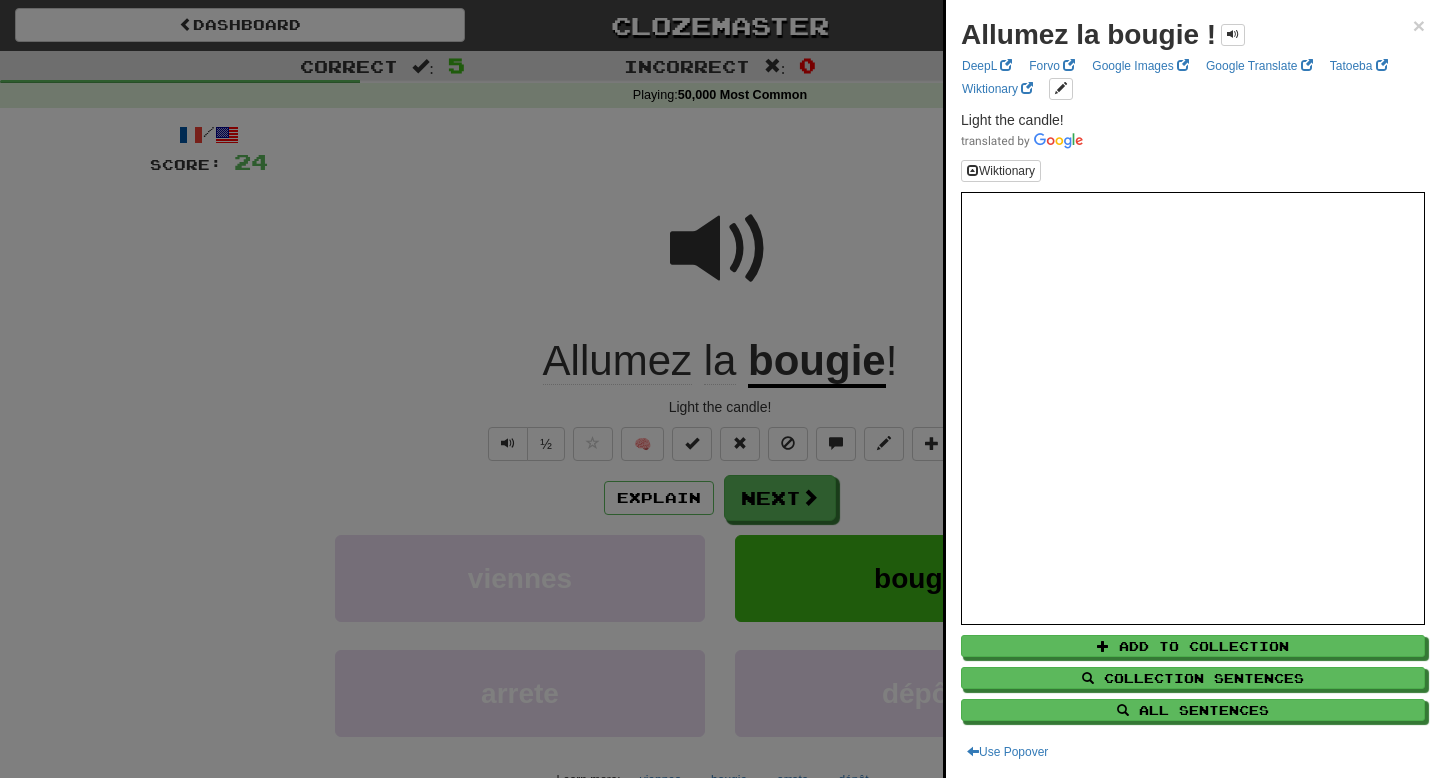 click at bounding box center (720, 389) 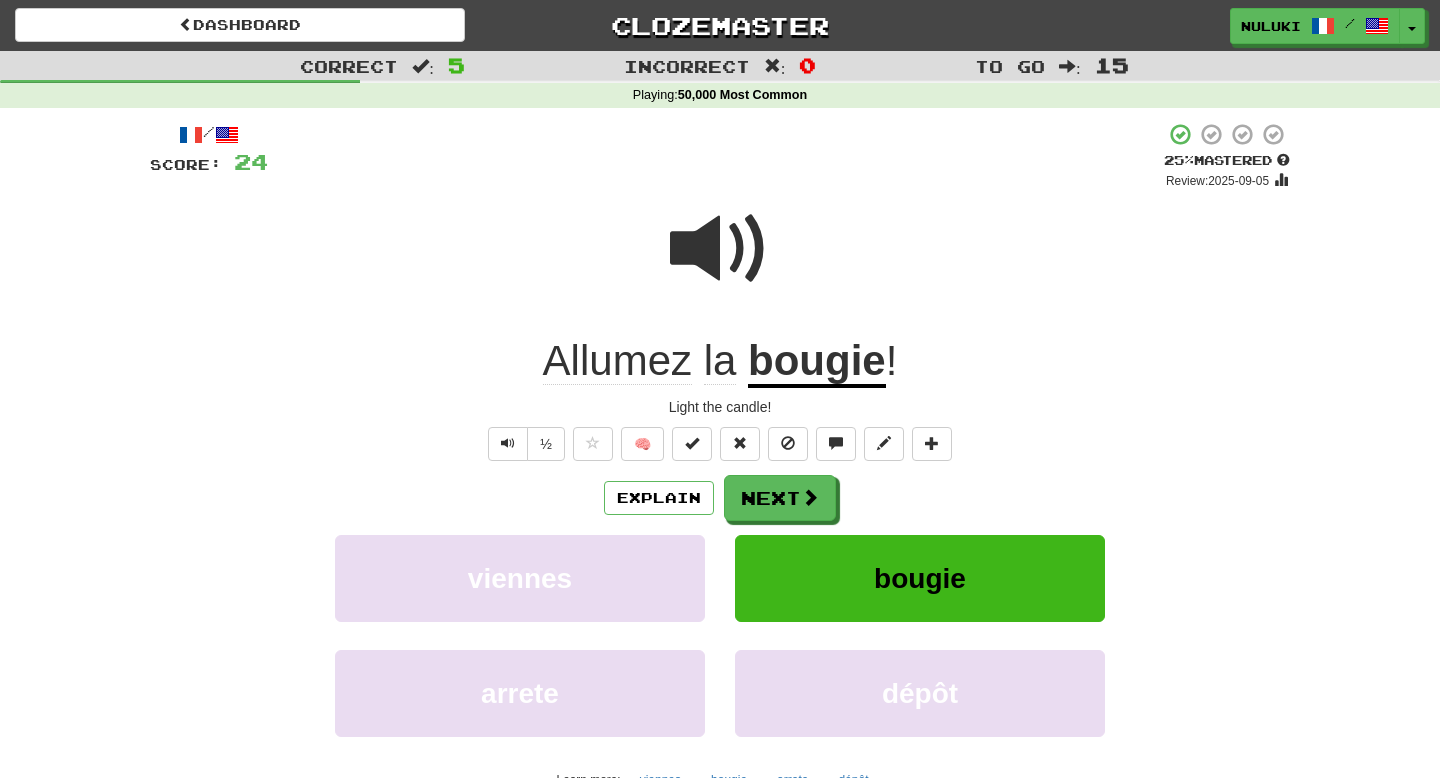 drag, startPoint x: 647, startPoint y: 408, endPoint x: 784, endPoint y: 409, distance: 137.00365 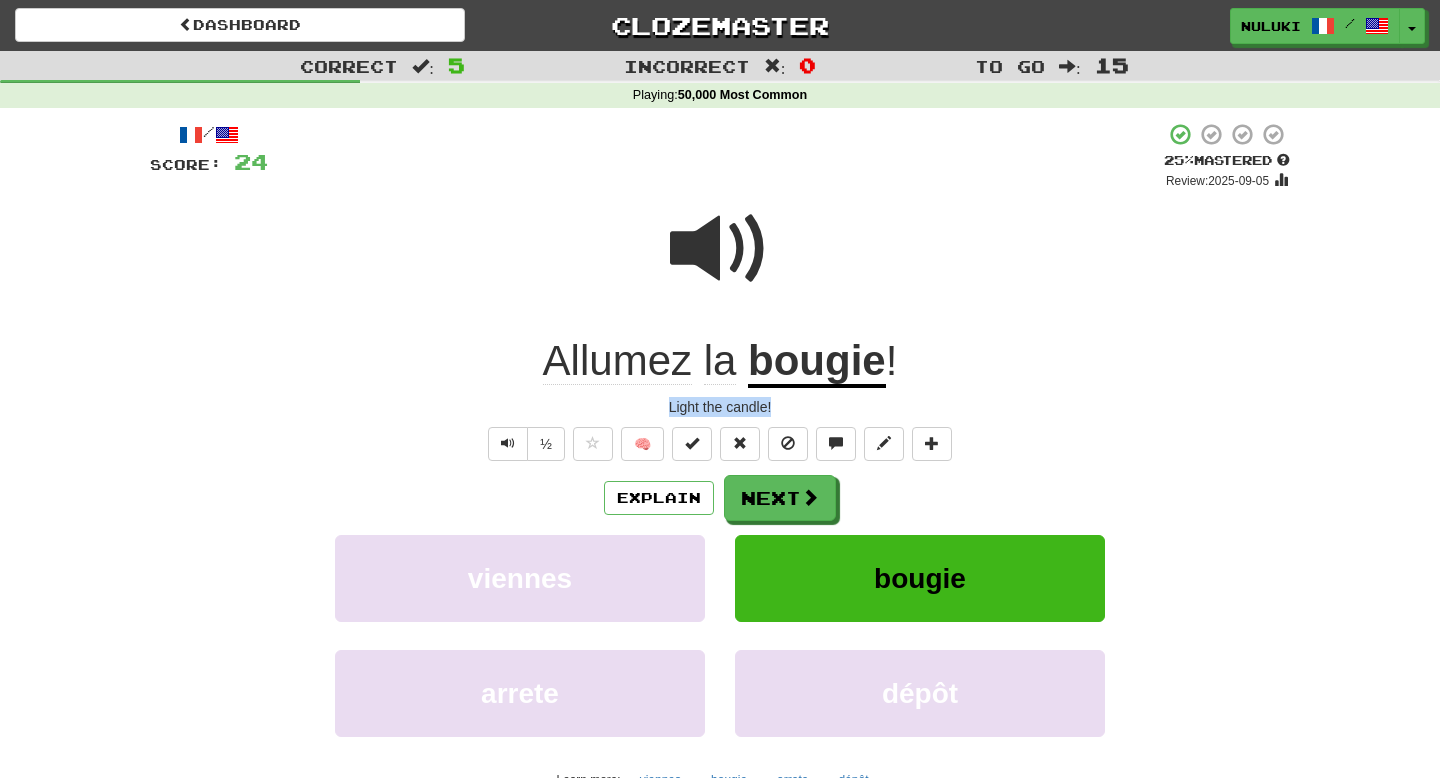 drag, startPoint x: 783, startPoint y: 409, endPoint x: 620, endPoint y: 409, distance: 163 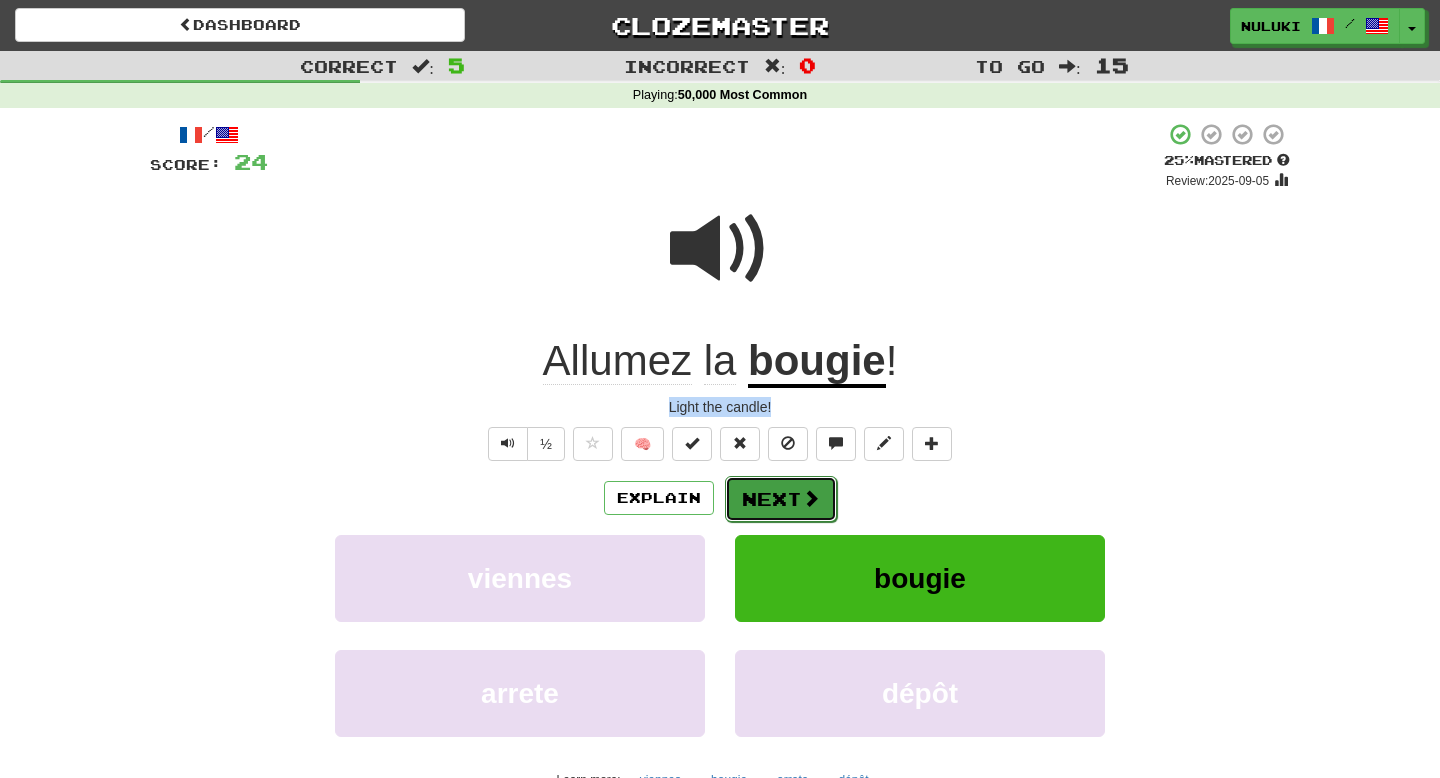 click on "Next" at bounding box center (781, 499) 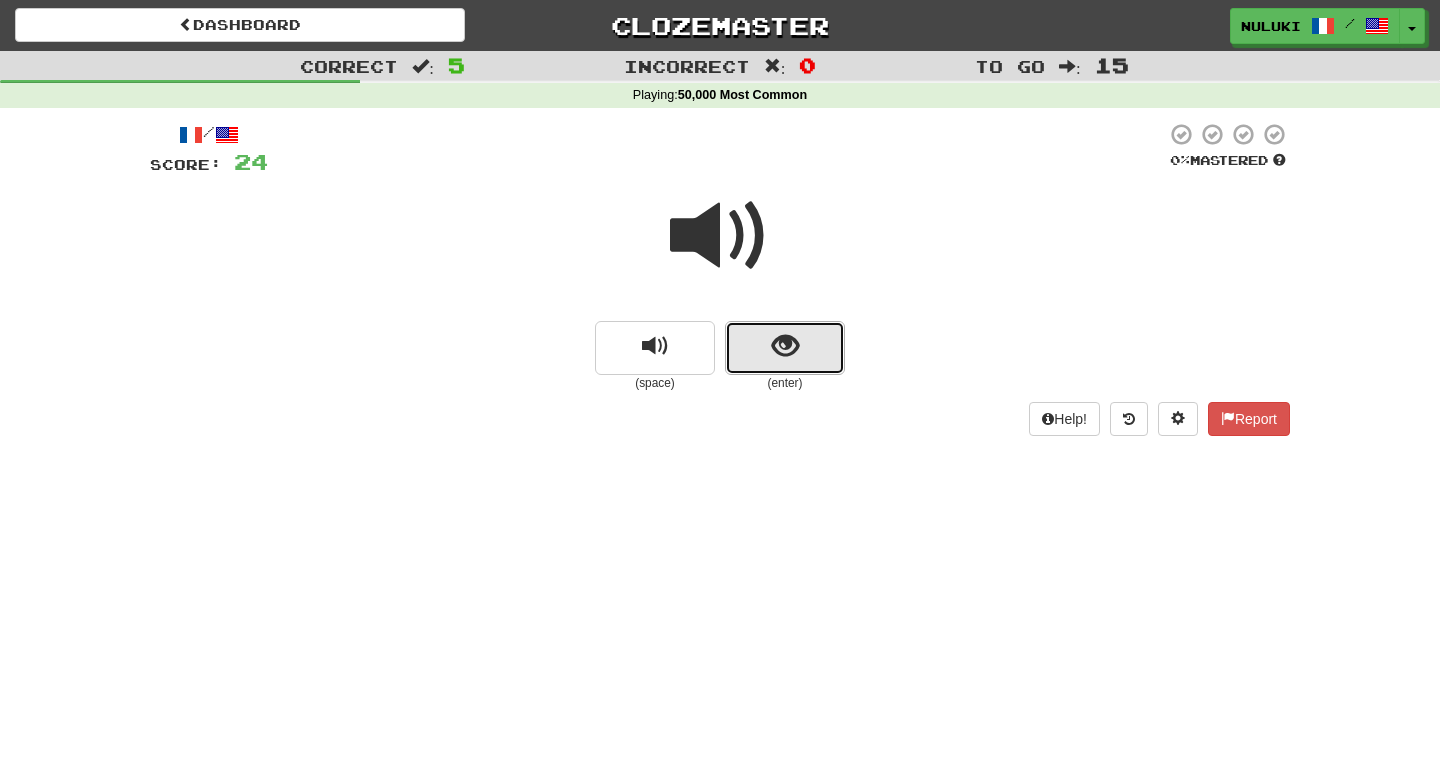 click at bounding box center (785, 348) 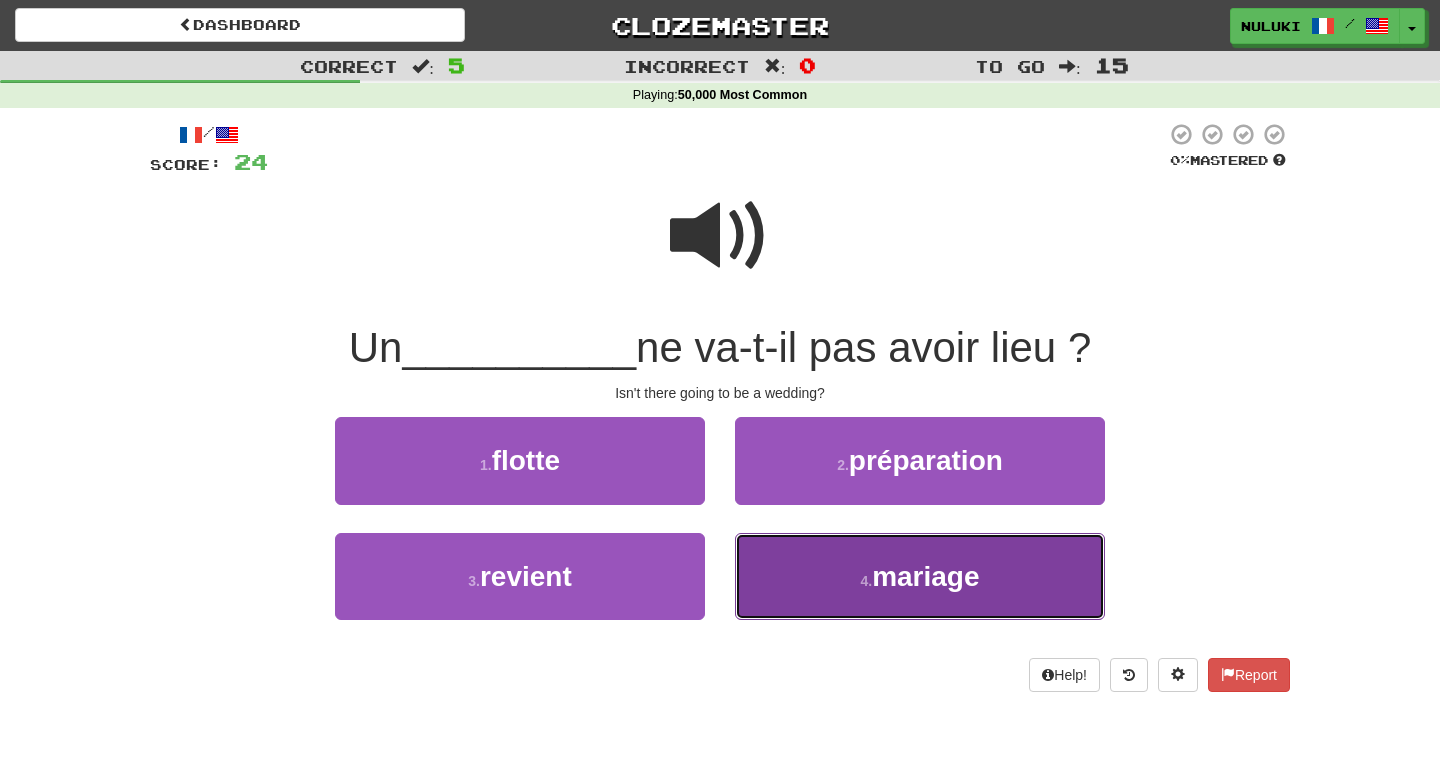 click on "4 .  mariage" at bounding box center [920, 576] 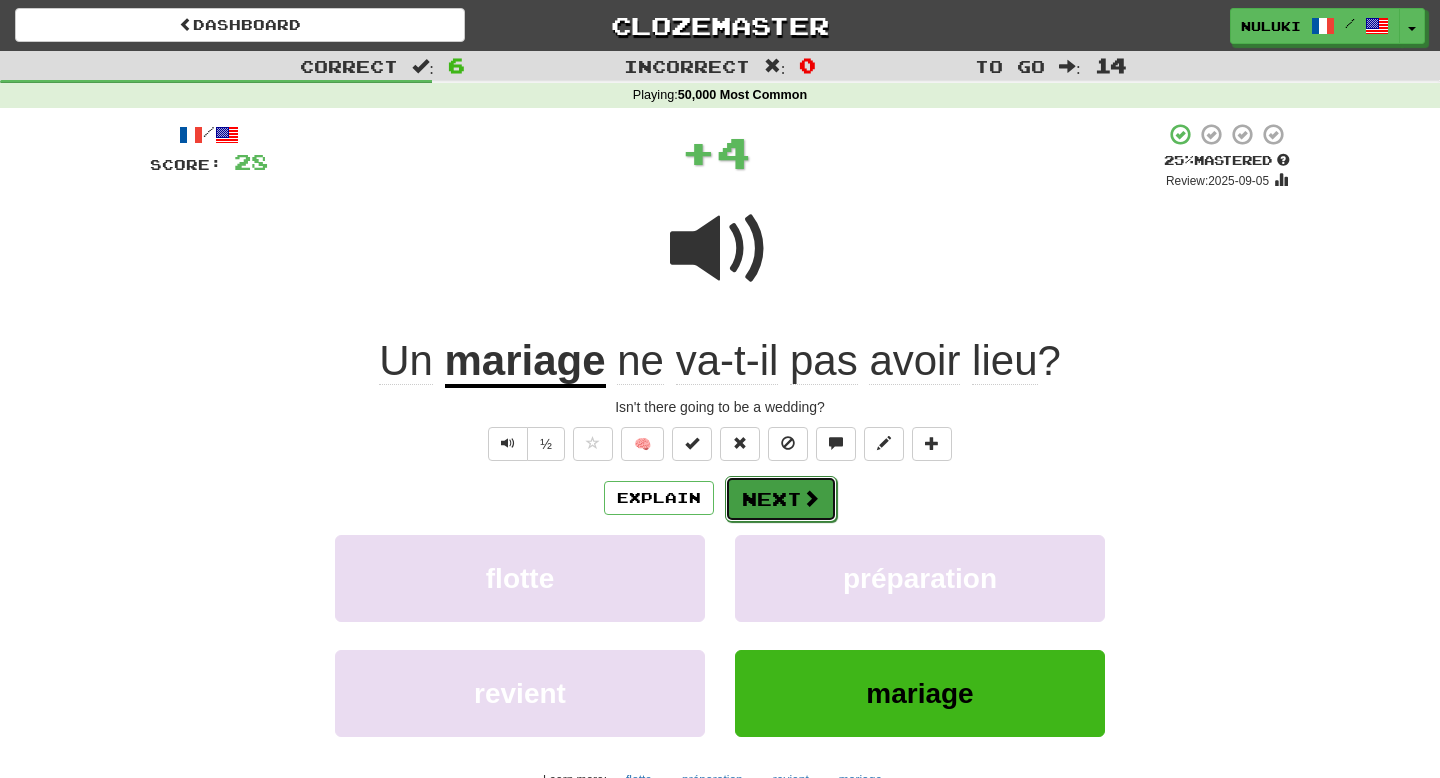 click on "Next" at bounding box center (781, 499) 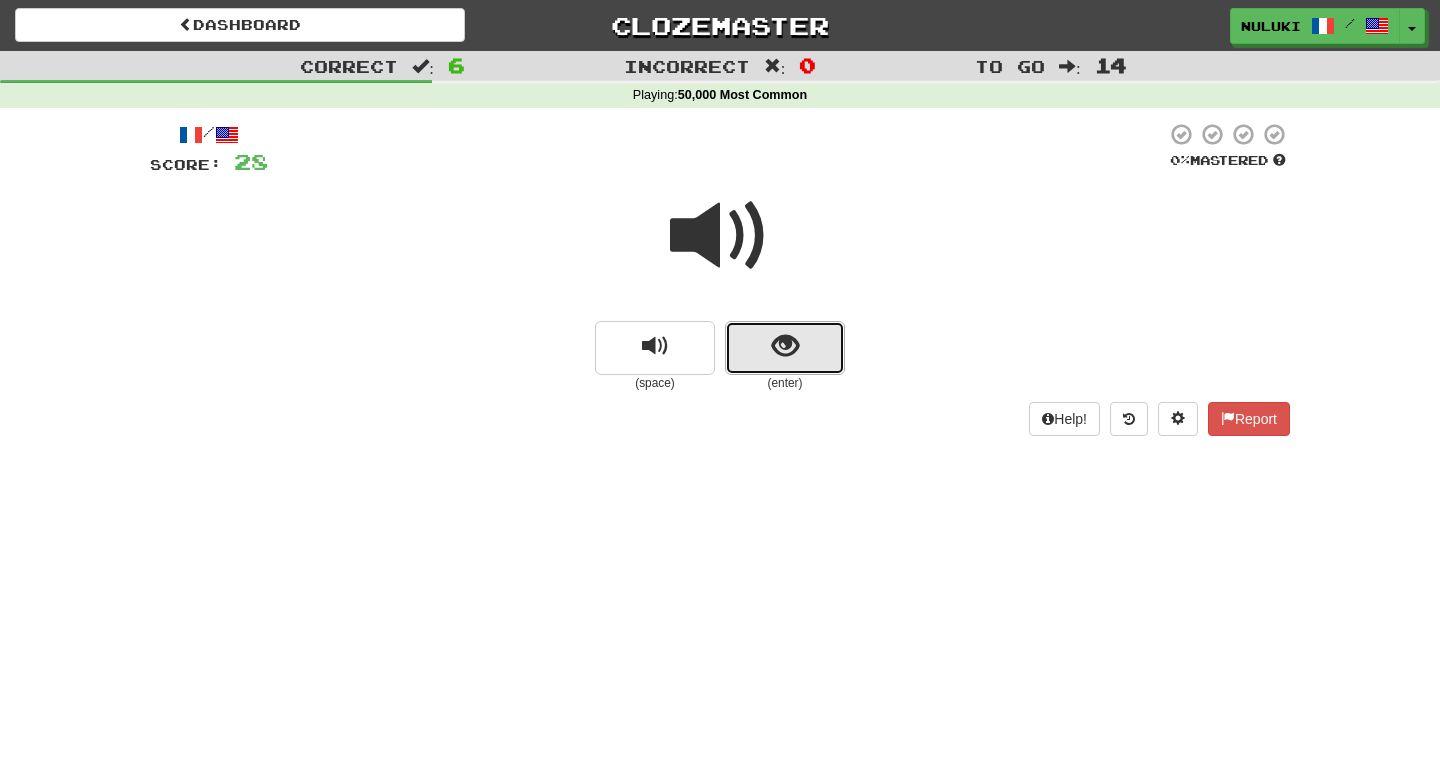 click at bounding box center (785, 346) 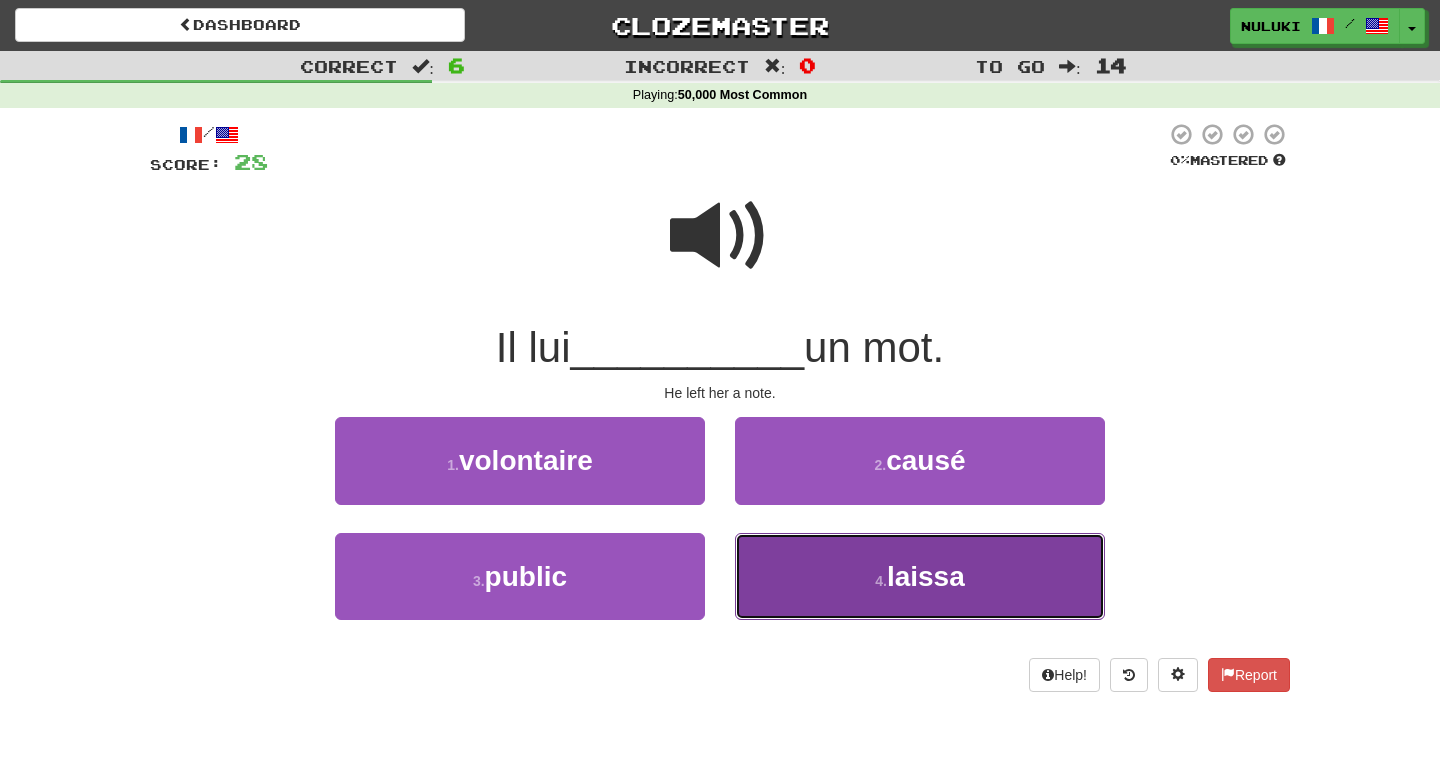 click on "4 .  laissa" at bounding box center [920, 576] 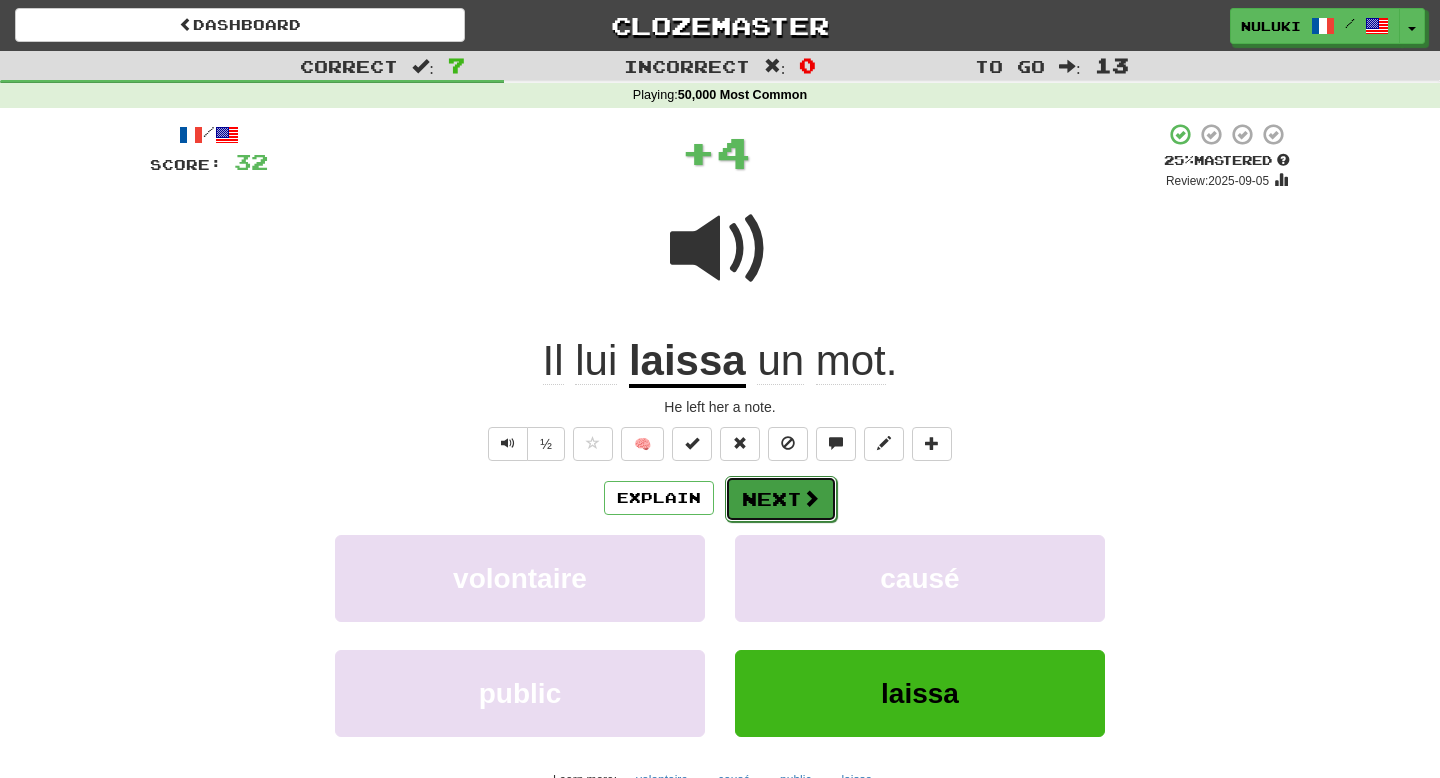 click on "Next" at bounding box center (781, 499) 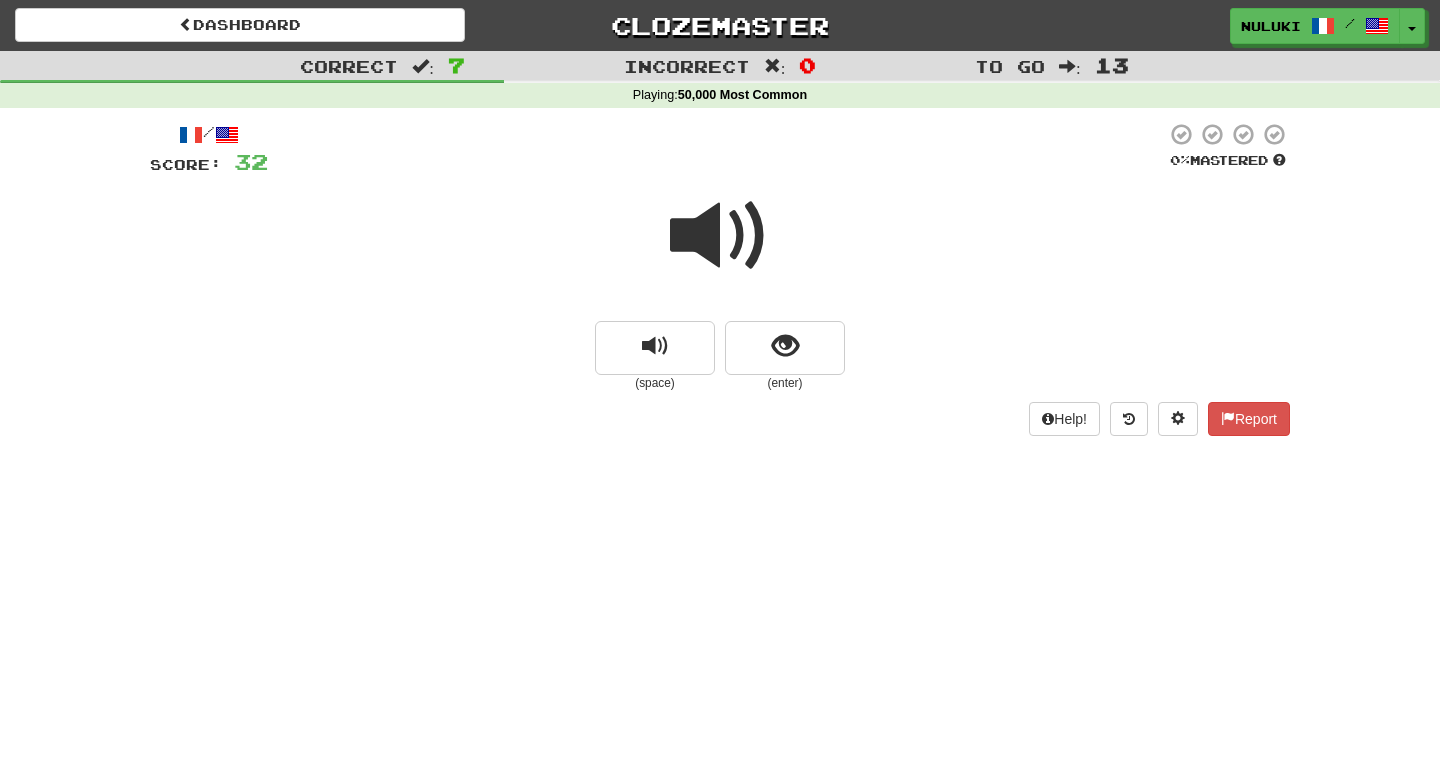 click at bounding box center (720, 249) 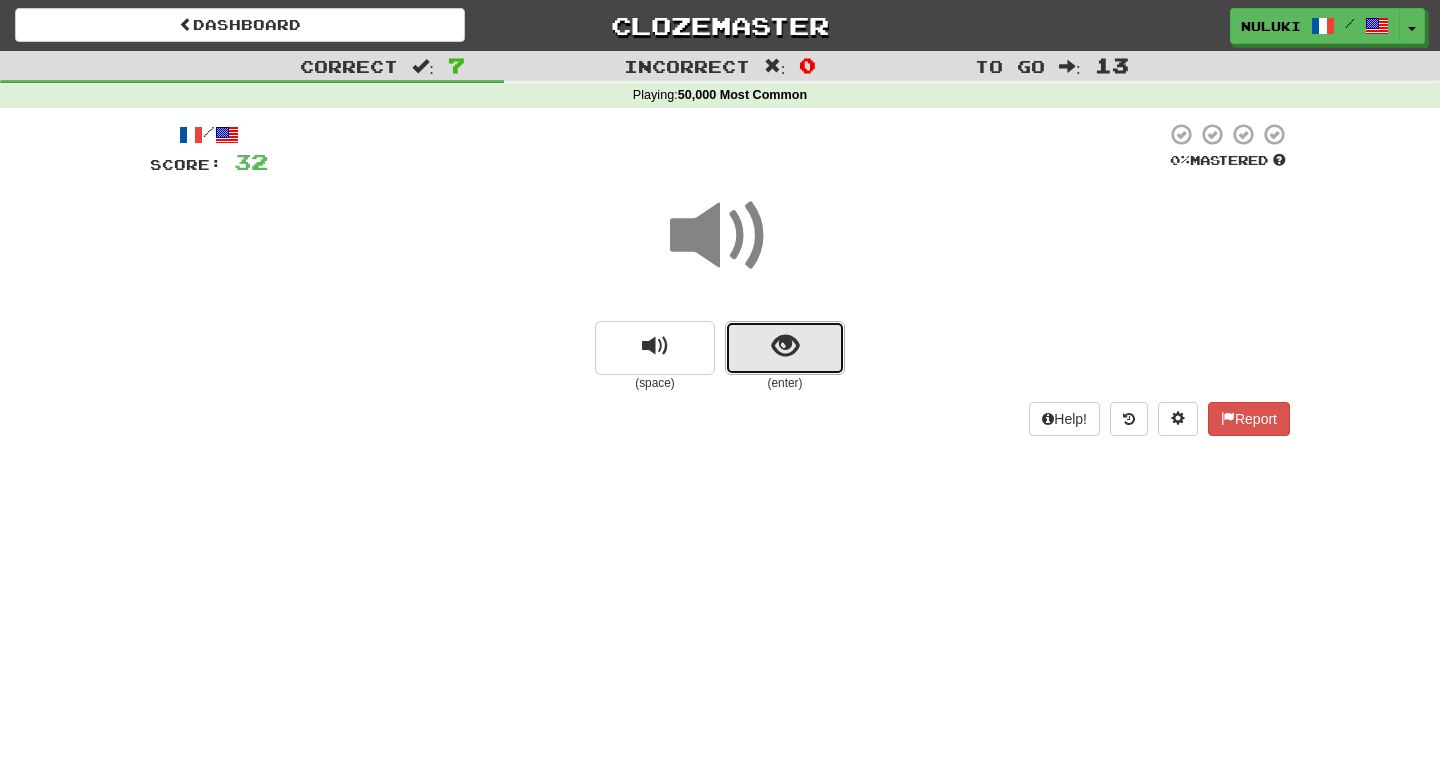 click at bounding box center [785, 346] 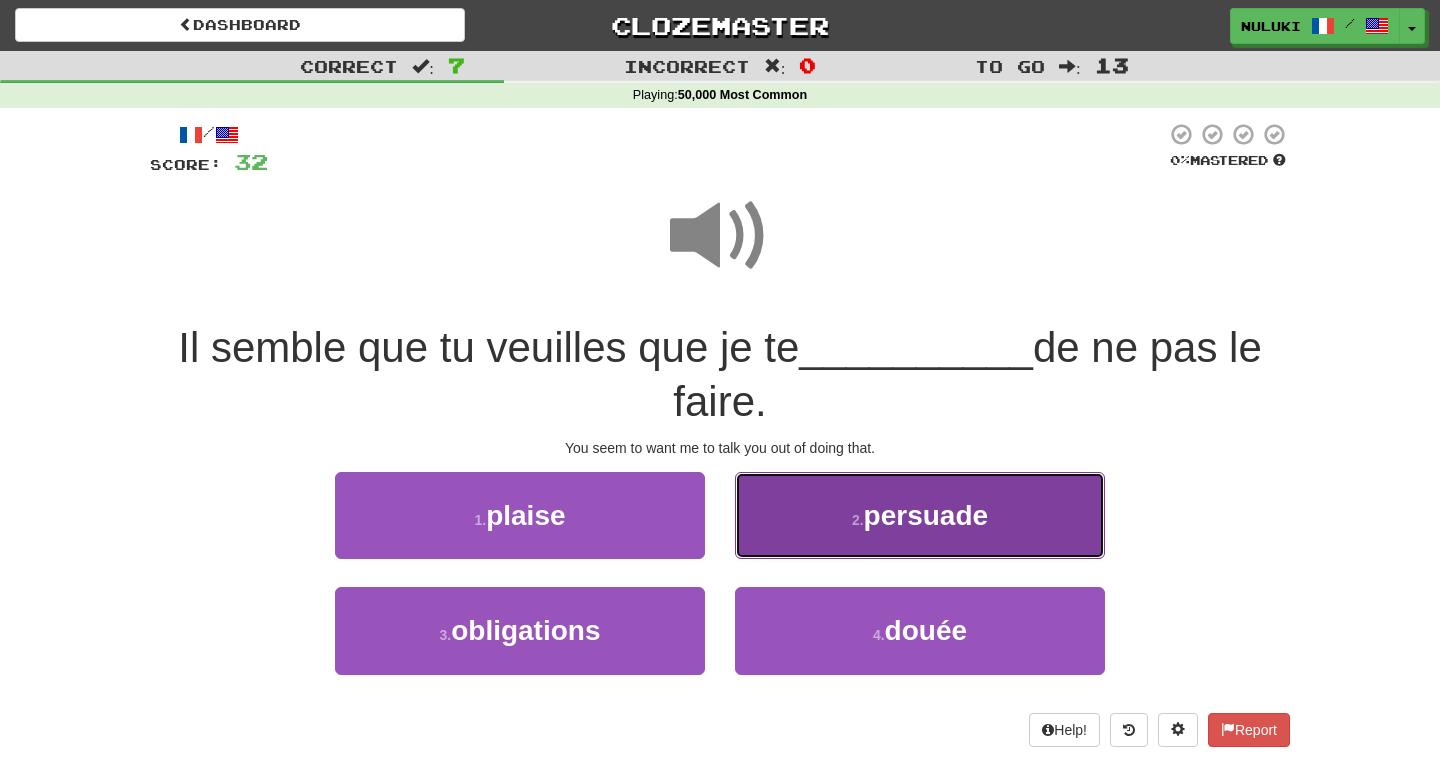 click on "2 .  persuade" at bounding box center (920, 515) 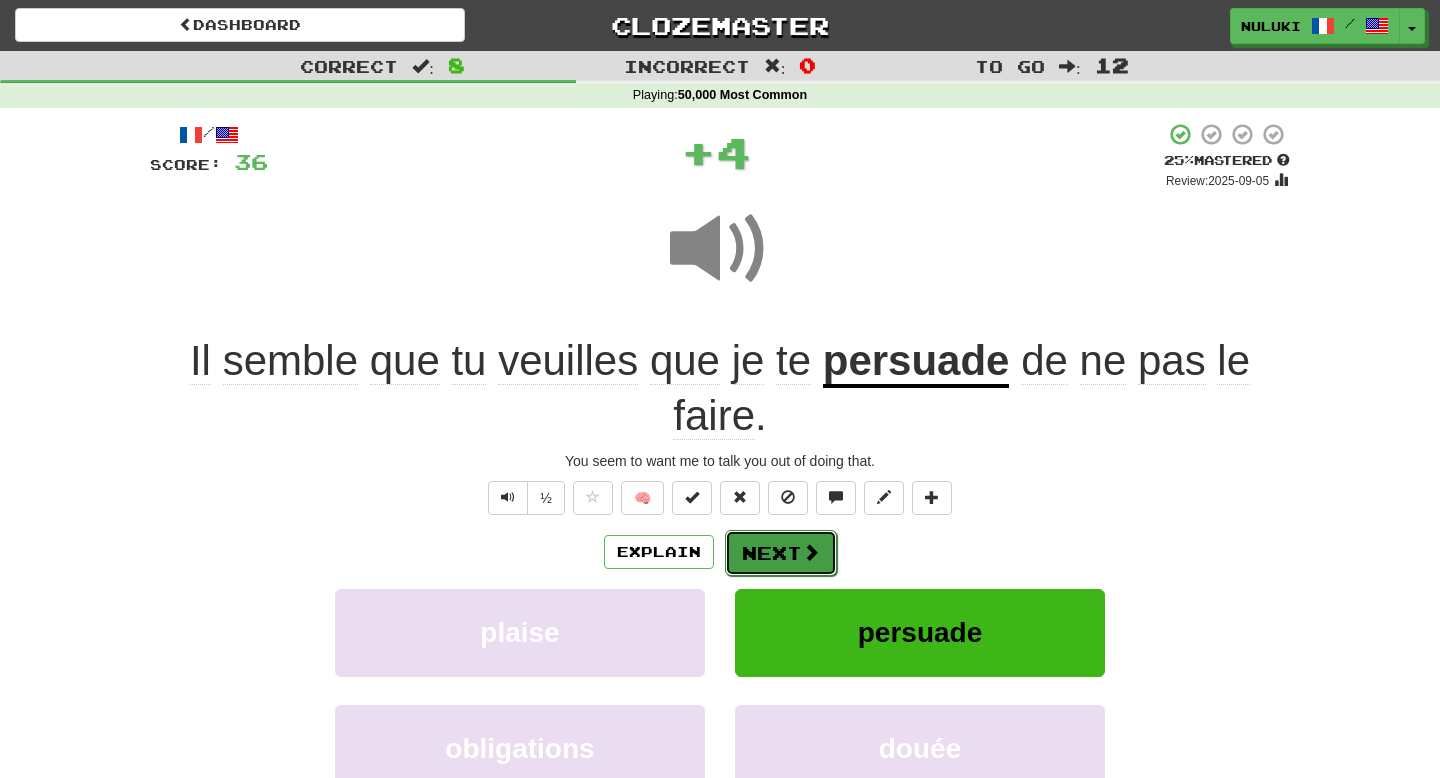 click on "Next" at bounding box center [781, 553] 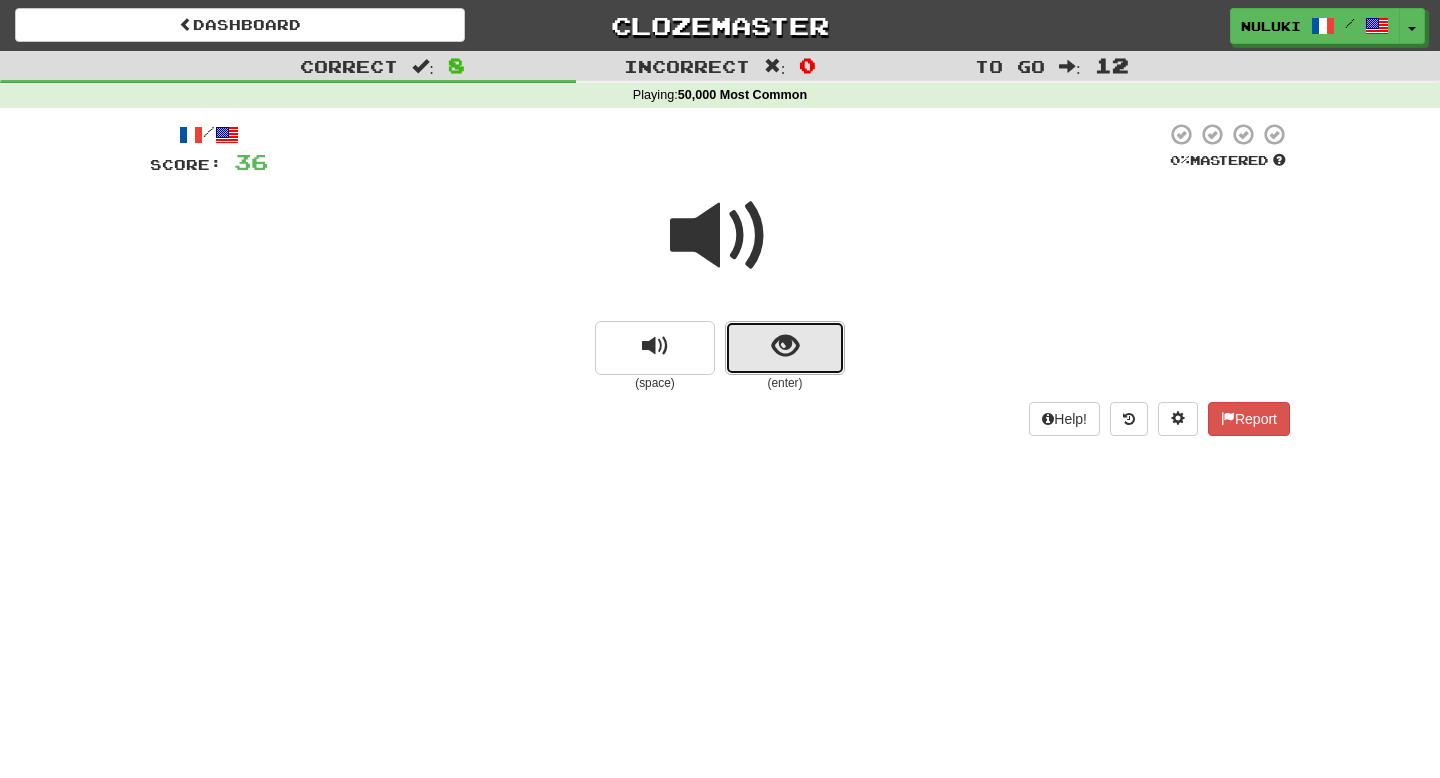 click at bounding box center (785, 348) 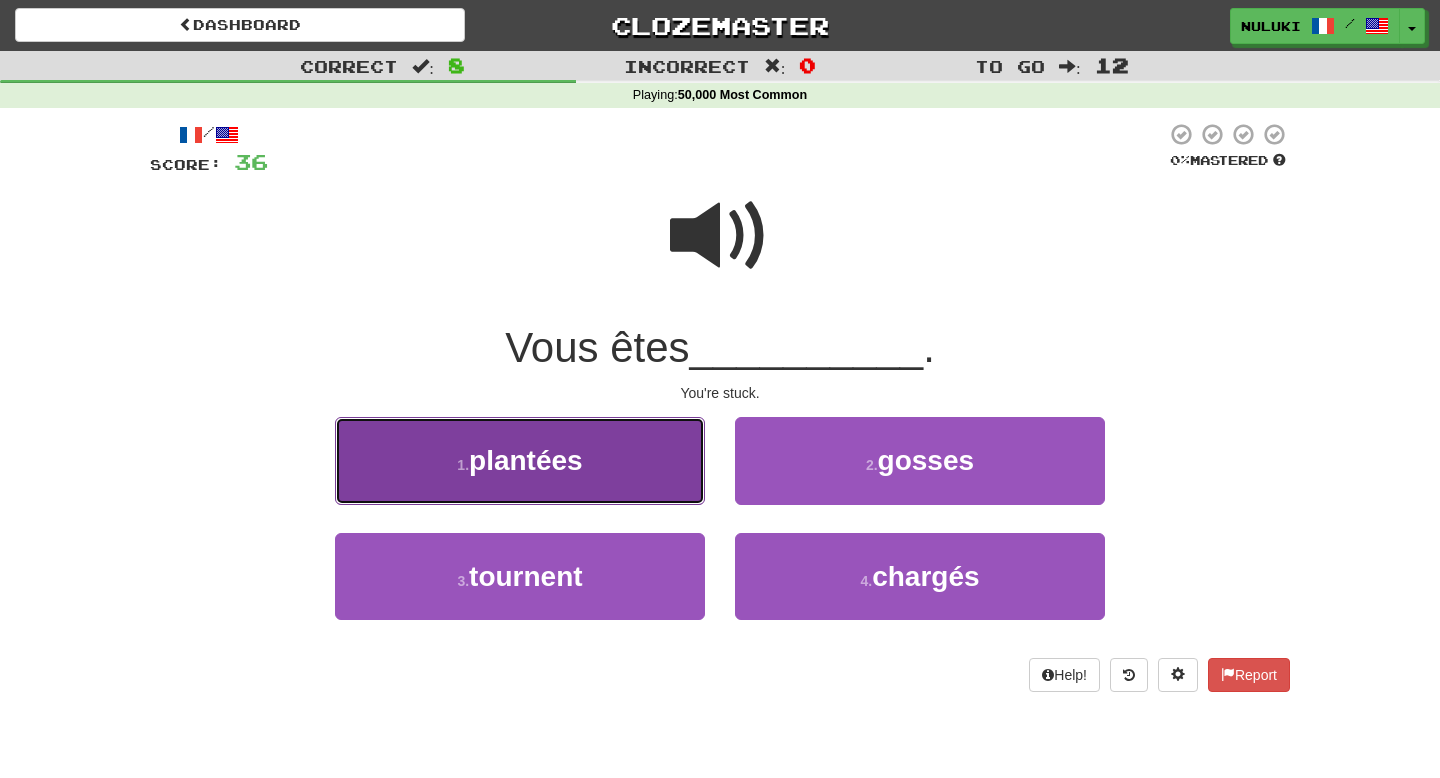 click on "1 .  plantées" at bounding box center [520, 460] 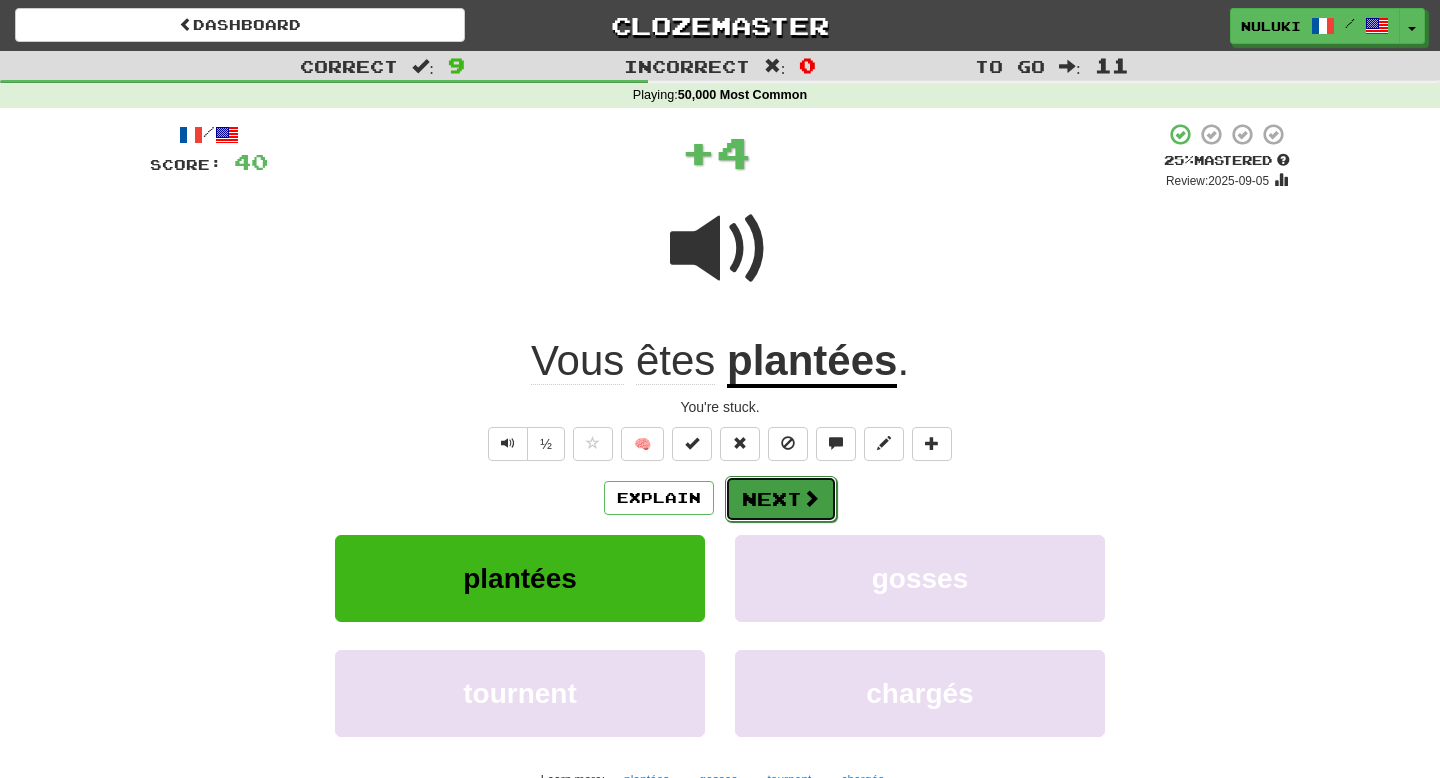 click on "Next" at bounding box center (781, 499) 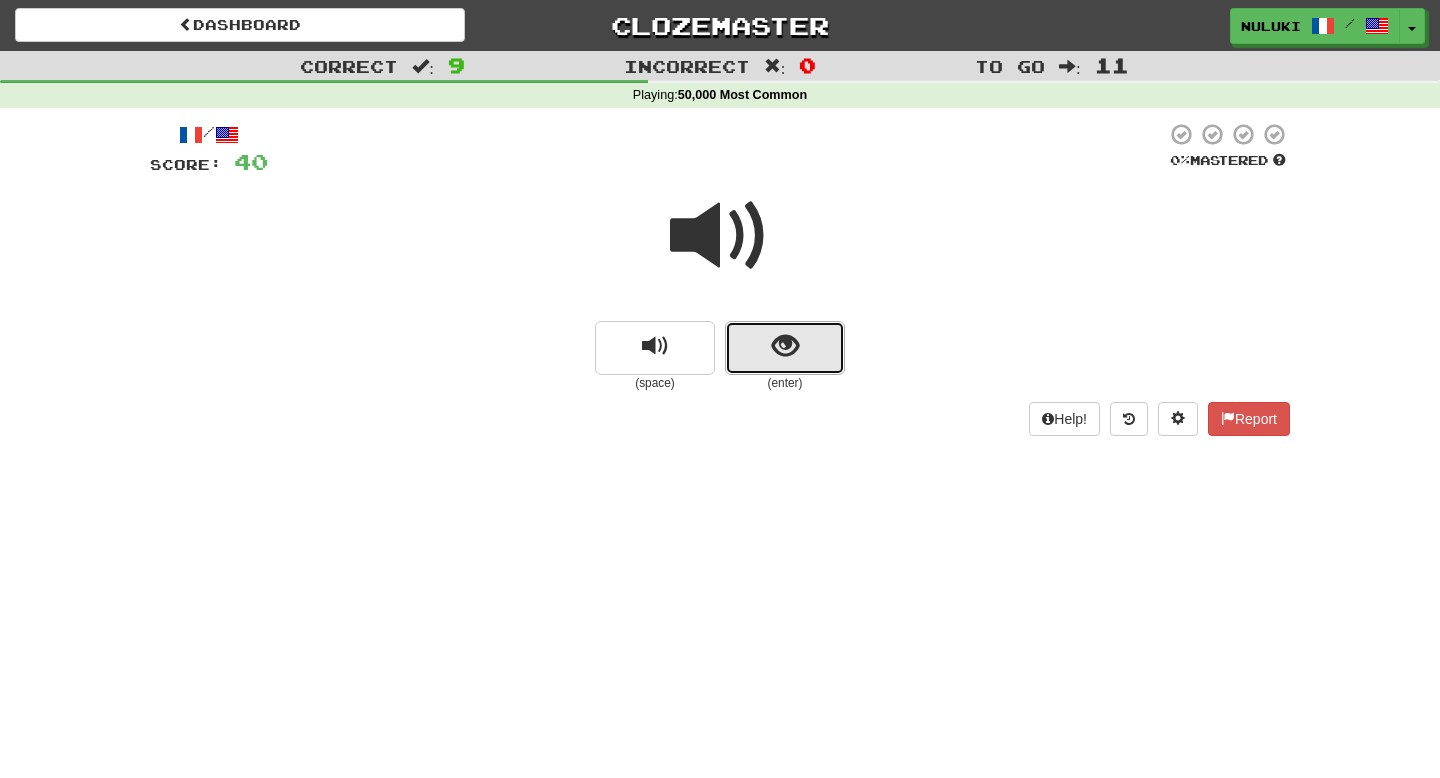 click at bounding box center (785, 348) 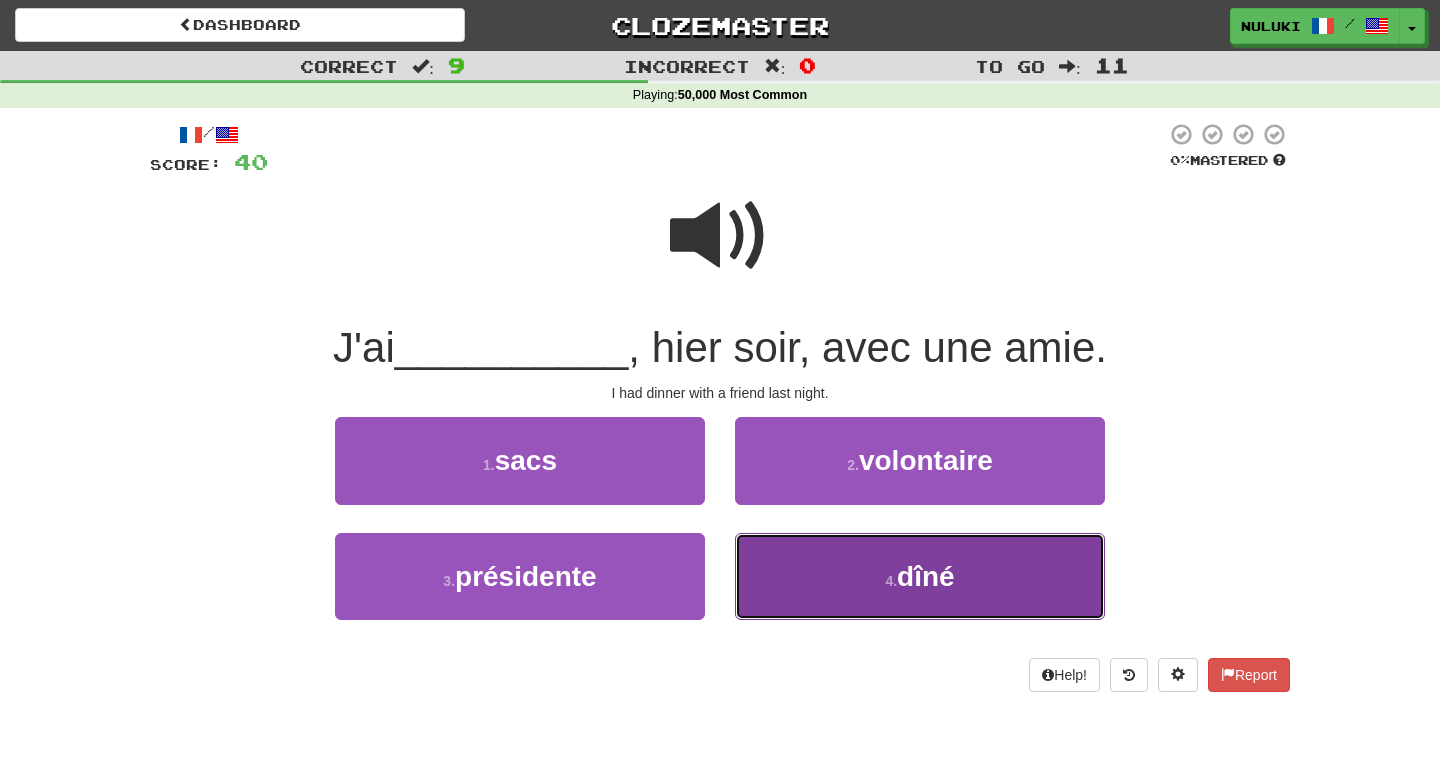 click on "4 .  dîné" at bounding box center (920, 576) 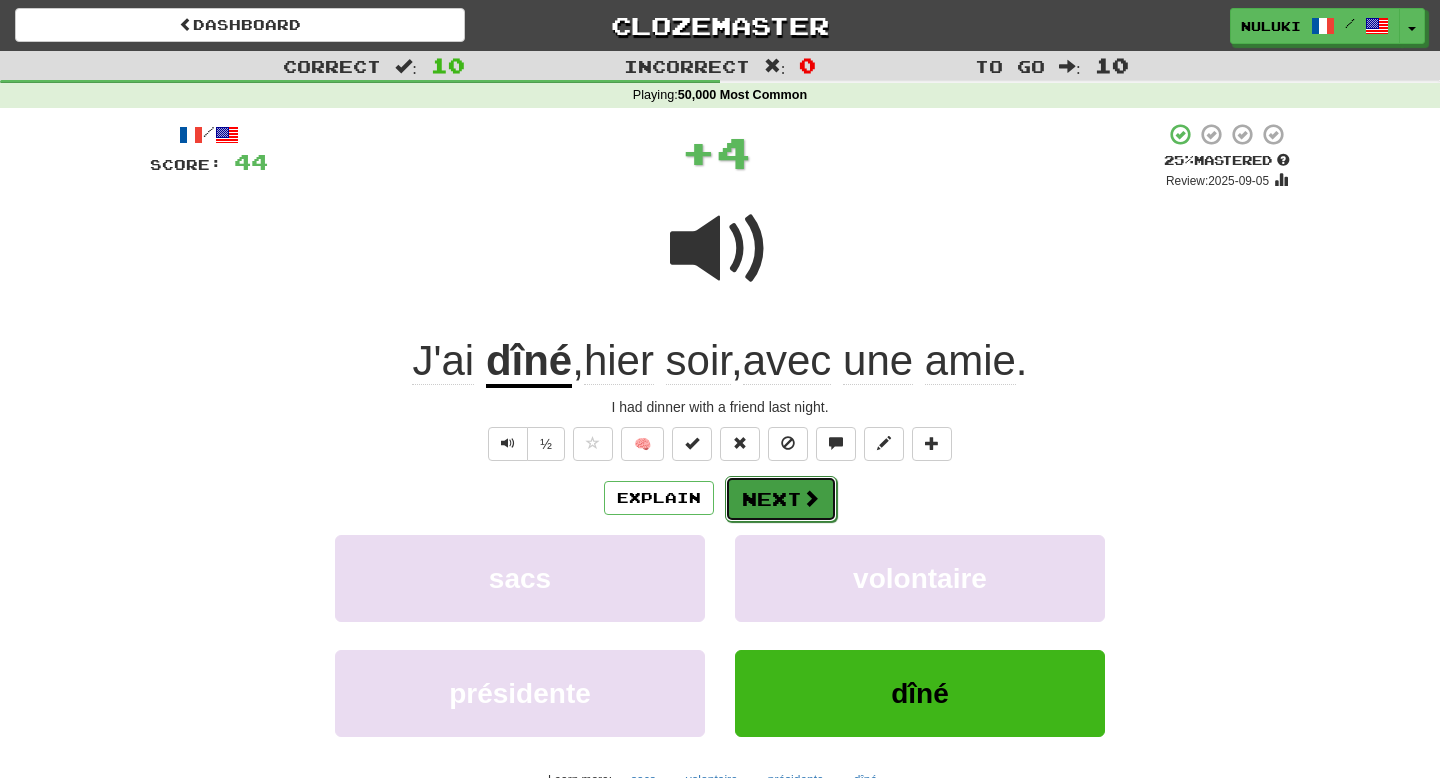 click on "Next" at bounding box center [781, 499] 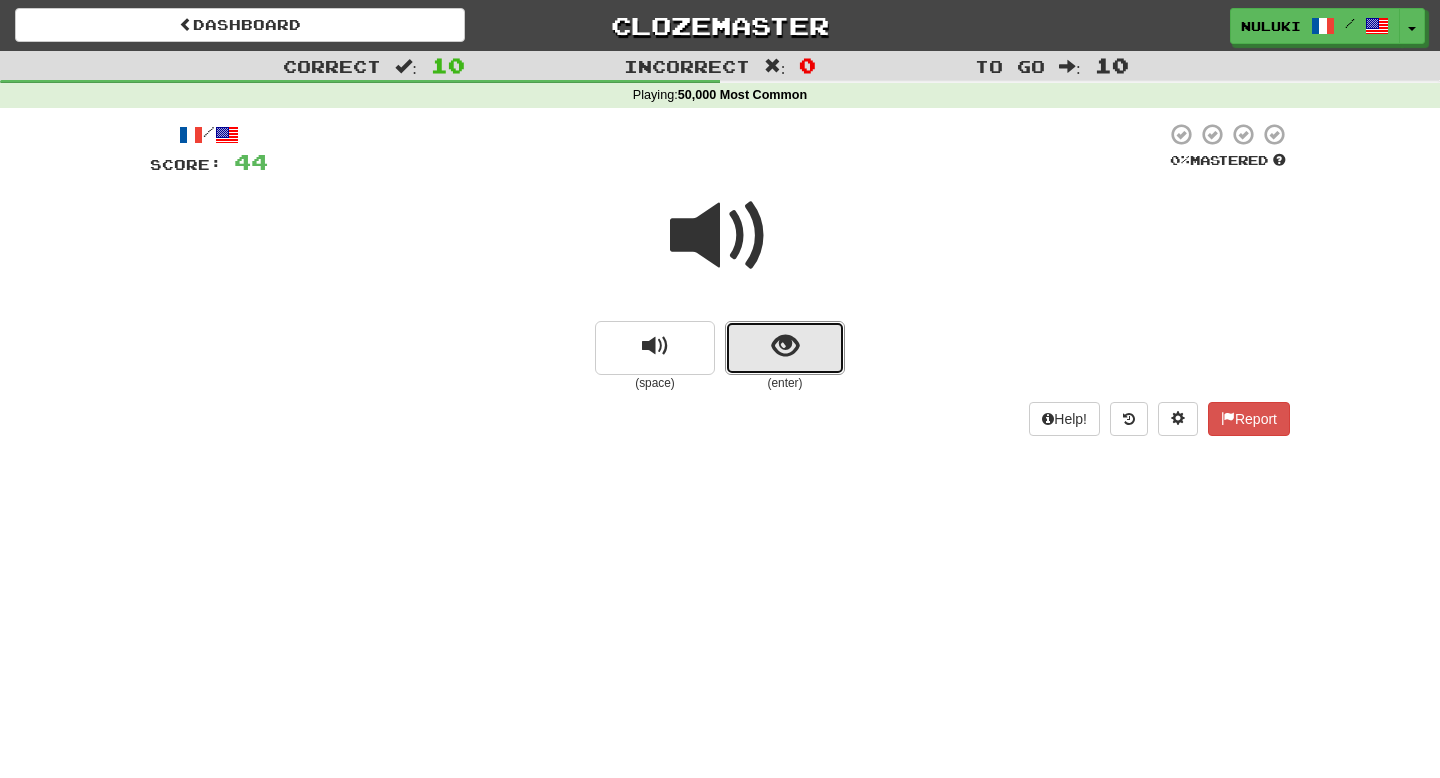 click at bounding box center (785, 348) 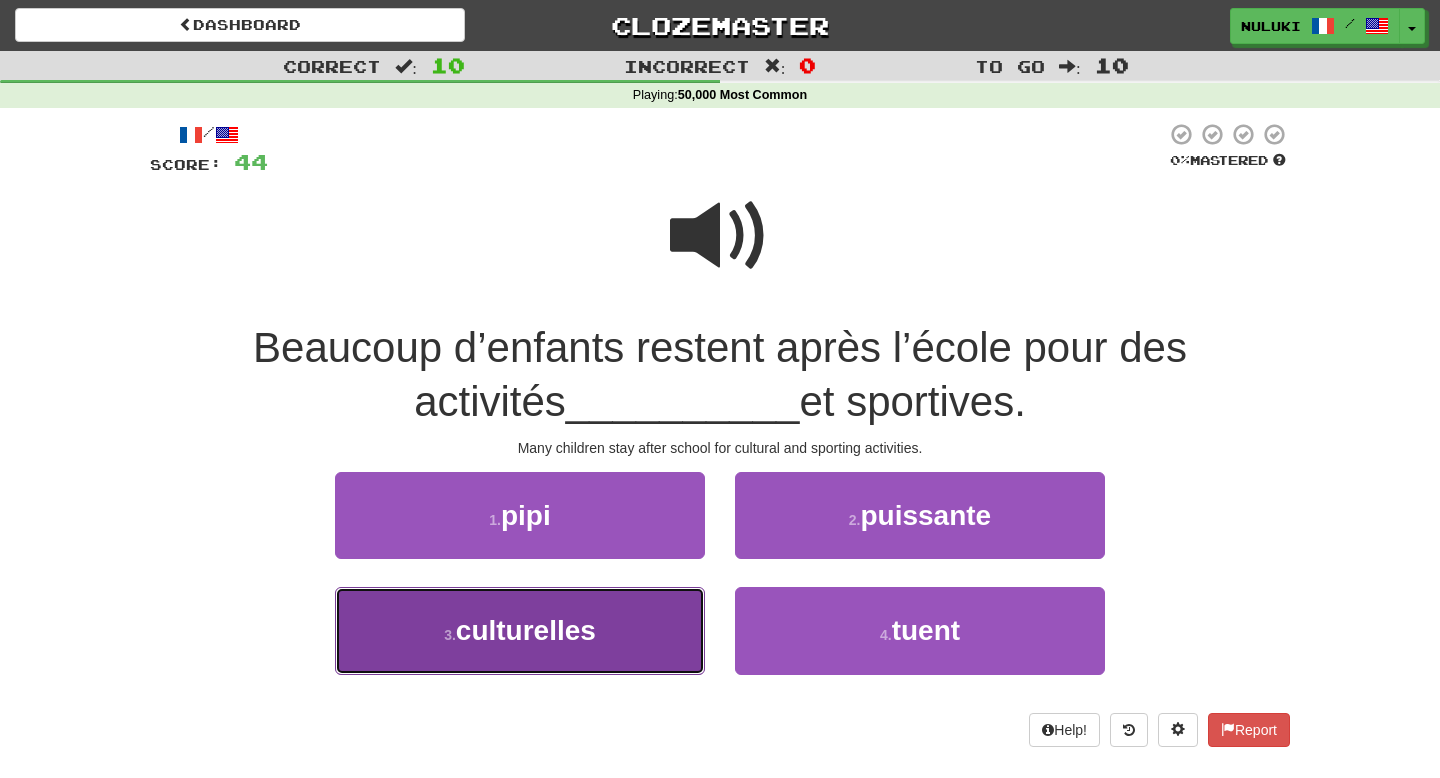 click on "3 .  culturelles" at bounding box center (520, 630) 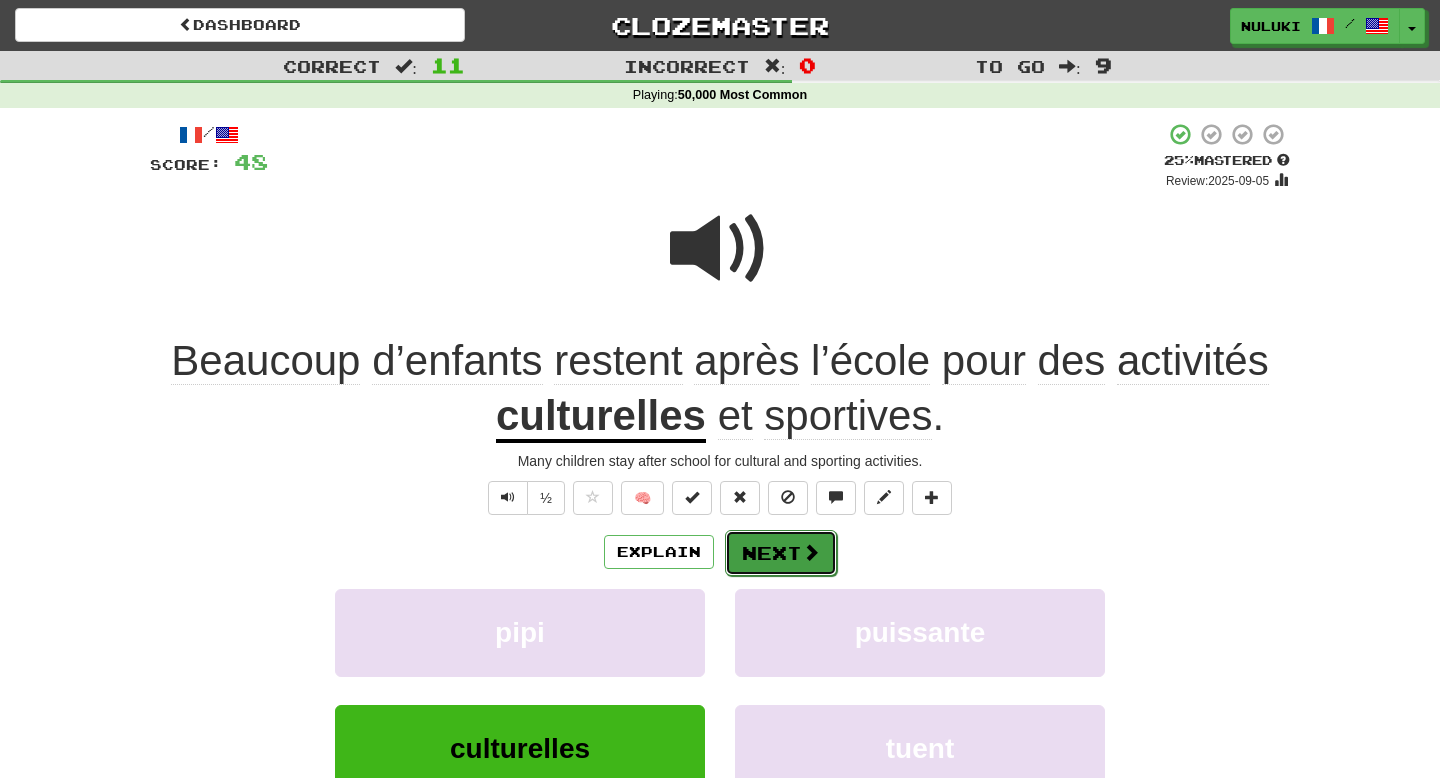 click on "Next" at bounding box center (781, 553) 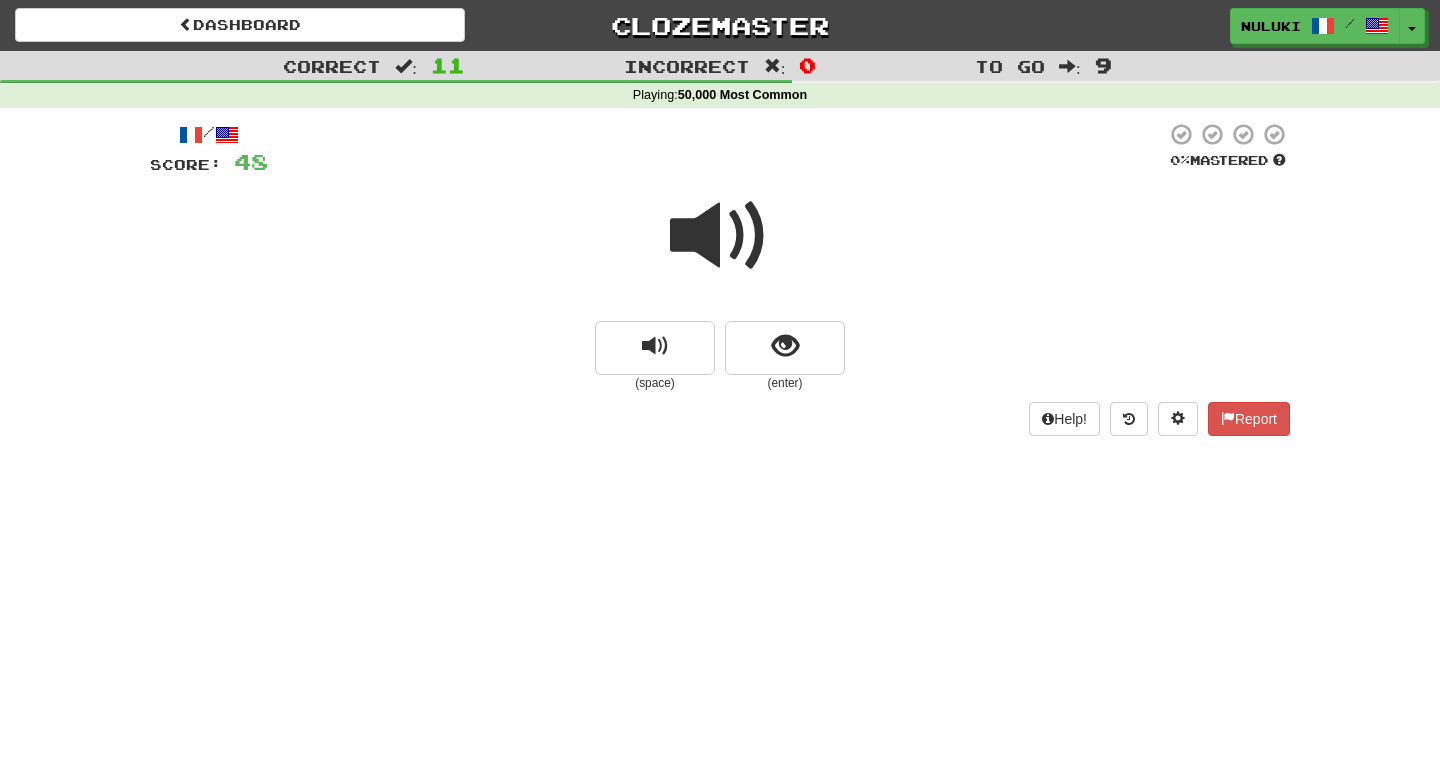click at bounding box center (720, 236) 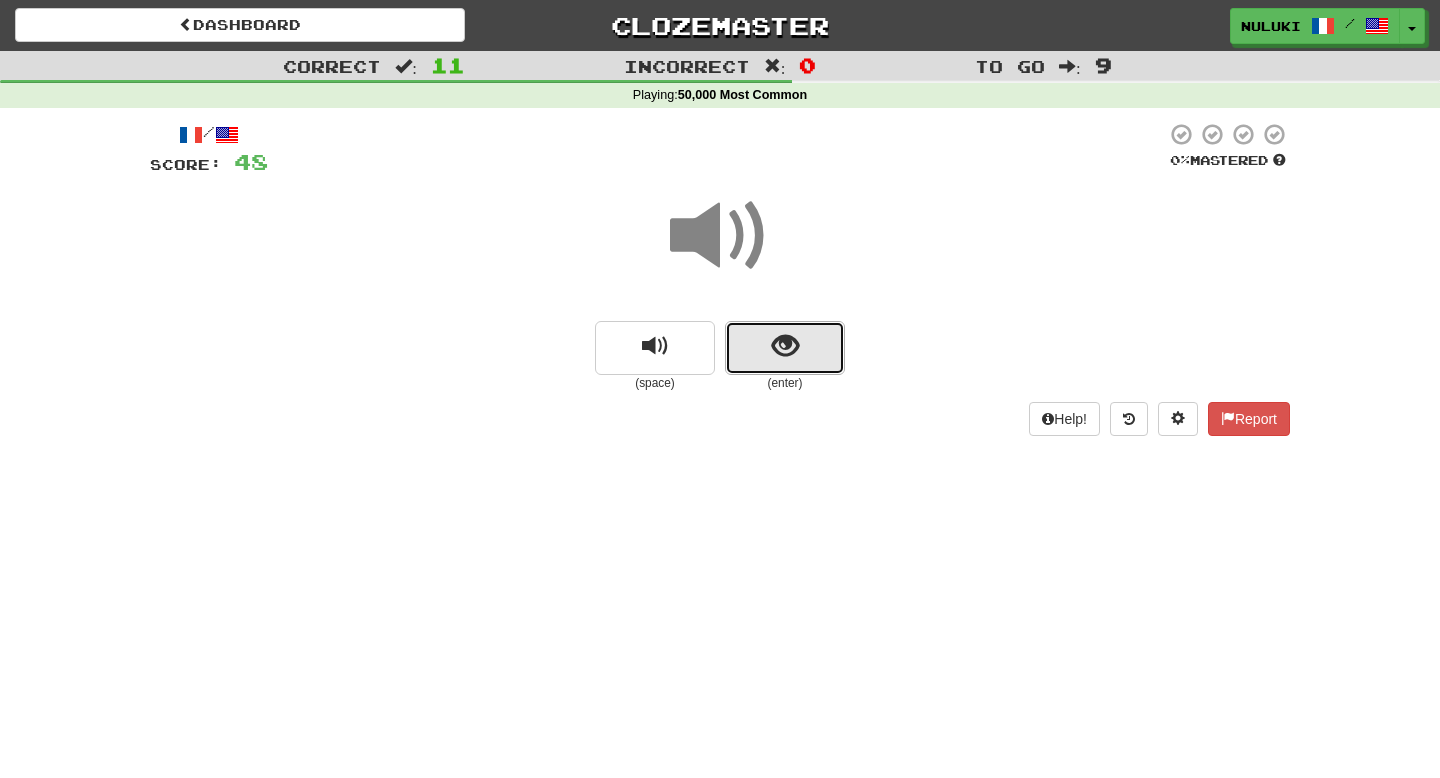 click at bounding box center (785, 348) 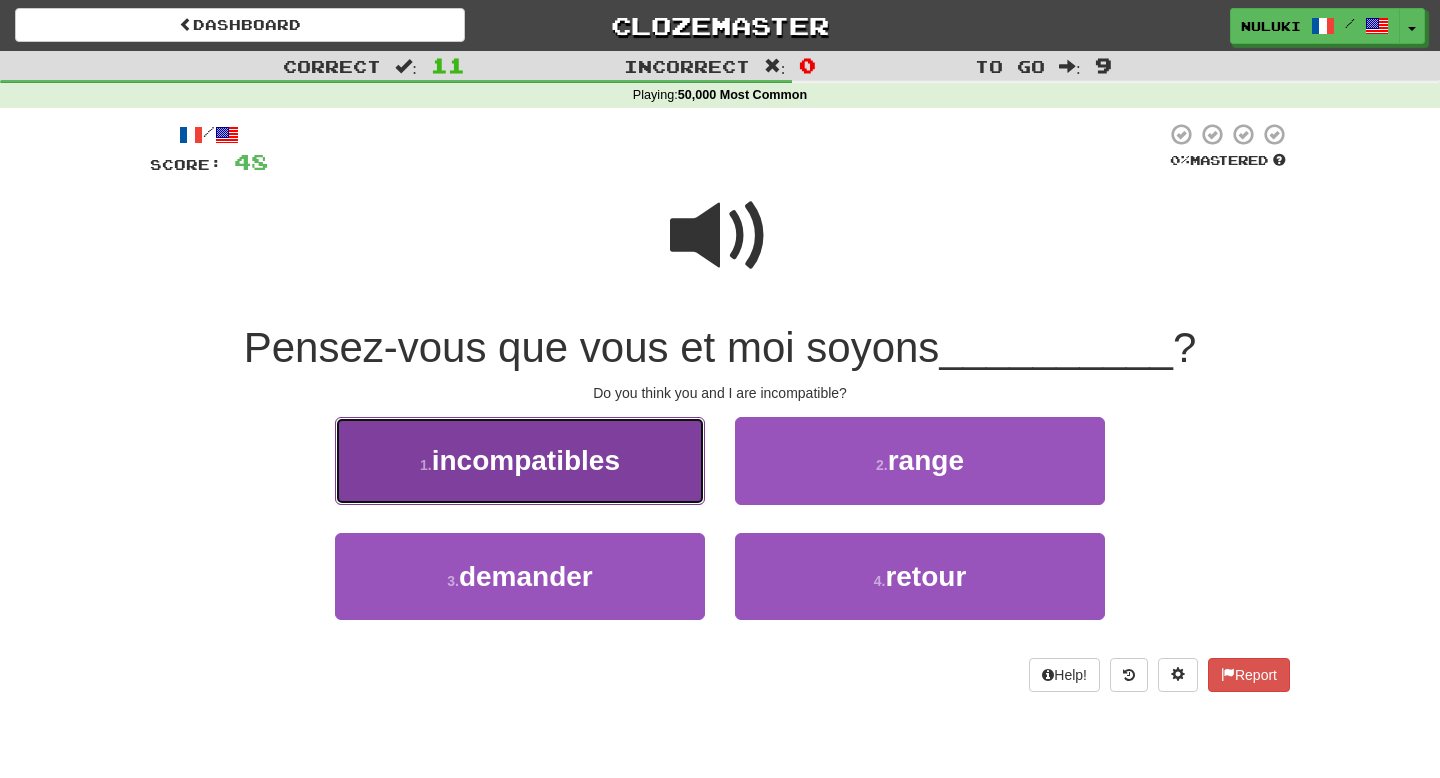 click on "1 .  incompatibles" at bounding box center [520, 460] 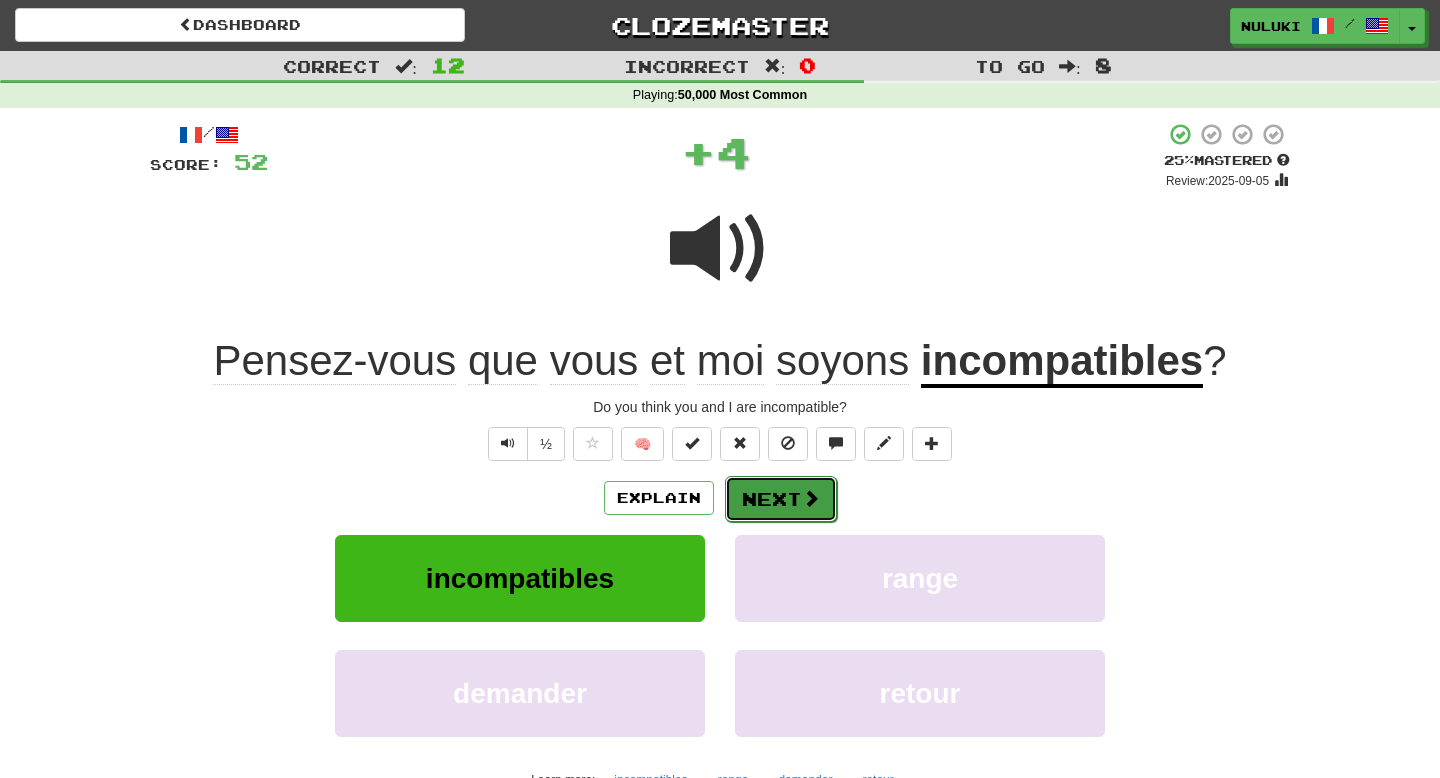 click on "Next" at bounding box center [781, 499] 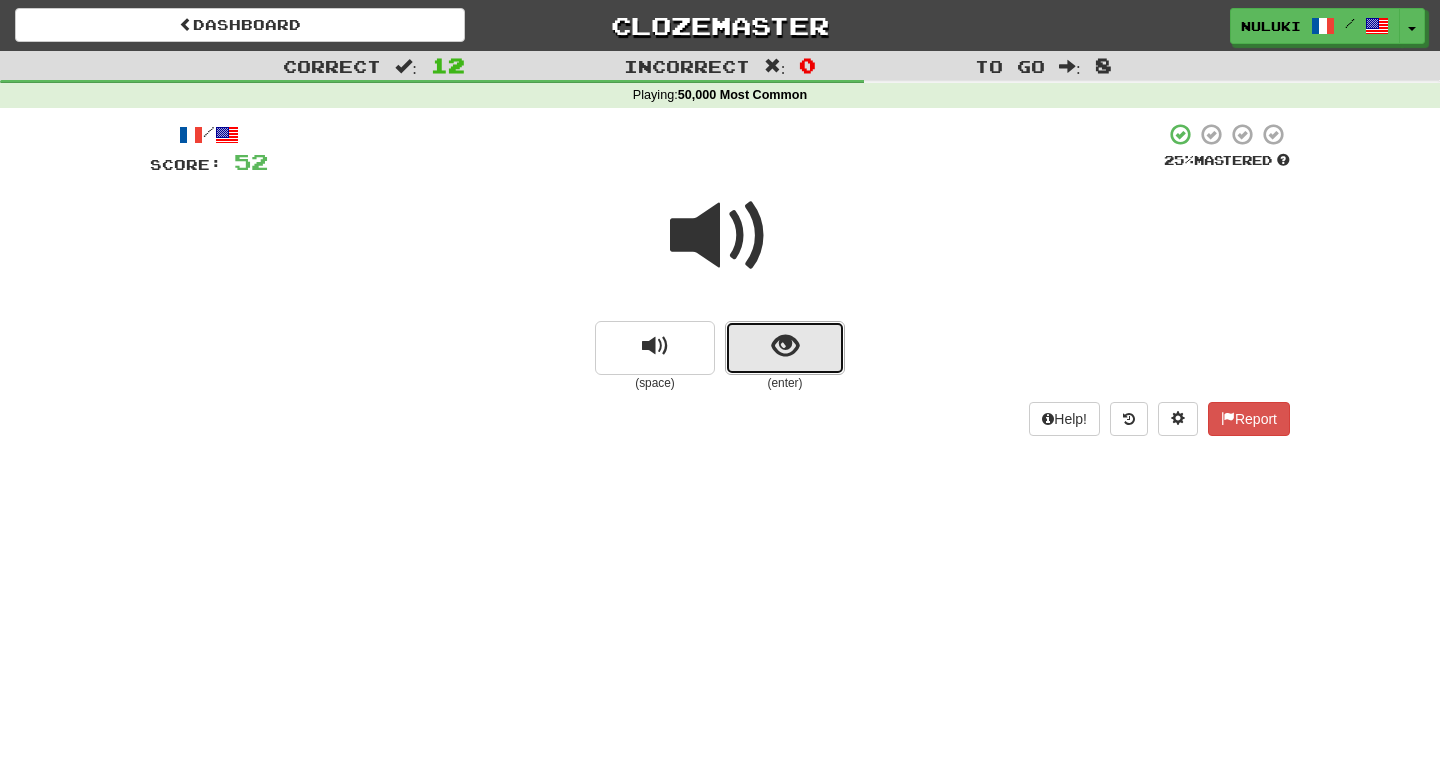 click at bounding box center (785, 348) 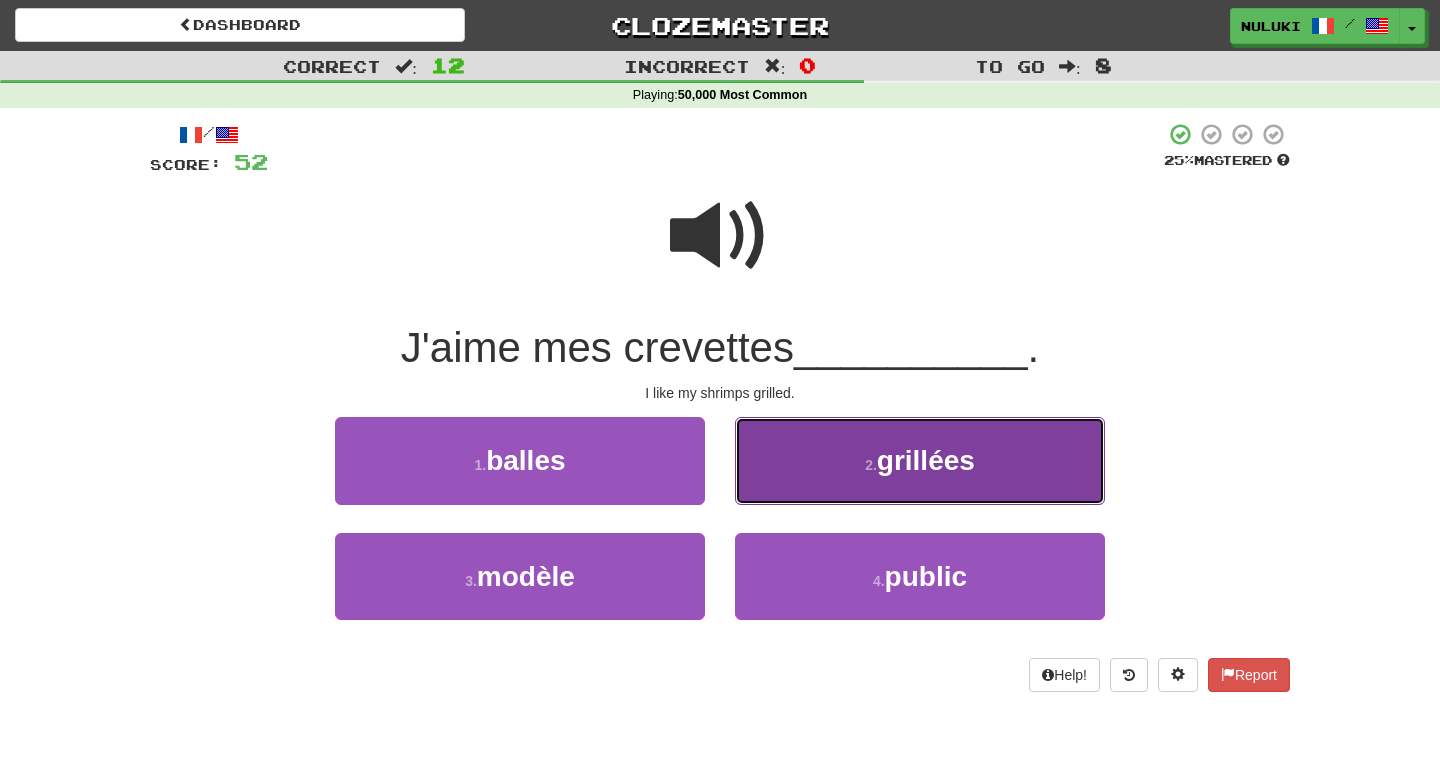 click on "2 .  grillées" at bounding box center [920, 460] 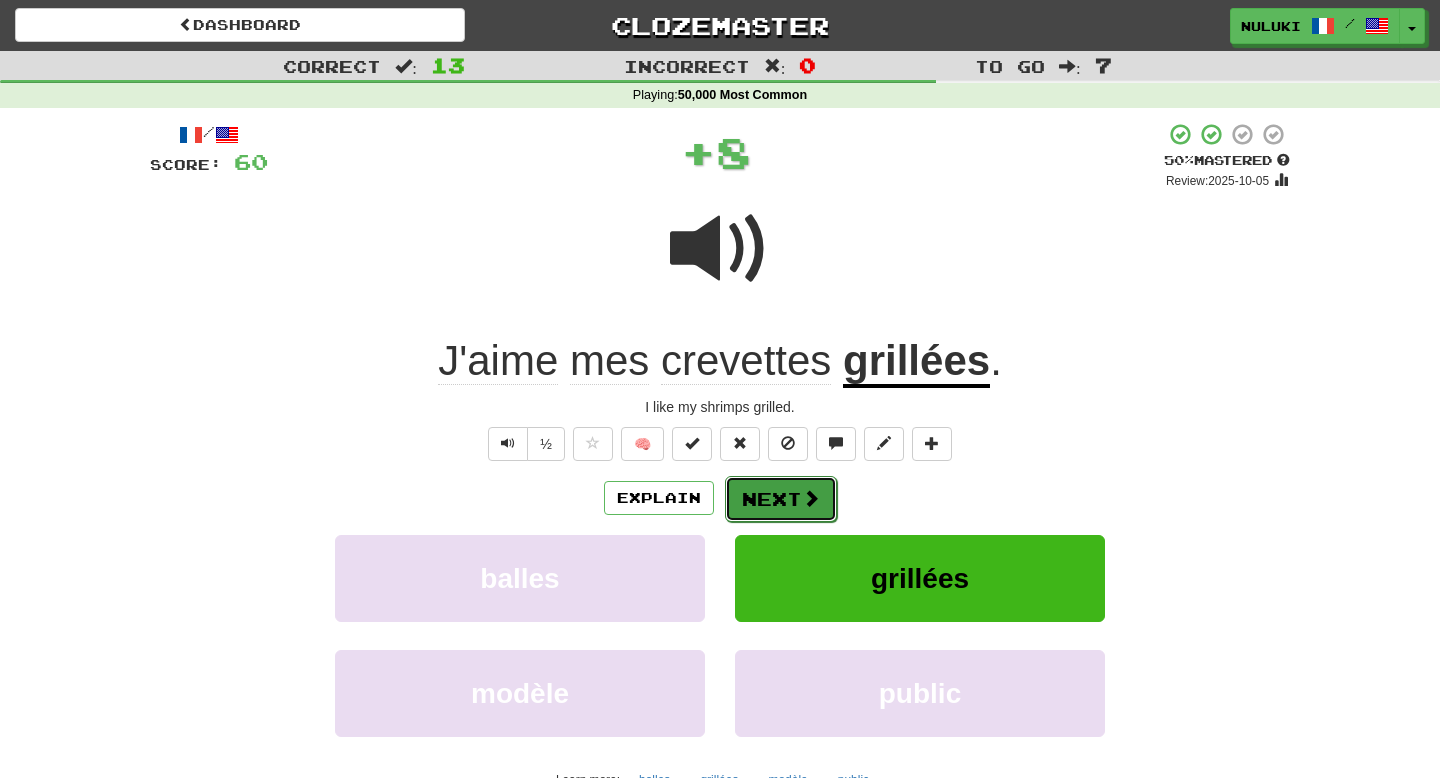 click on "Next" at bounding box center [781, 499] 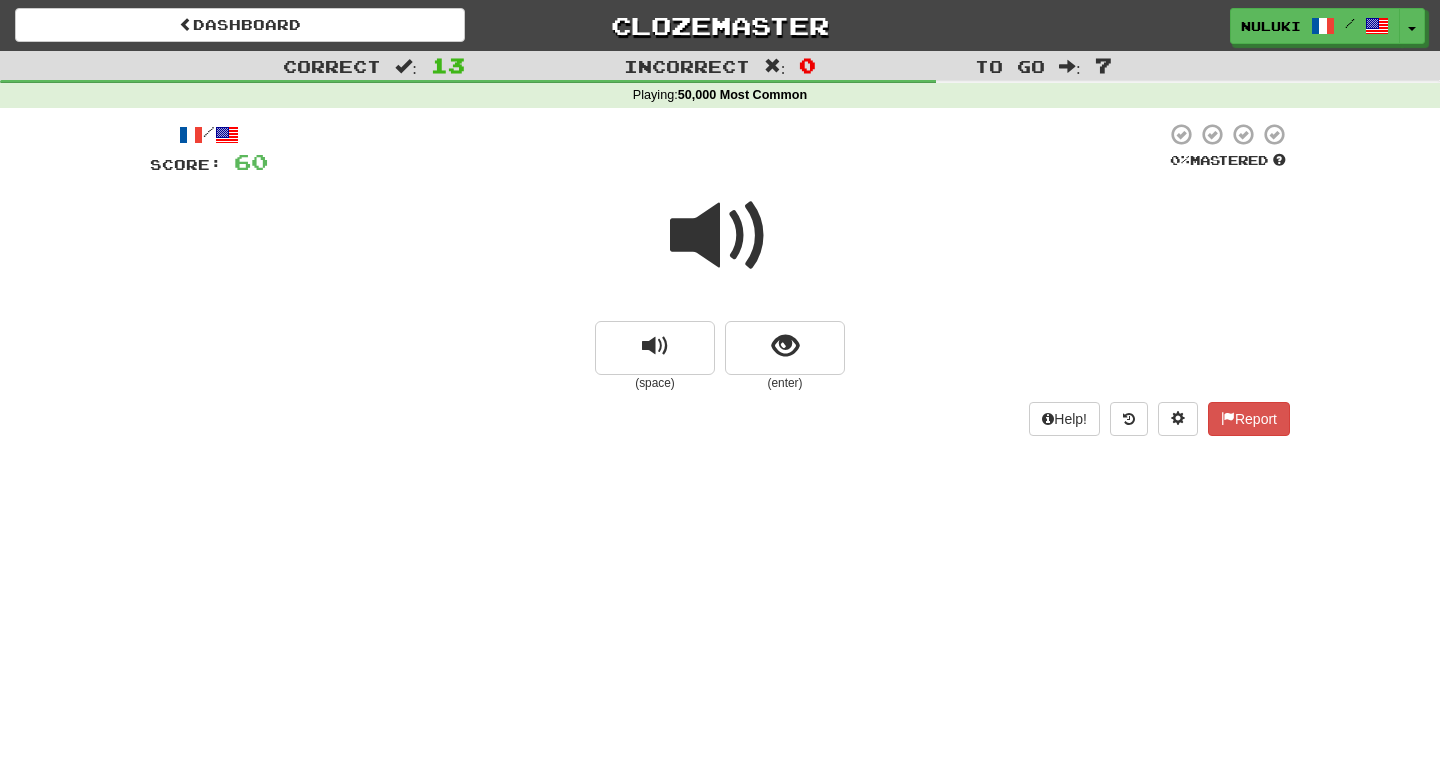 click at bounding box center [720, 236] 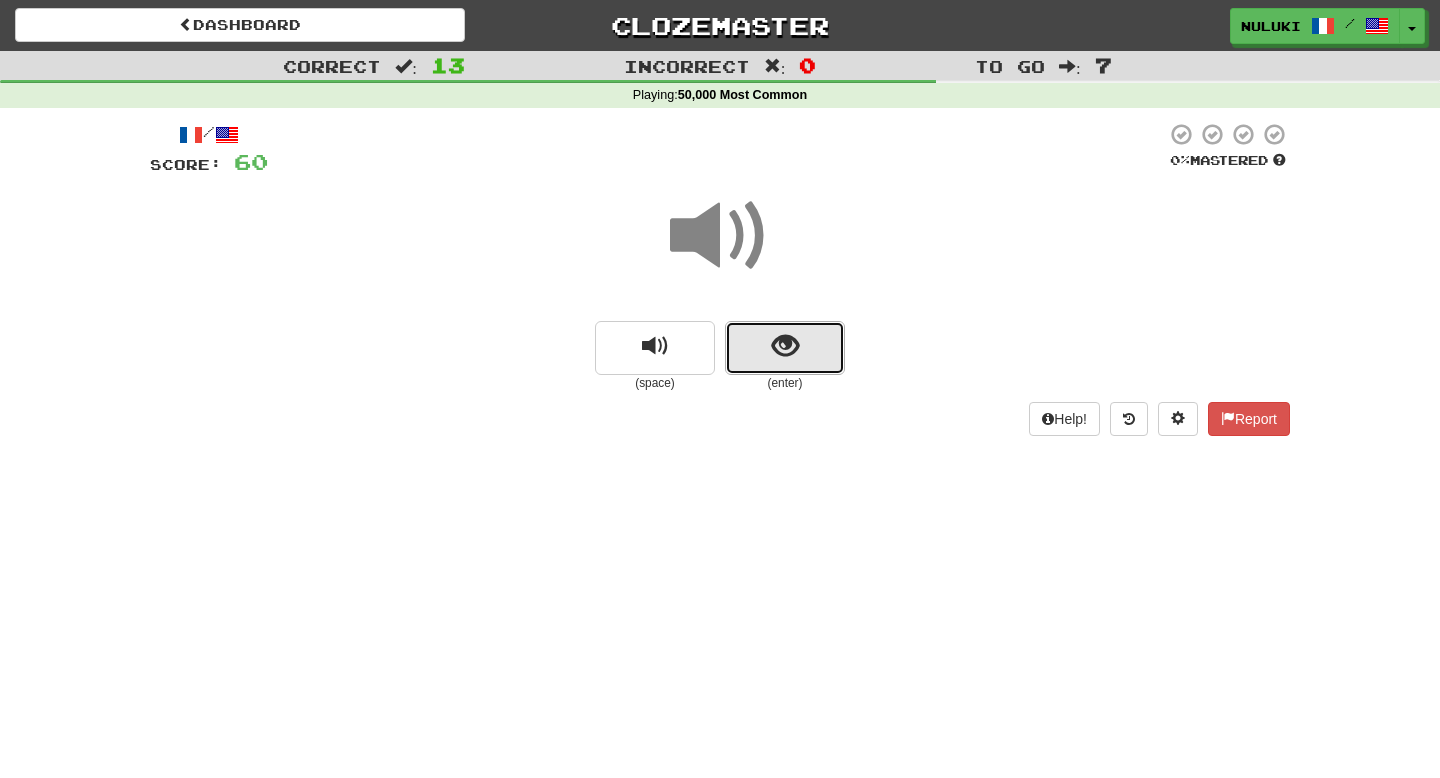 click at bounding box center (785, 348) 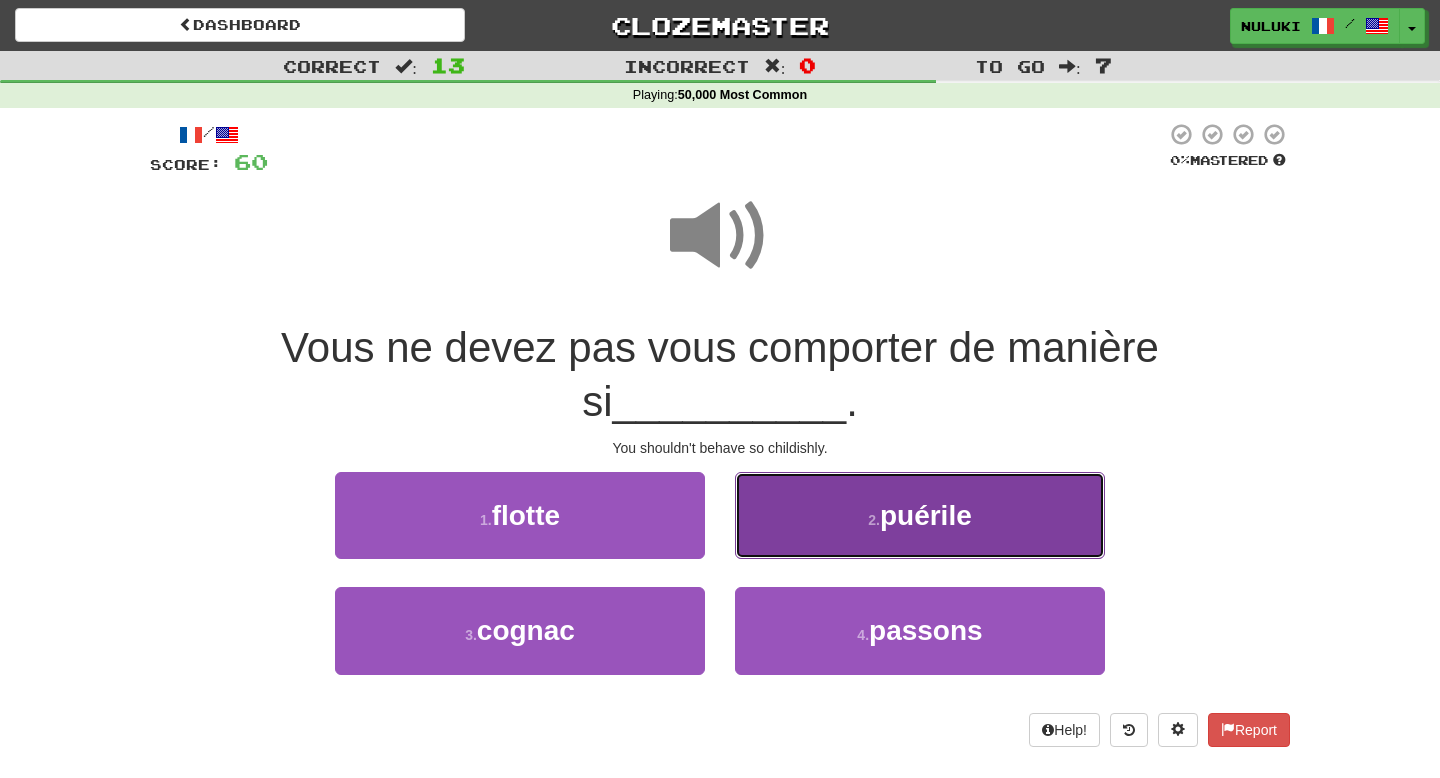click on "2 .  puérile" at bounding box center [920, 515] 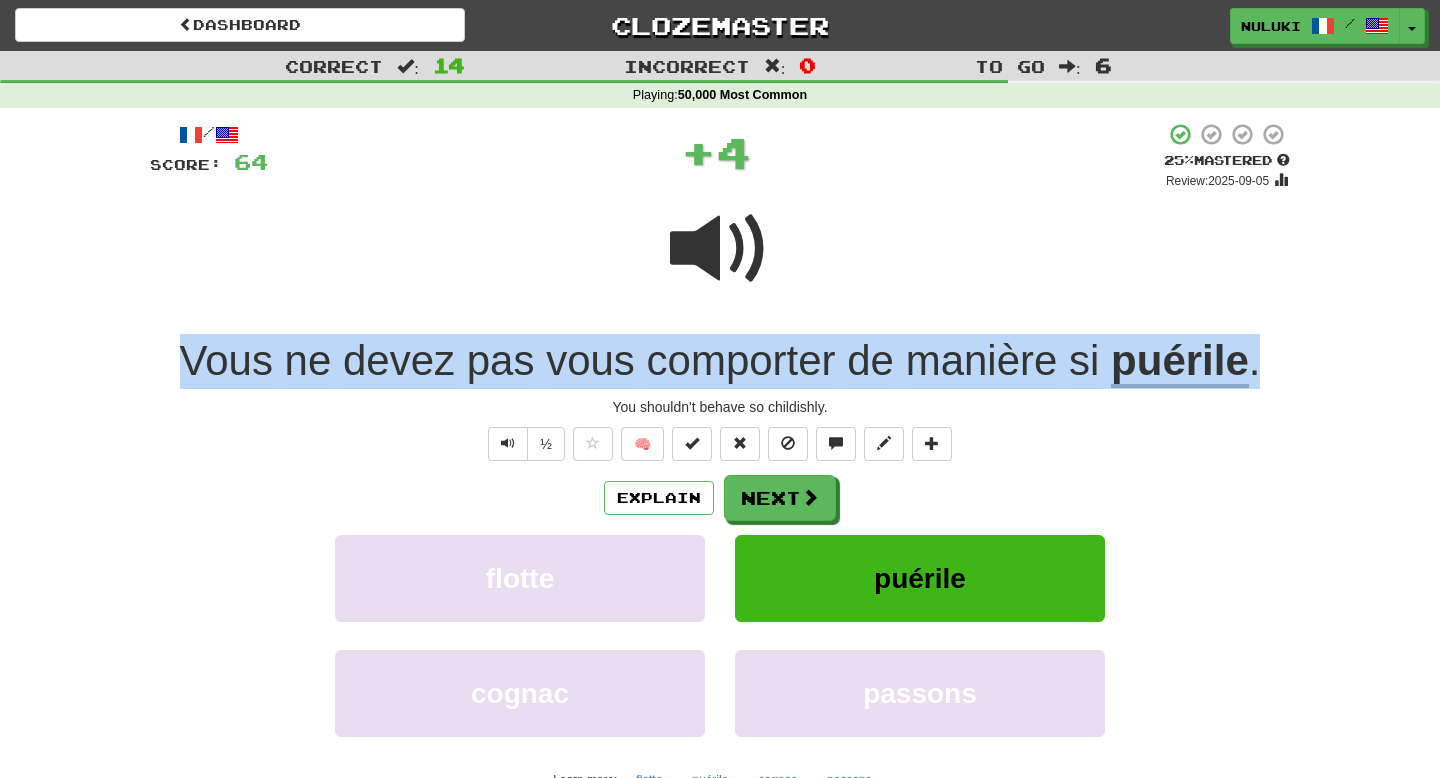 drag, startPoint x: 1324, startPoint y: 373, endPoint x: 148, endPoint y: 349, distance: 1176.2449 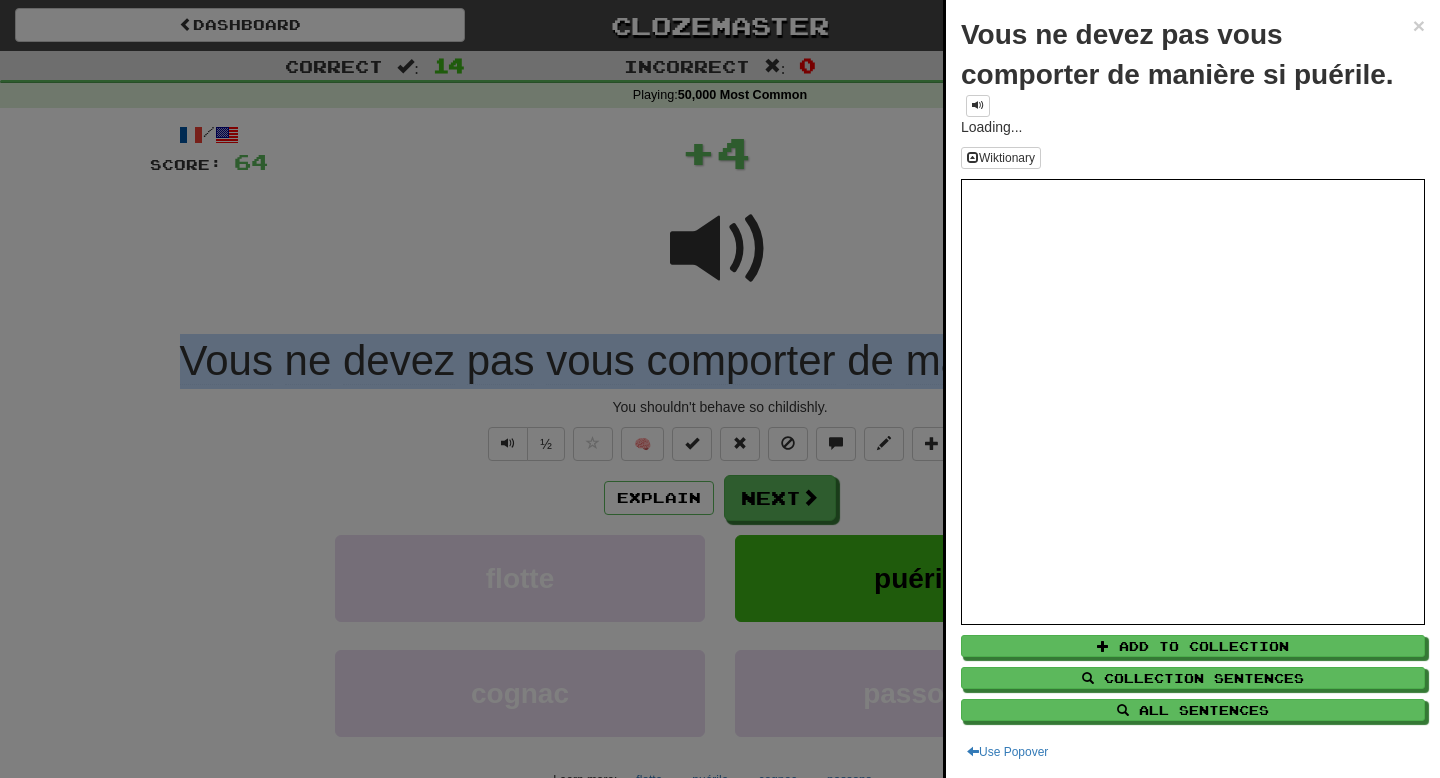 copy on "Vous   ne   devez   pas   vous   comporter   de   manière   si   puérile ." 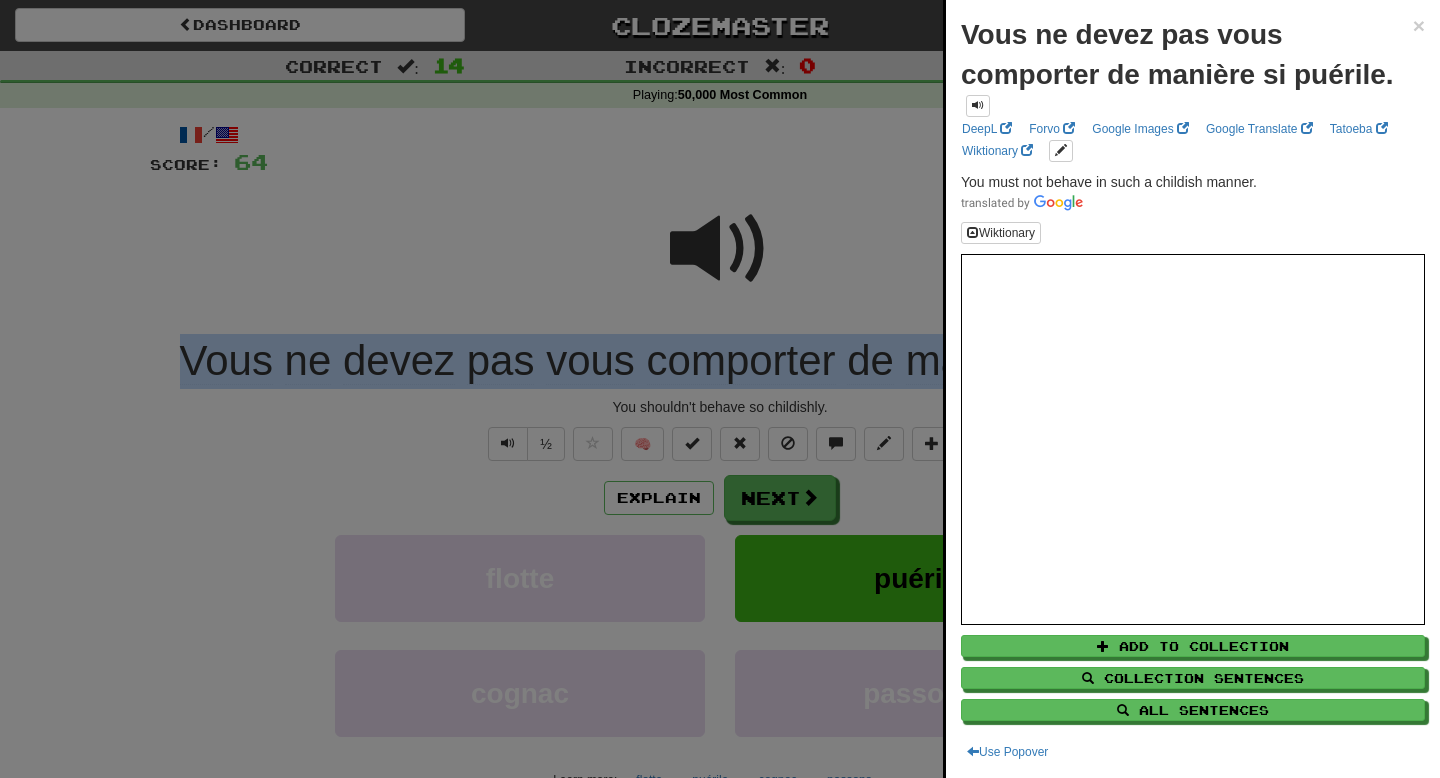 click at bounding box center [720, 389] 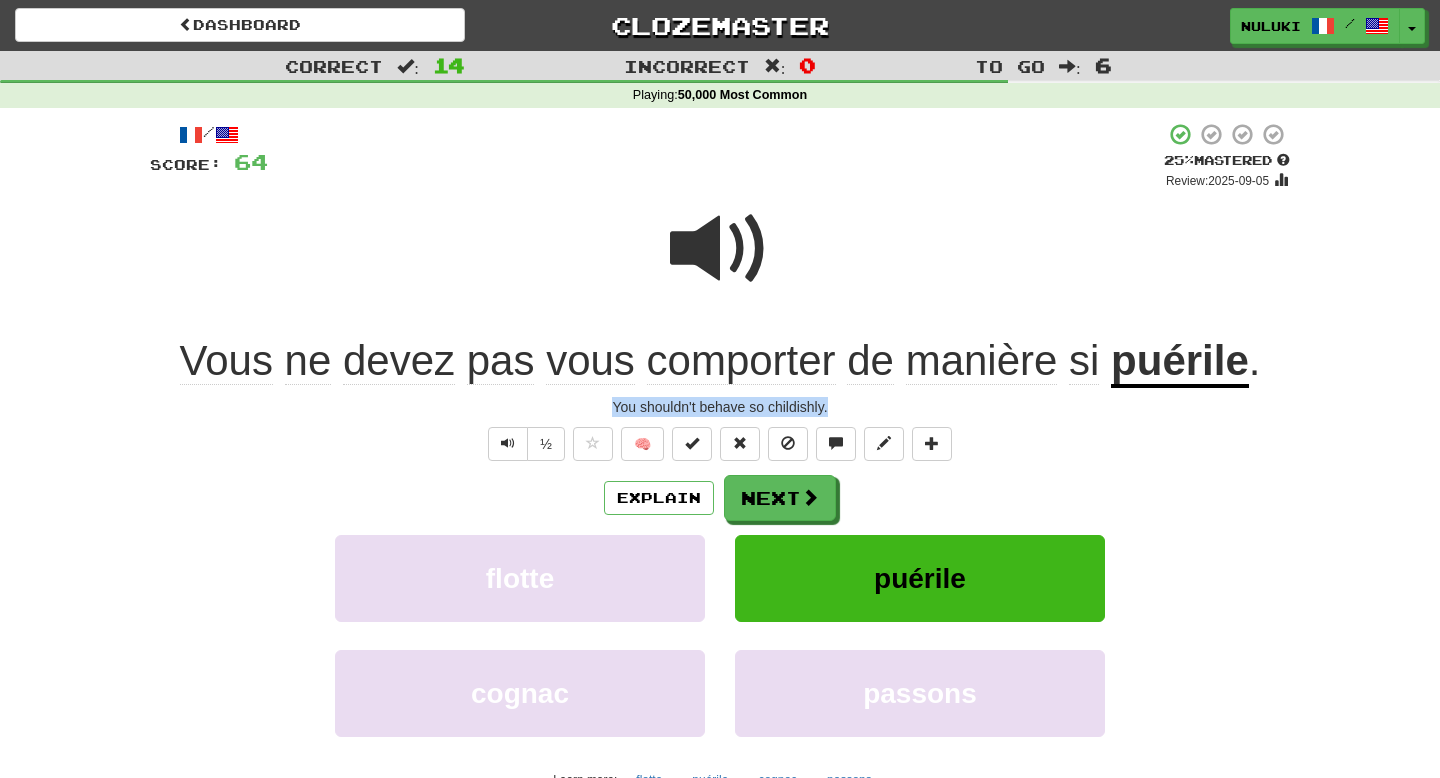 drag, startPoint x: 845, startPoint y: 404, endPoint x: 604, endPoint y: 405, distance: 241.00208 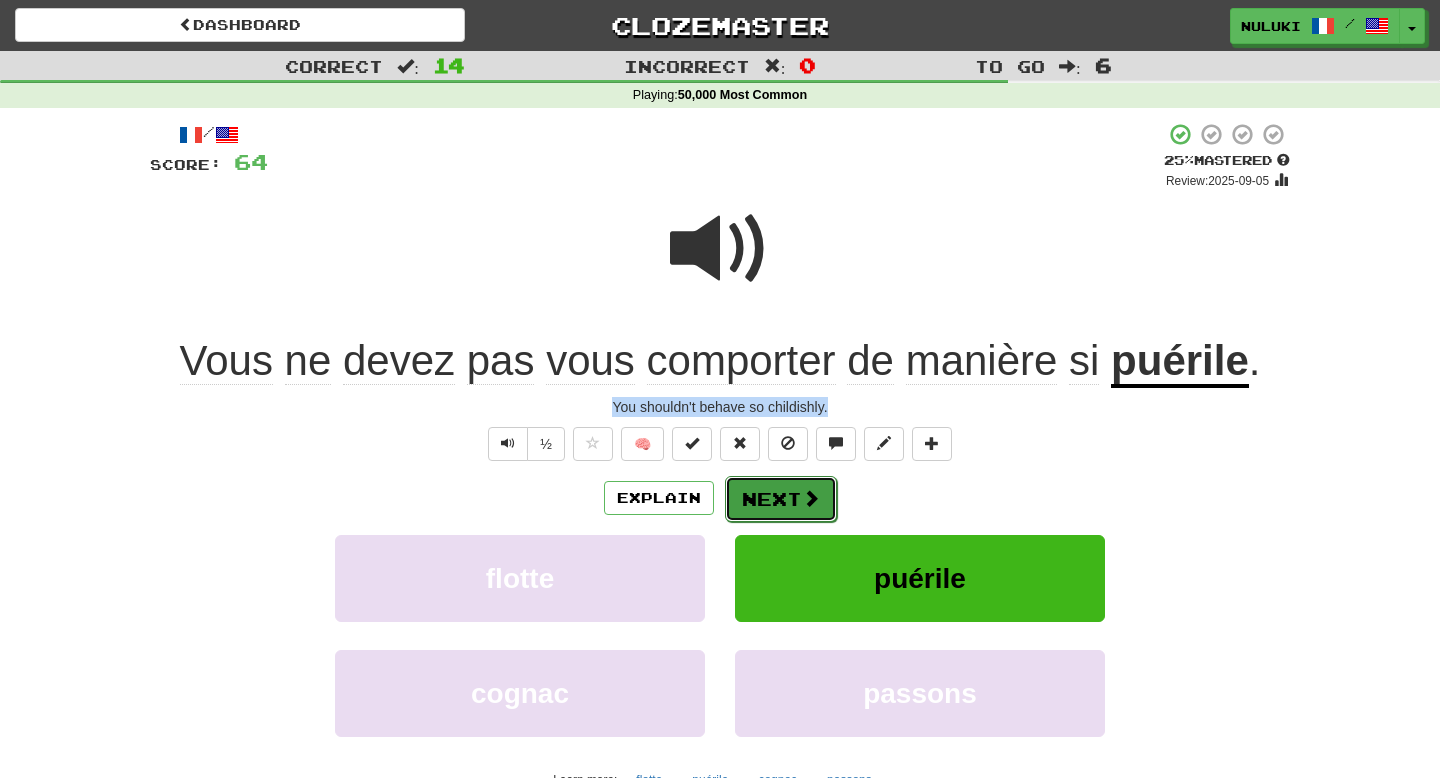 click on "Next" at bounding box center [781, 499] 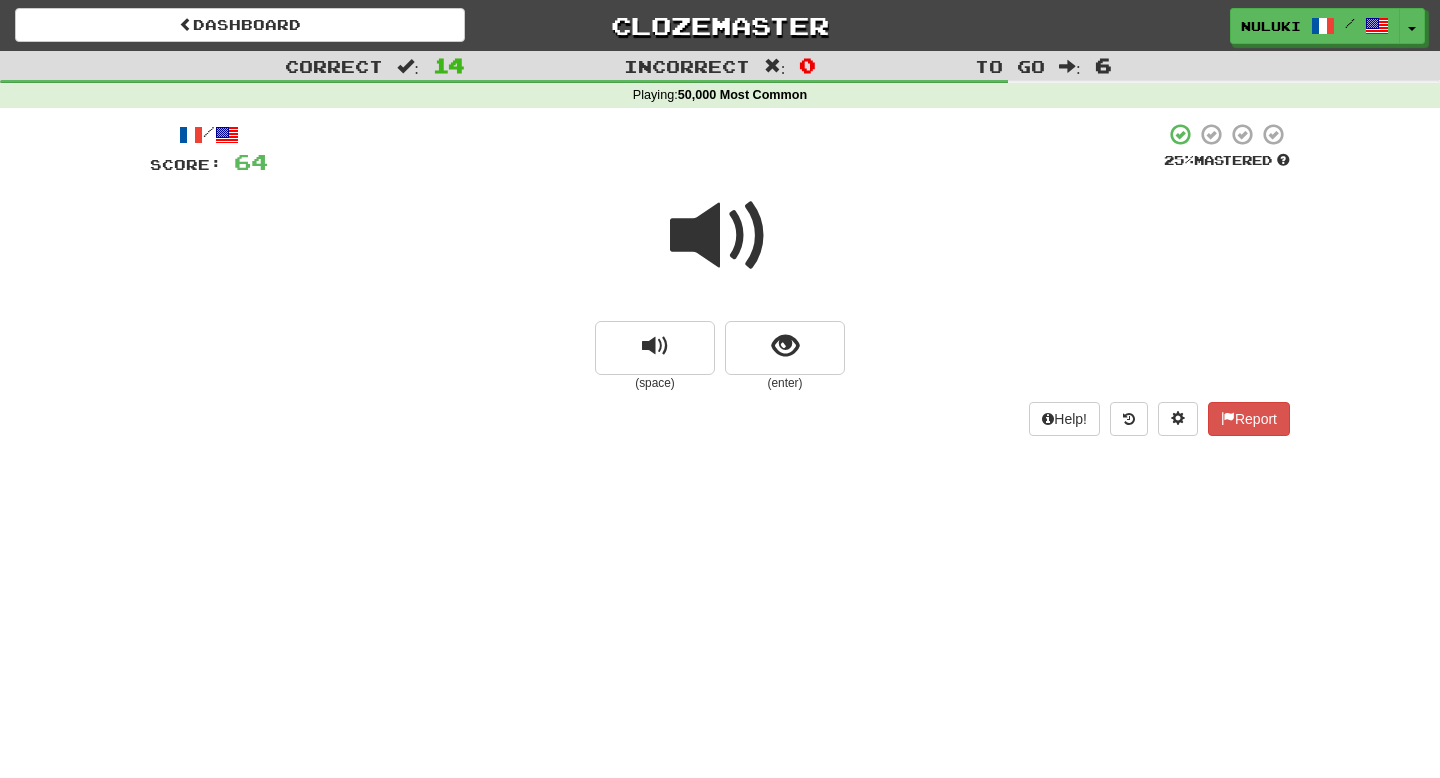 click at bounding box center (720, 249) 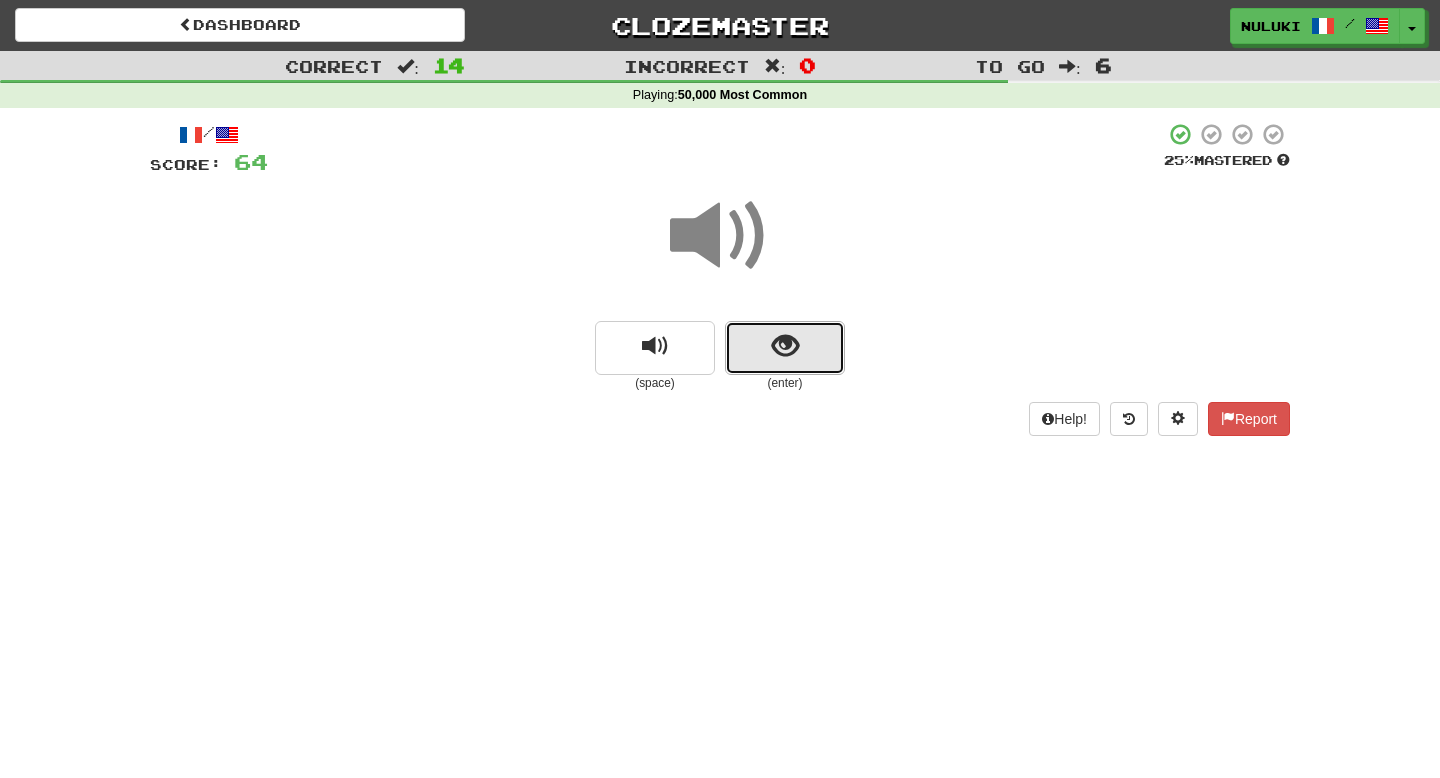 click at bounding box center (785, 348) 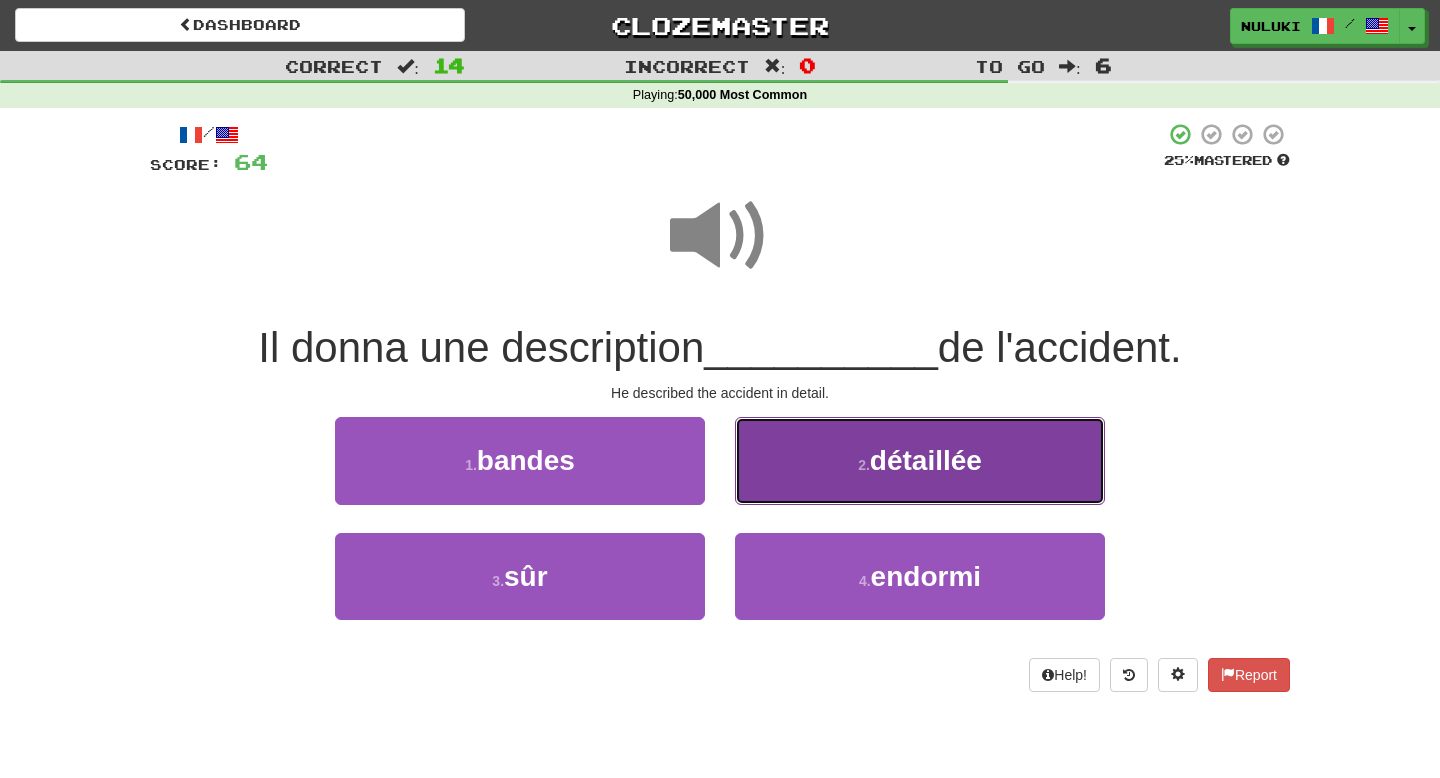 click on "2 .  détaillée" at bounding box center (920, 460) 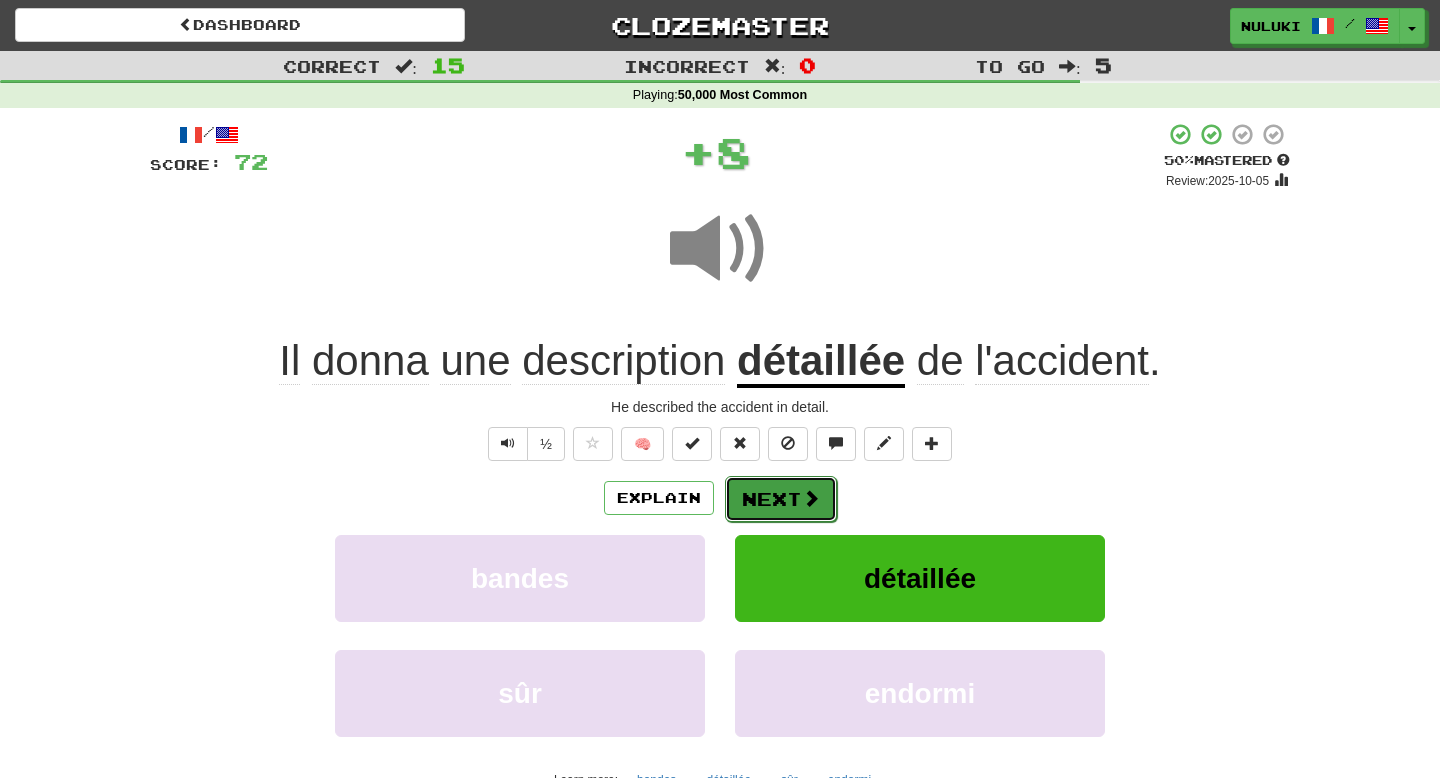 click on "Next" at bounding box center [781, 499] 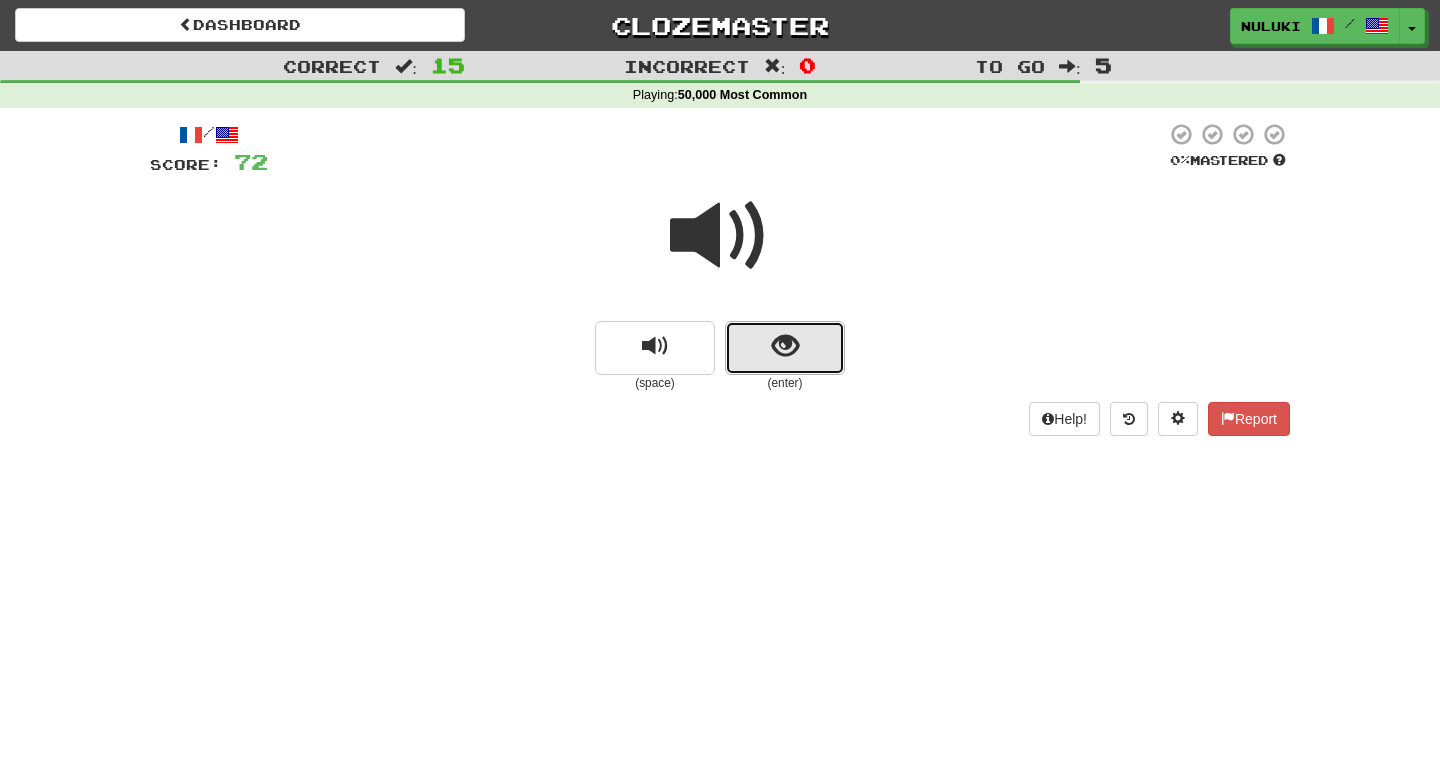 click at bounding box center [785, 348] 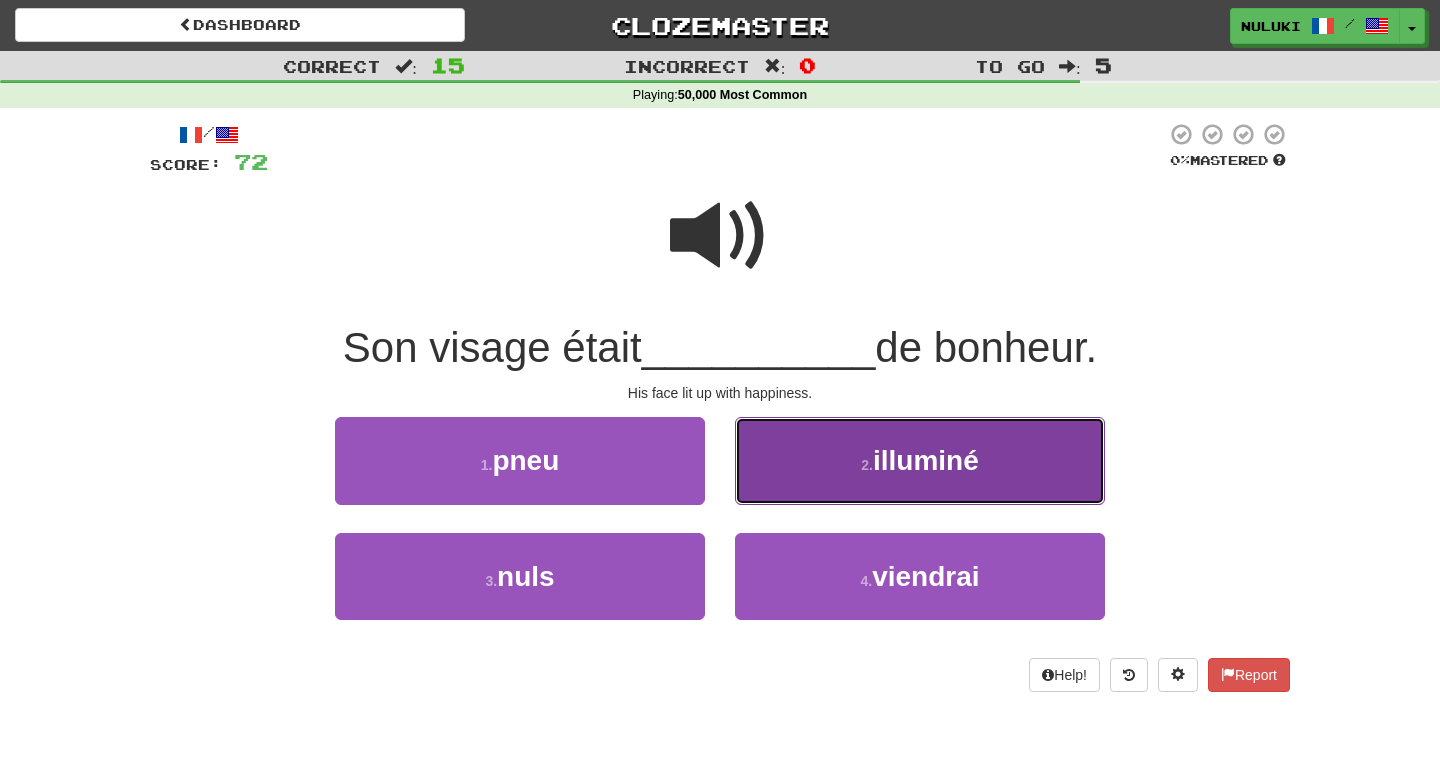 click on "illuminé" at bounding box center (926, 460) 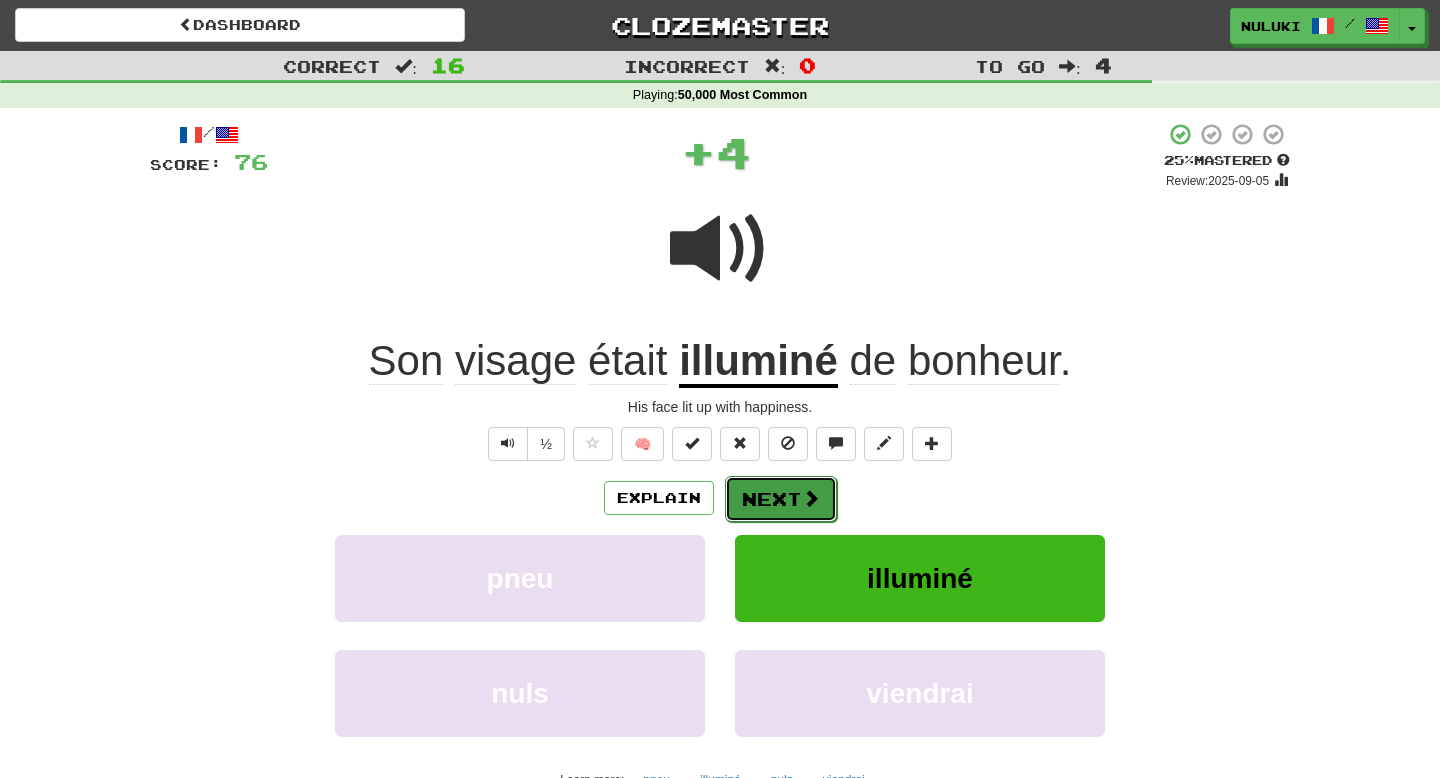 click on "Next" at bounding box center [781, 499] 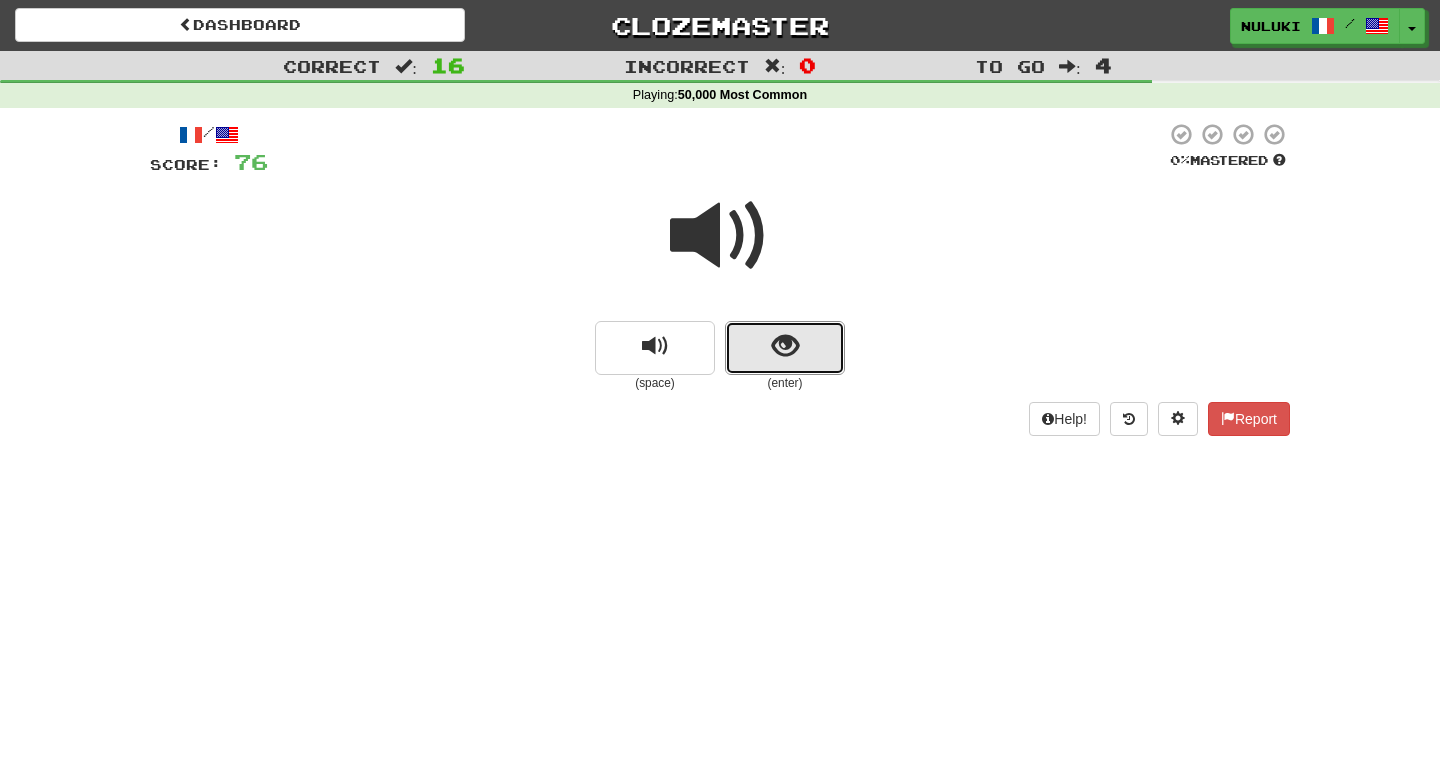 click at bounding box center (785, 346) 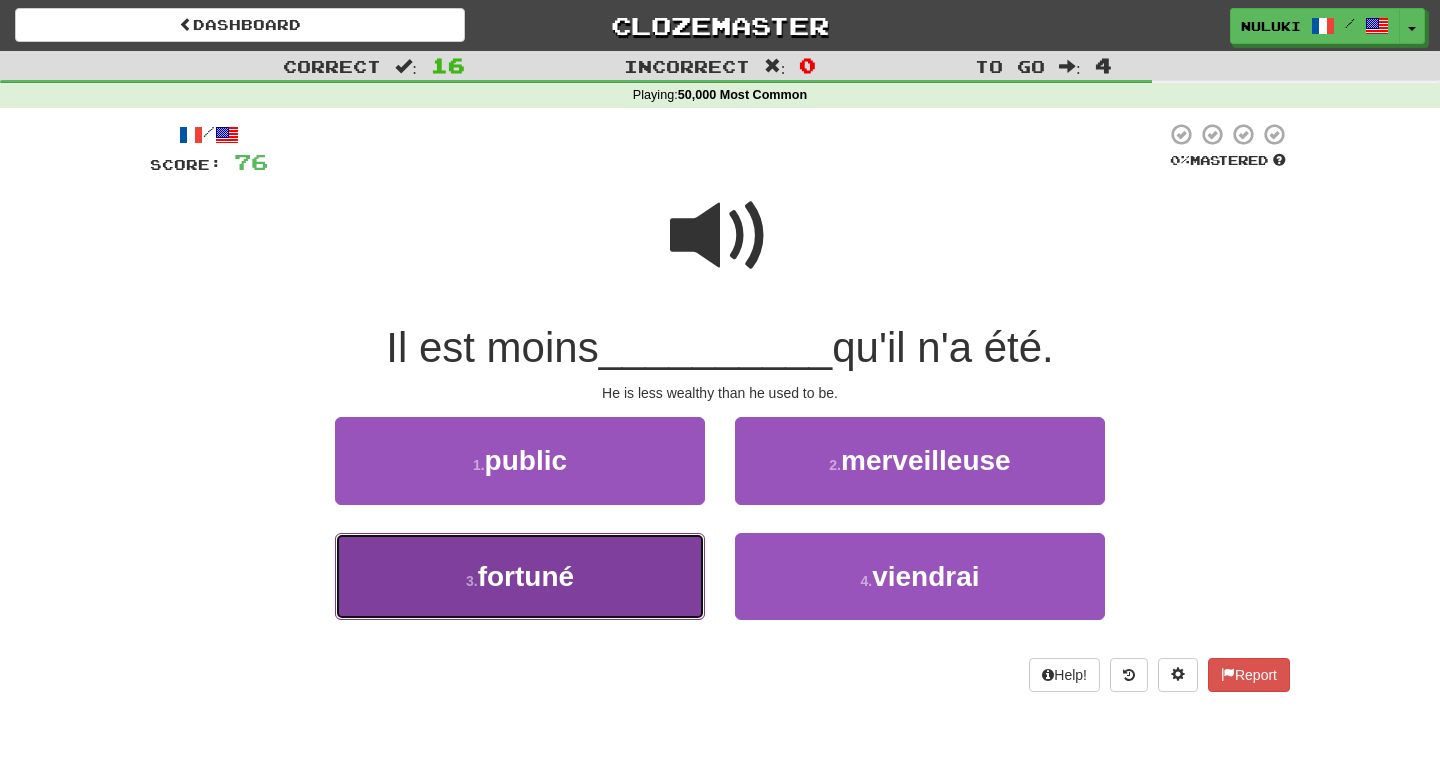 click on "3 .  fortuné" at bounding box center [520, 576] 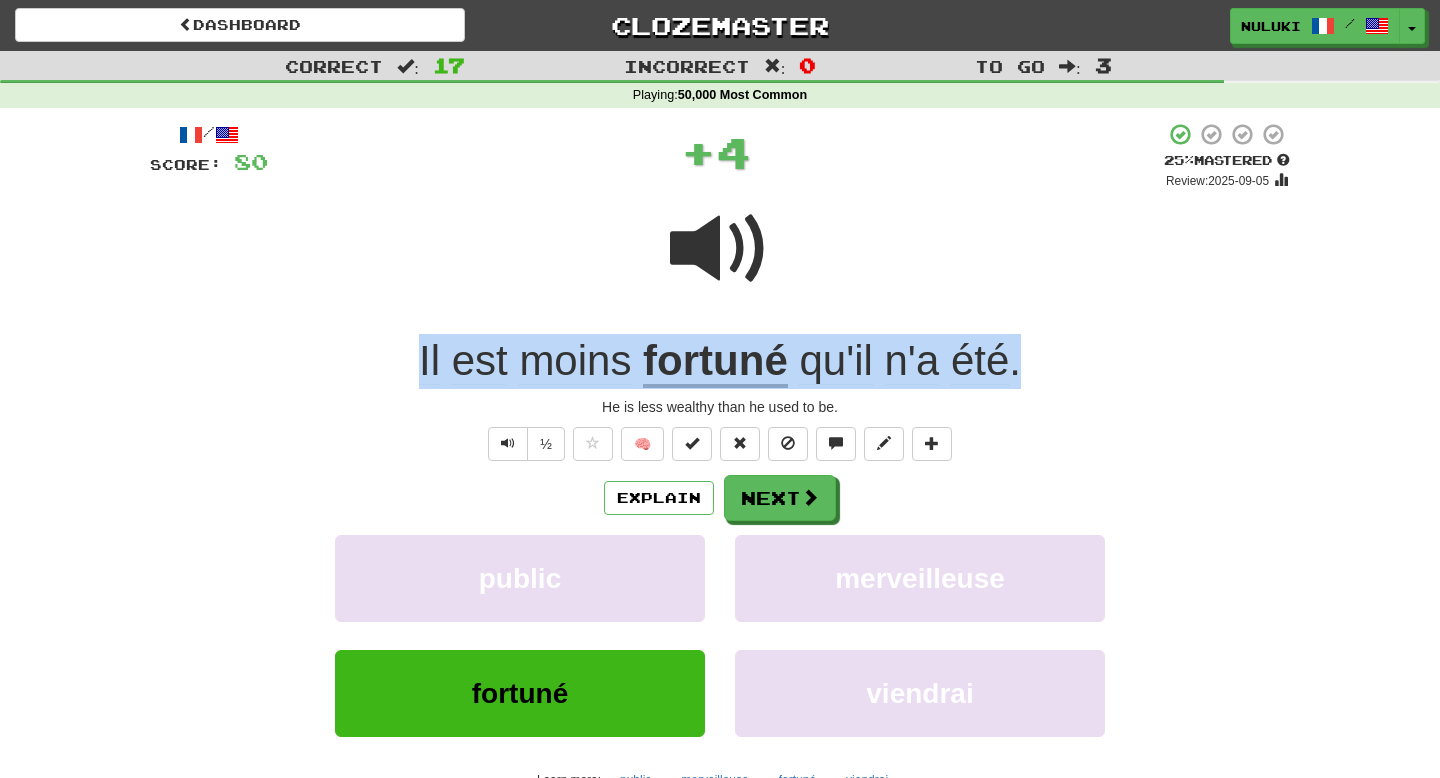 drag, startPoint x: 1049, startPoint y: 364, endPoint x: 387, endPoint y: 352, distance: 662.10876 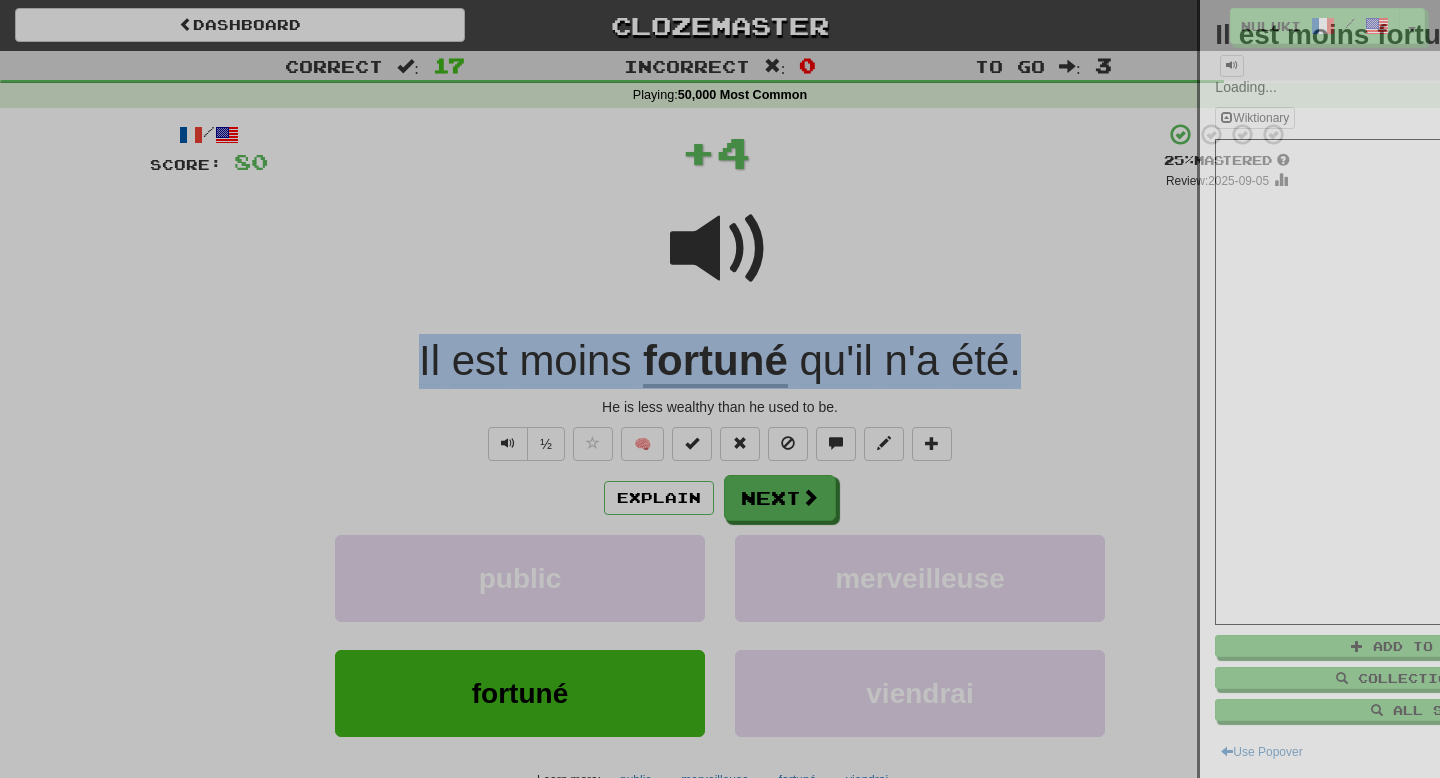 copy on "Il   est   moins   fortuné   qu'il   n'a   été ." 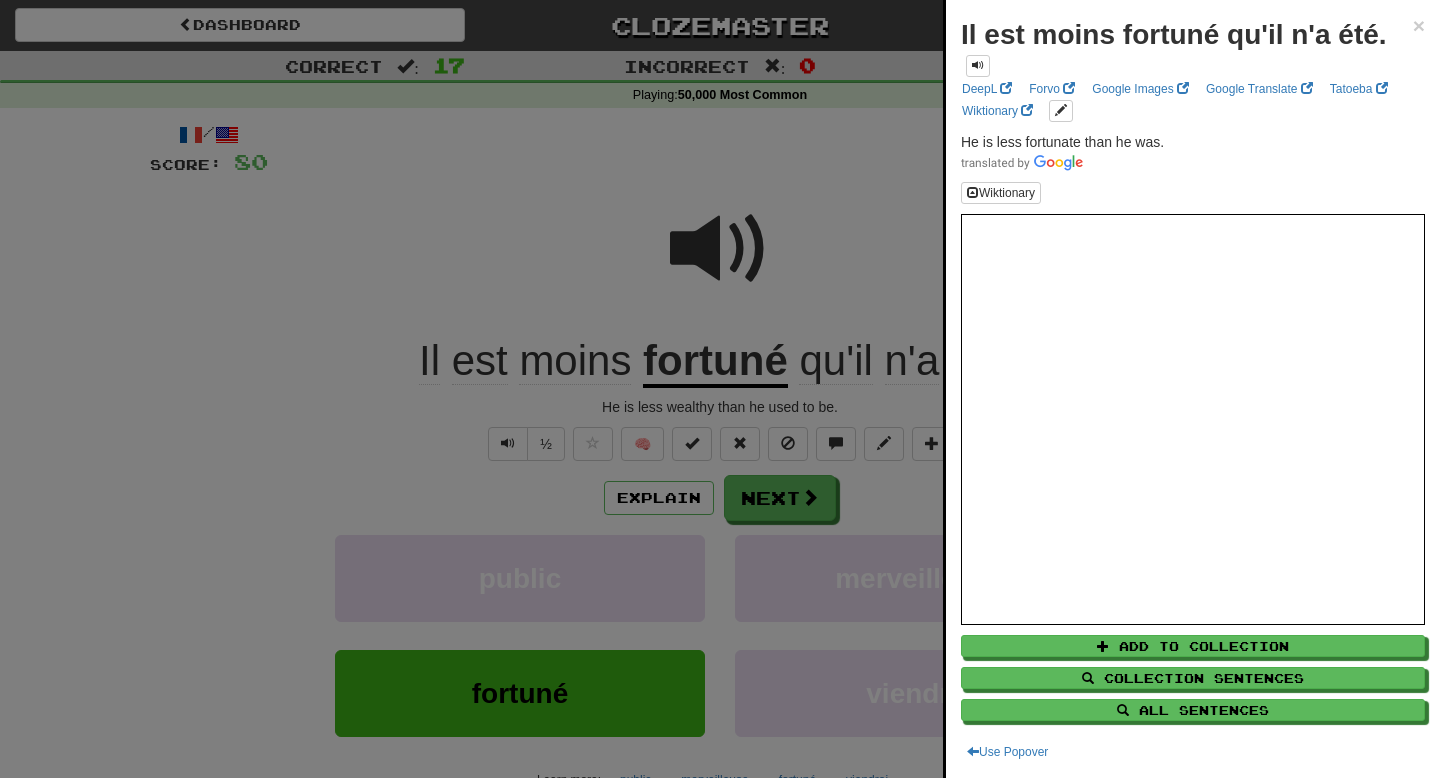 click at bounding box center [720, 389] 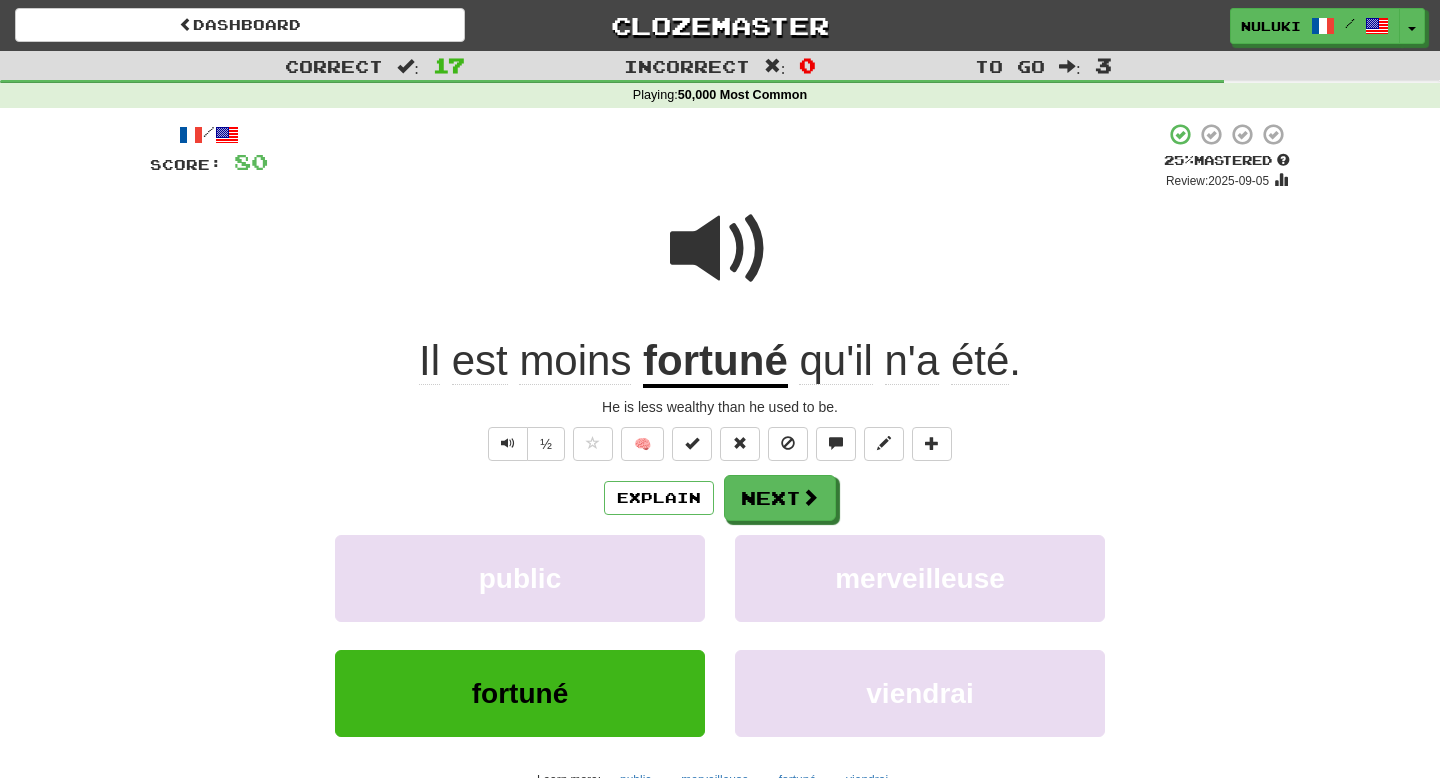 drag, startPoint x: 573, startPoint y: 405, endPoint x: 899, endPoint y: 405, distance: 326 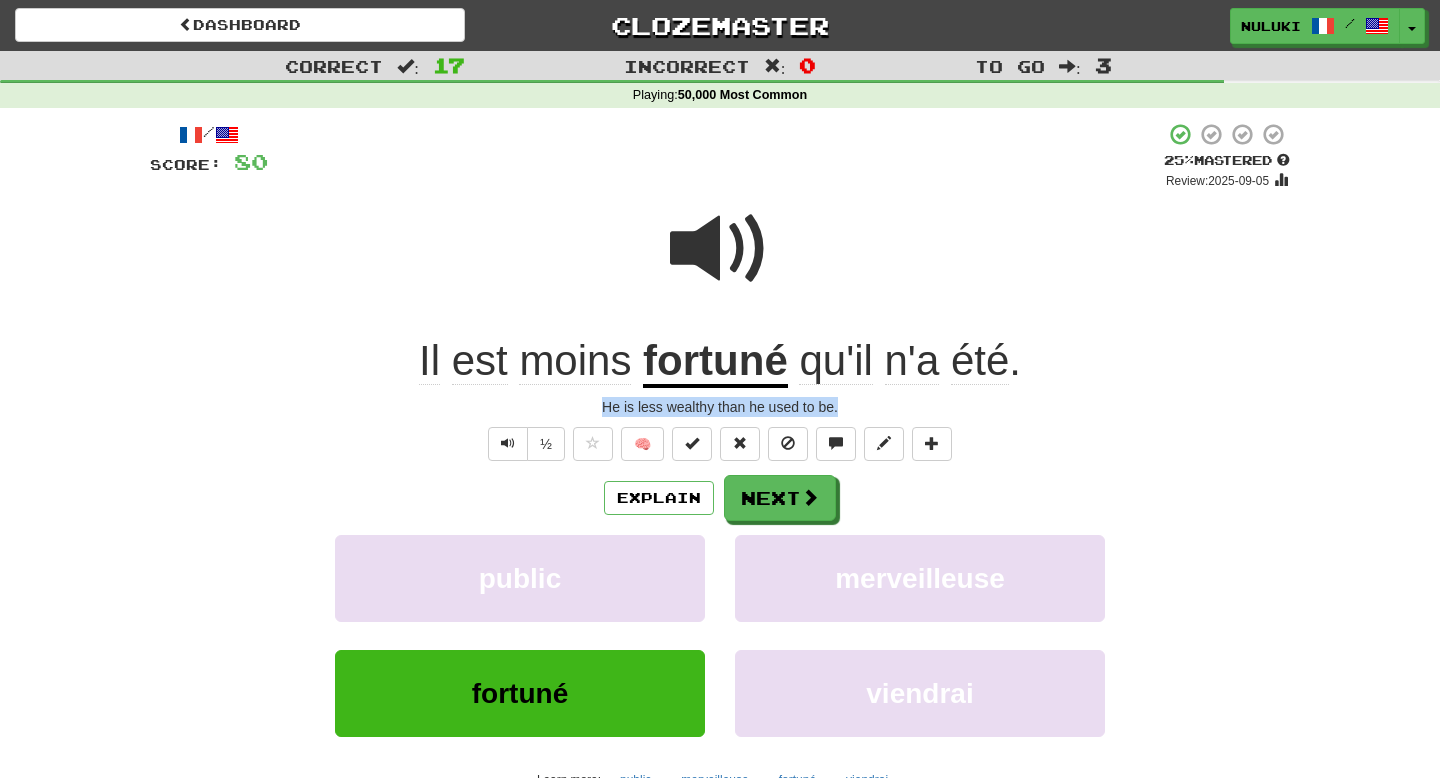 drag, startPoint x: 899, startPoint y: 405, endPoint x: 575, endPoint y: 405, distance: 324 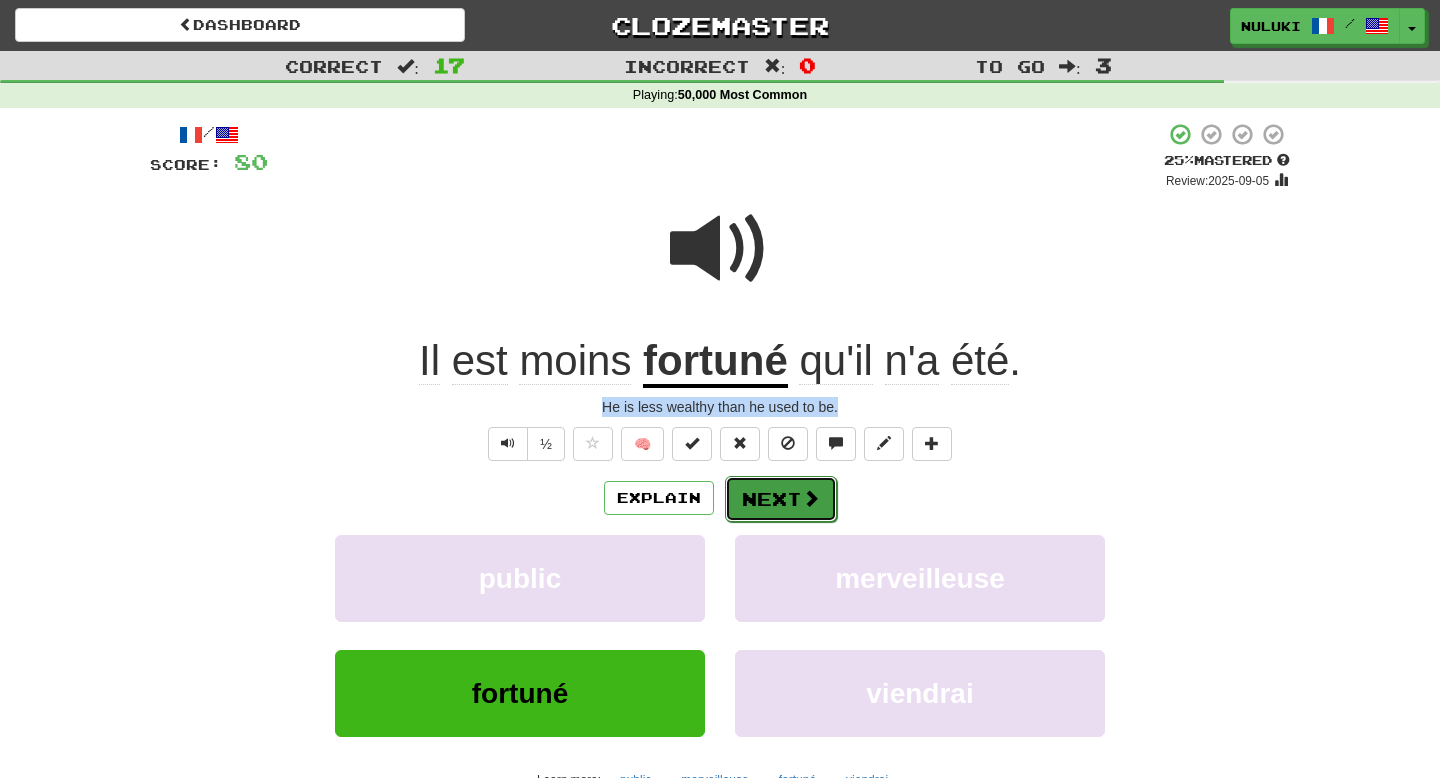 click on "Next" at bounding box center (781, 499) 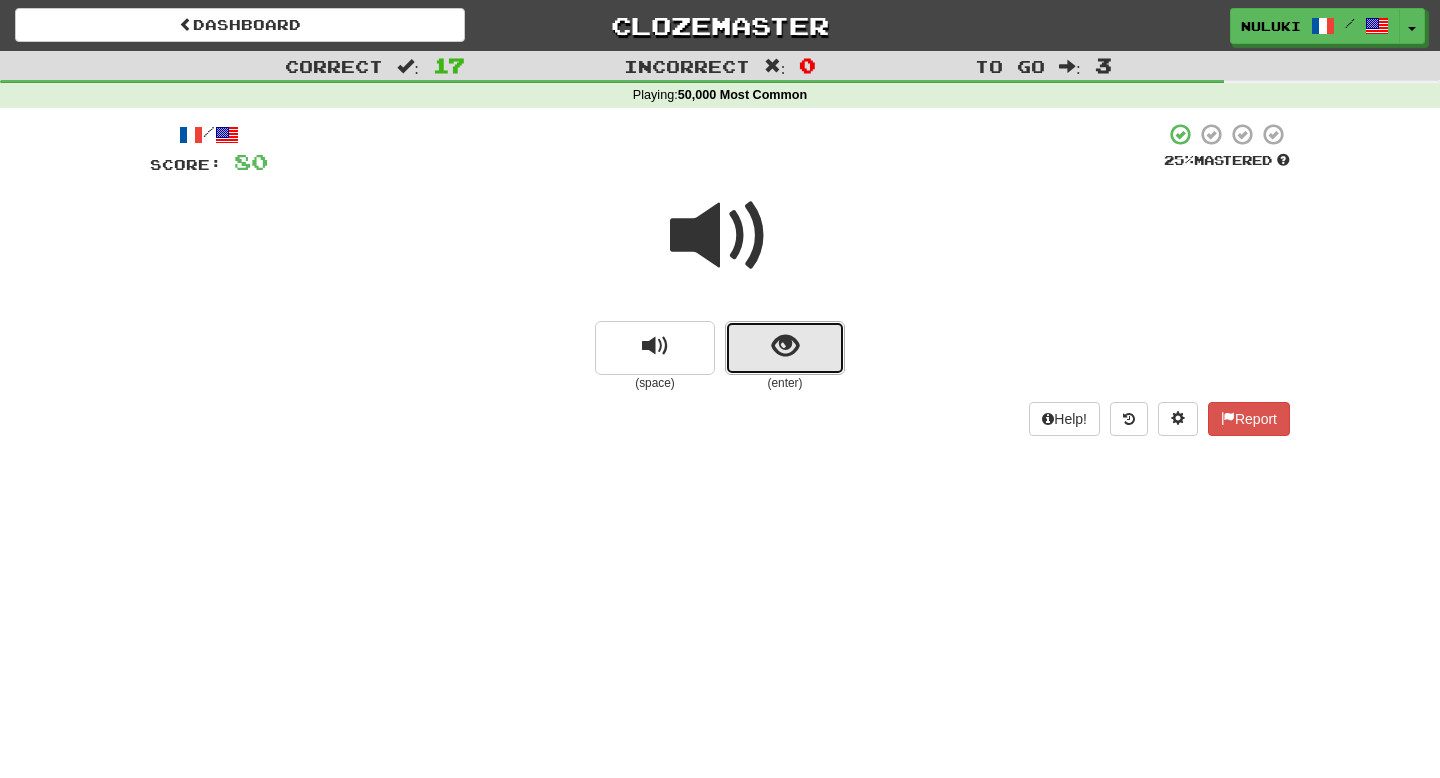 click at bounding box center [785, 348] 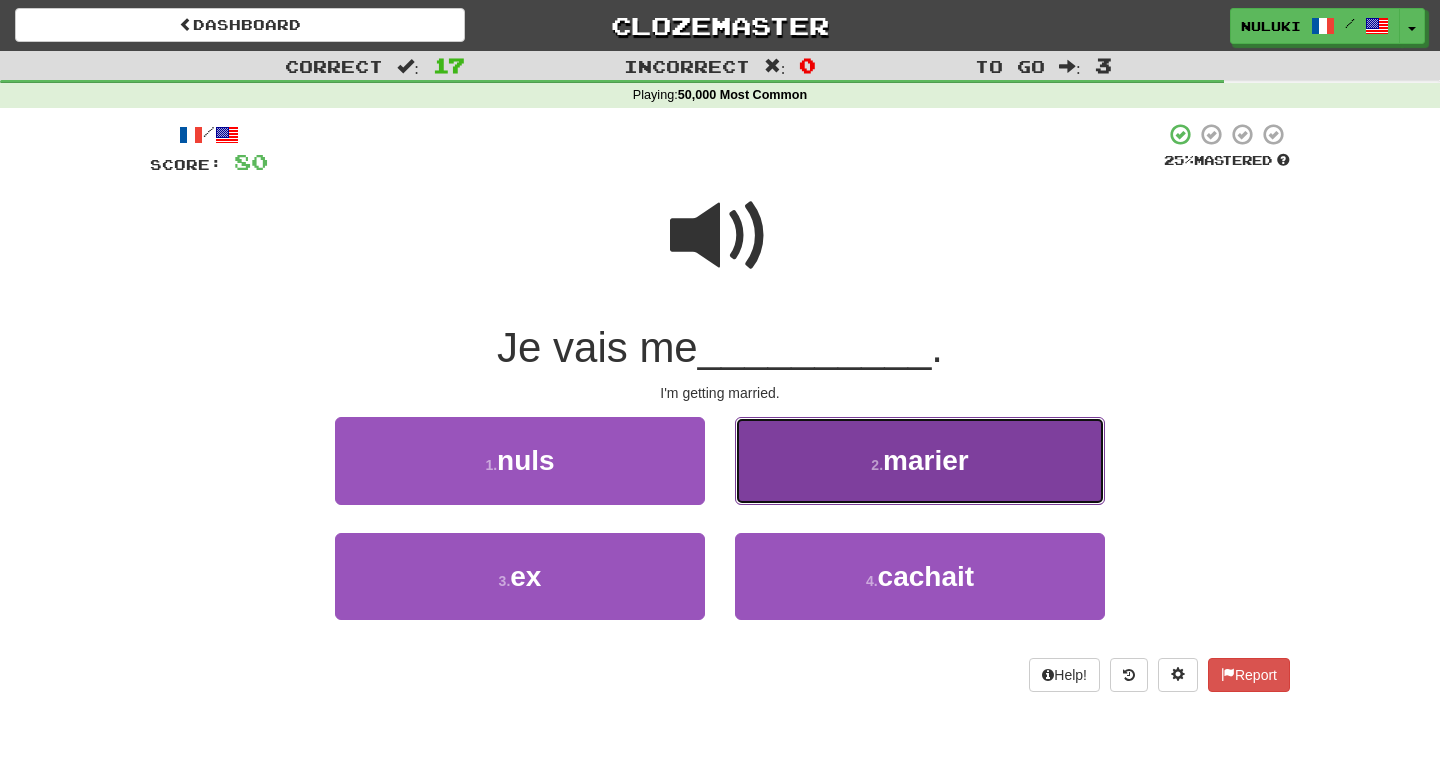 click on "2 .  marier" at bounding box center (920, 460) 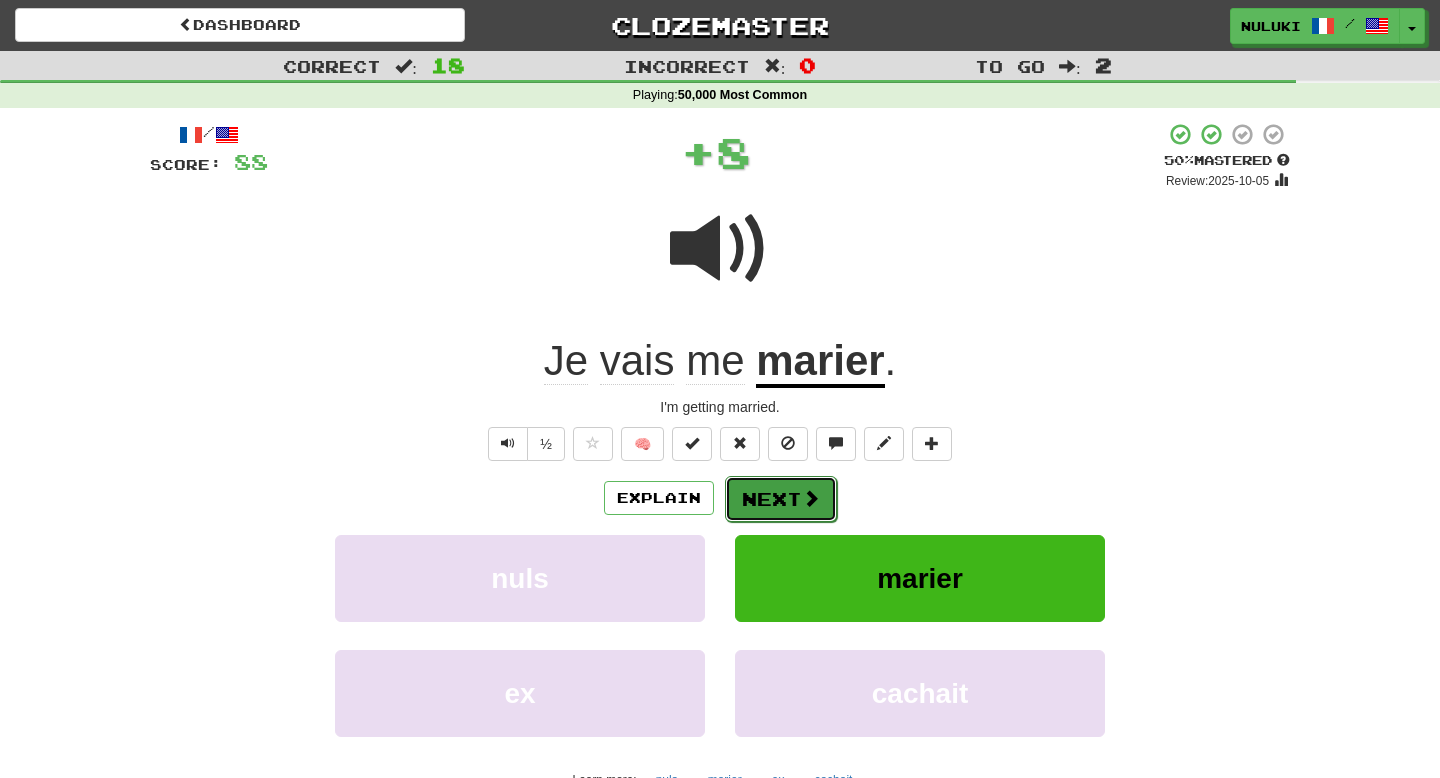 click at bounding box center [811, 498] 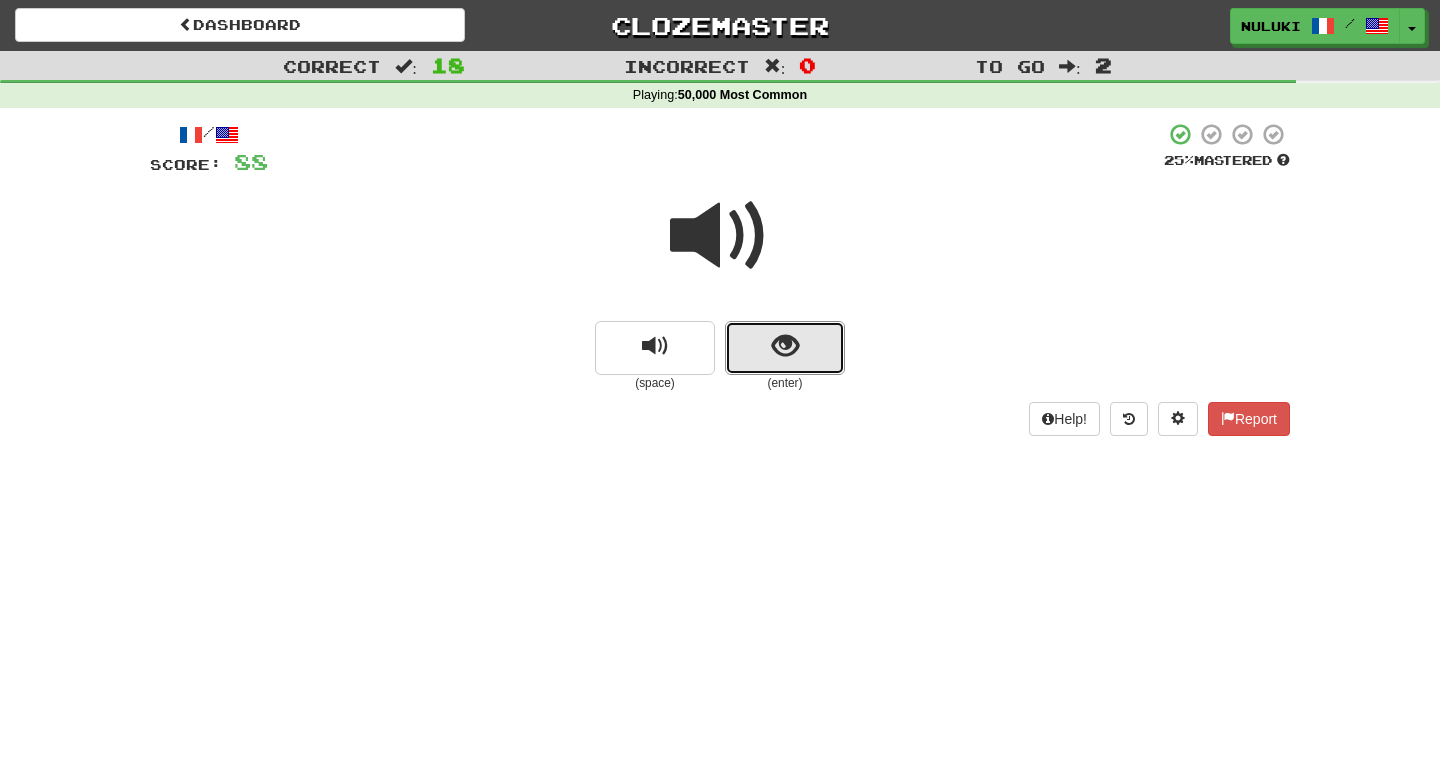 click at bounding box center [785, 348] 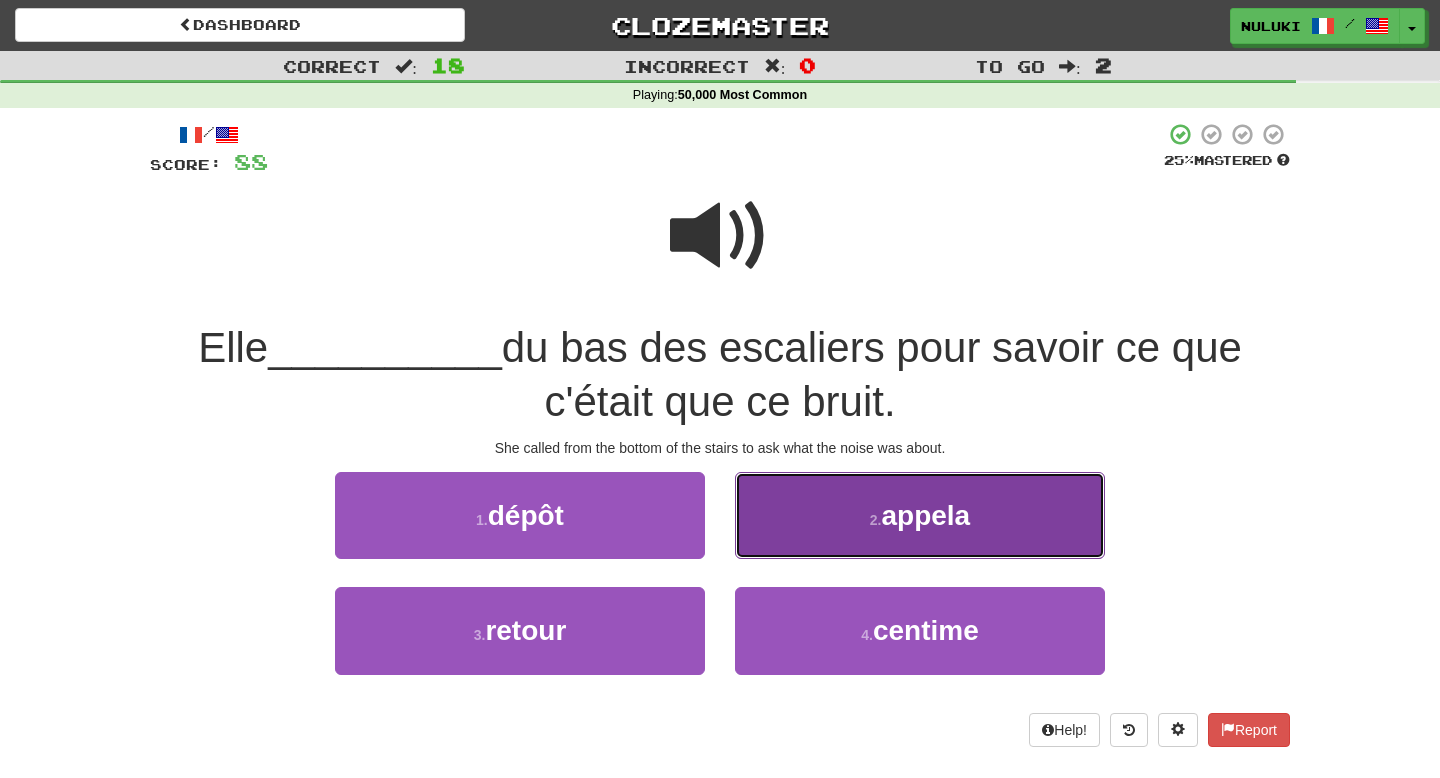 click on "2 .  appela" at bounding box center (920, 515) 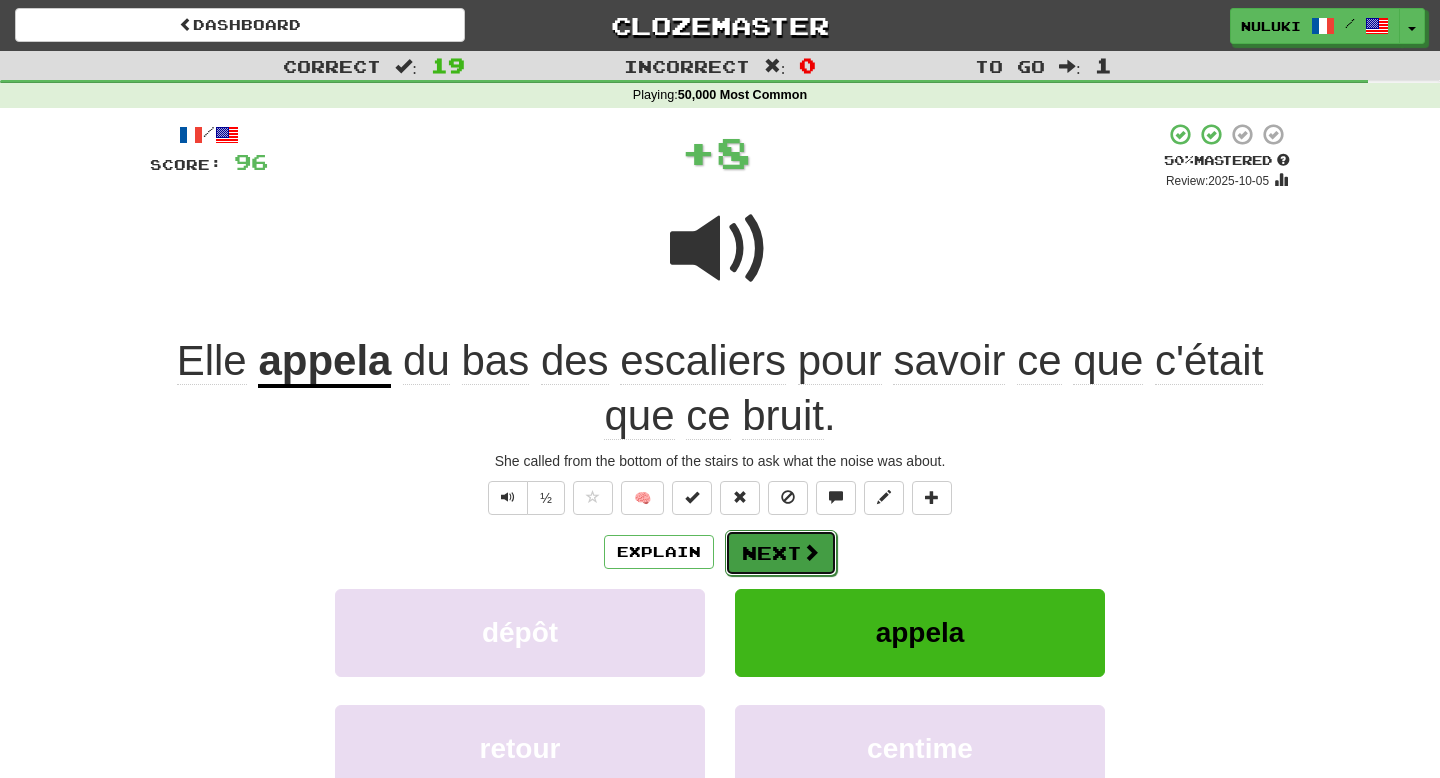 click at bounding box center (811, 552) 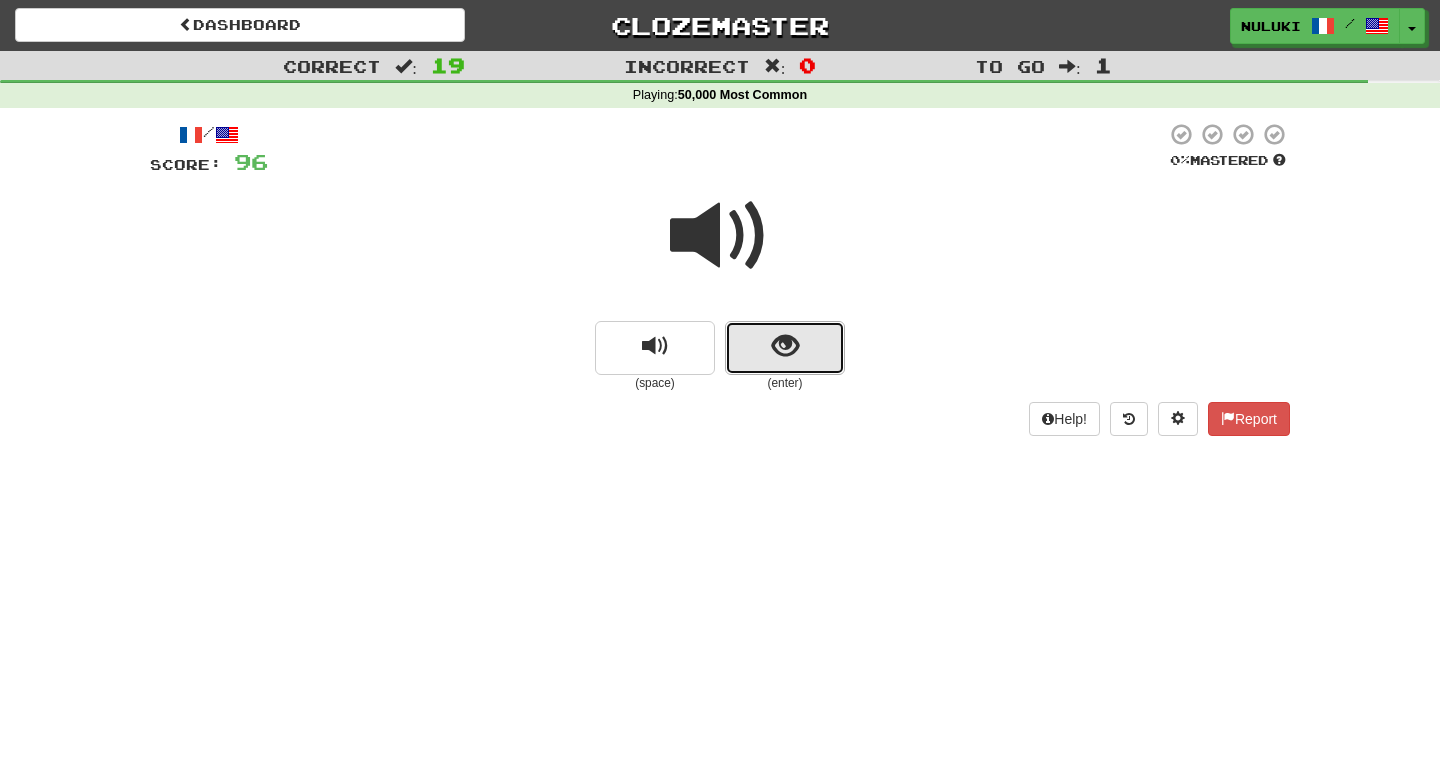 click at bounding box center [785, 346] 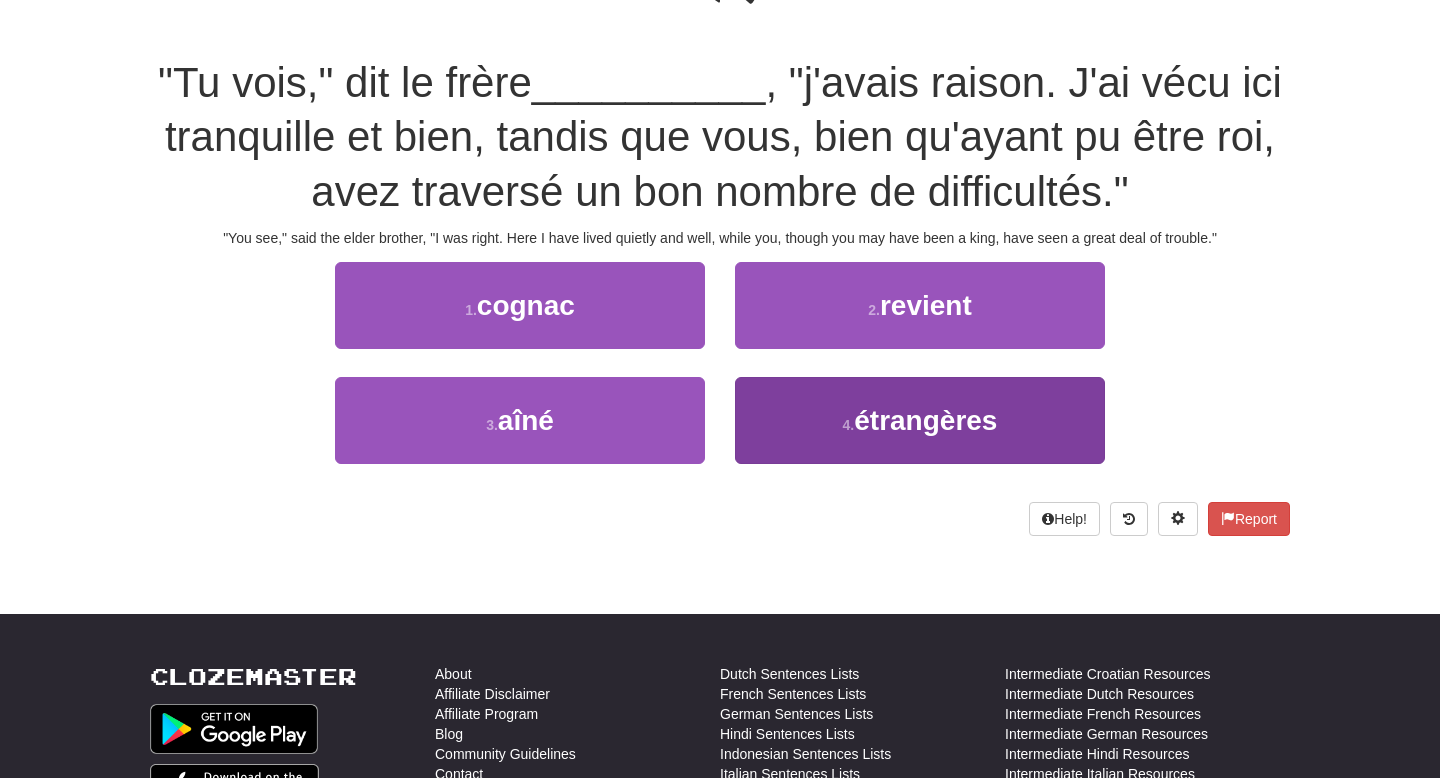 scroll, scrollTop: 249, scrollLeft: 0, axis: vertical 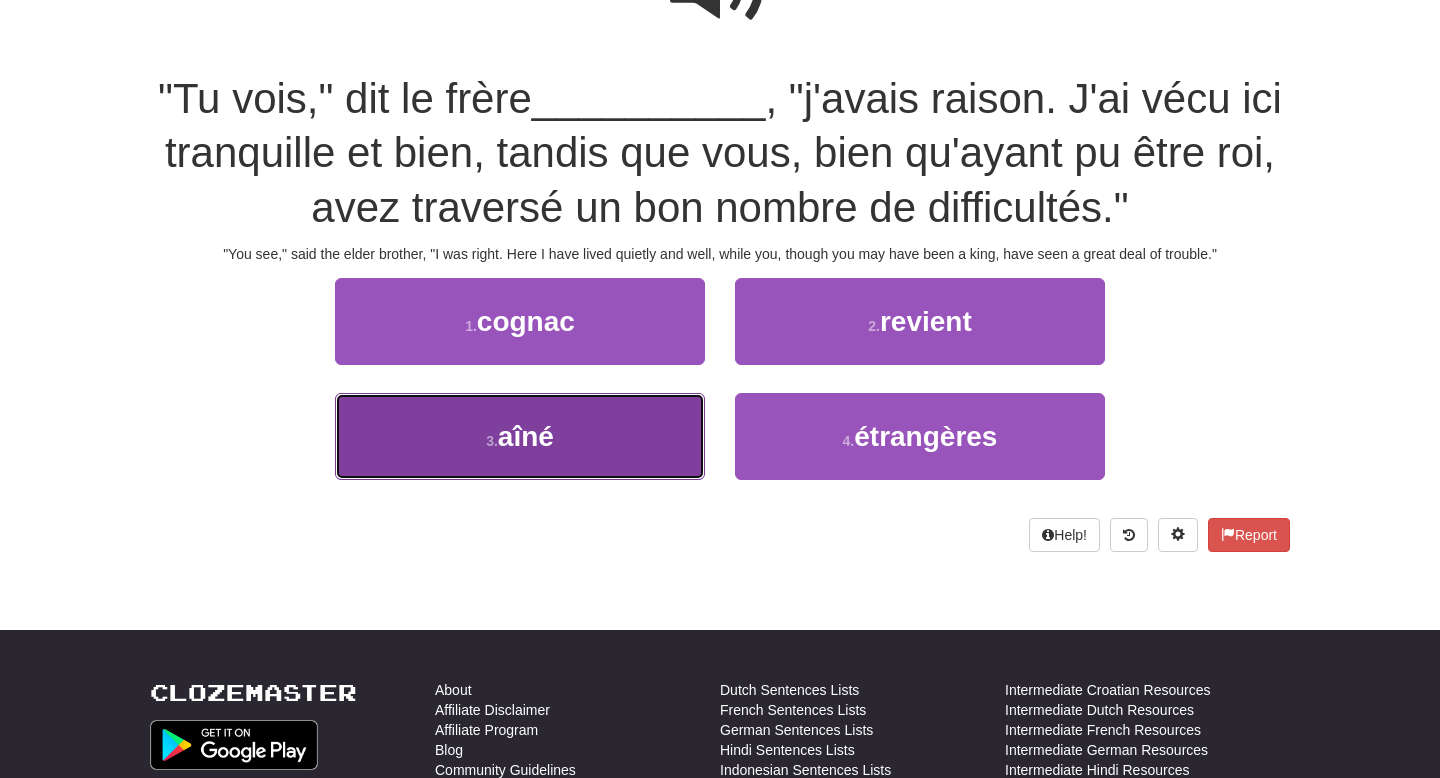 click on "3 .  aîné" at bounding box center [520, 436] 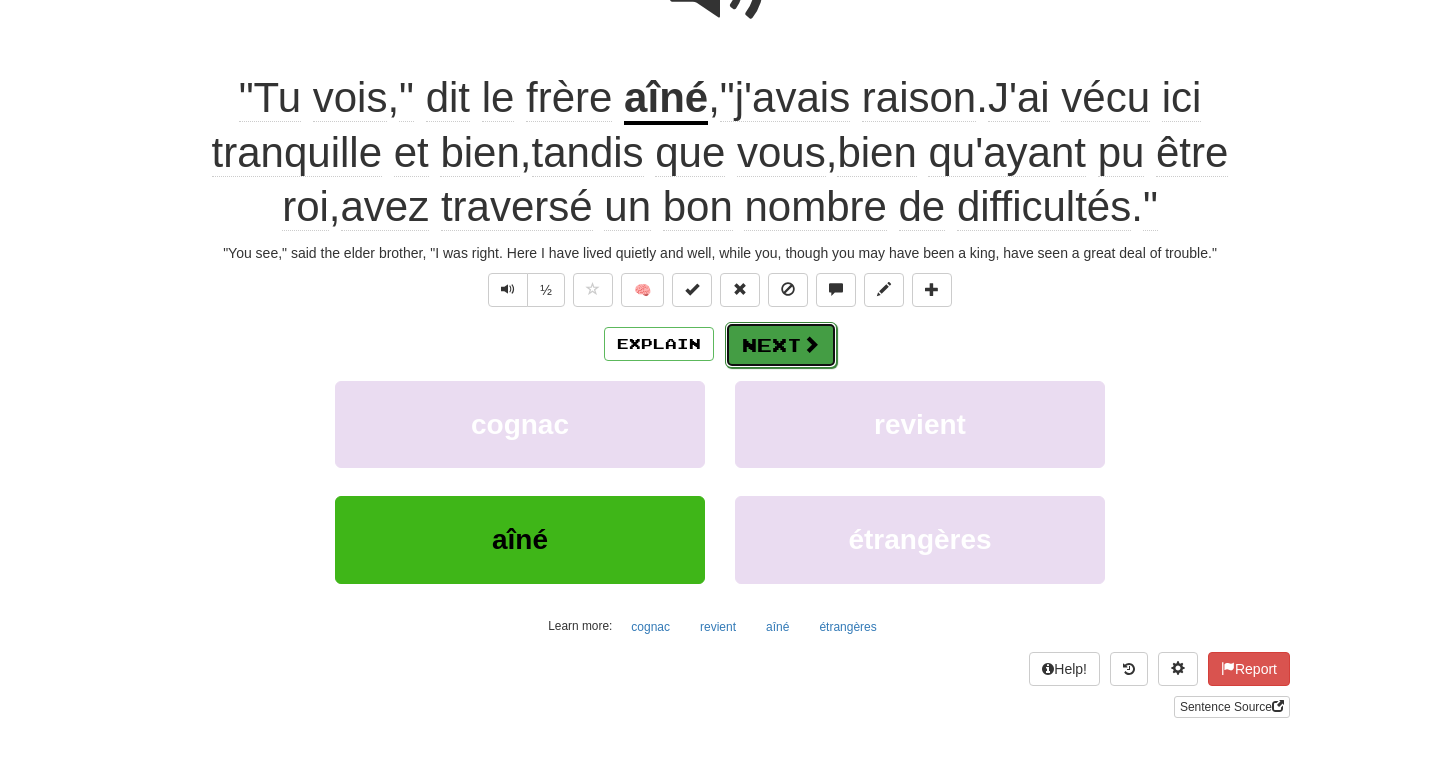 click on "Next" at bounding box center (781, 345) 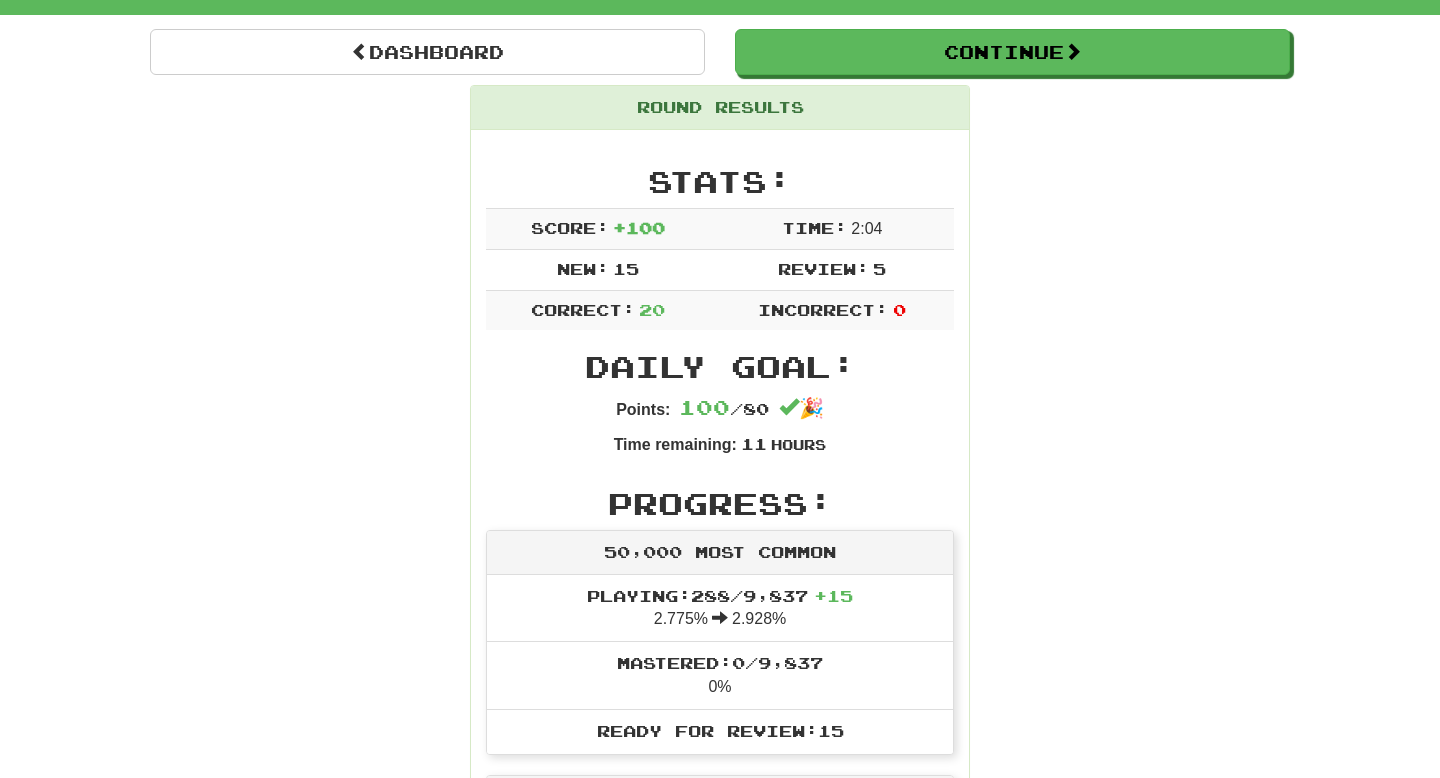 scroll, scrollTop: 0, scrollLeft: 0, axis: both 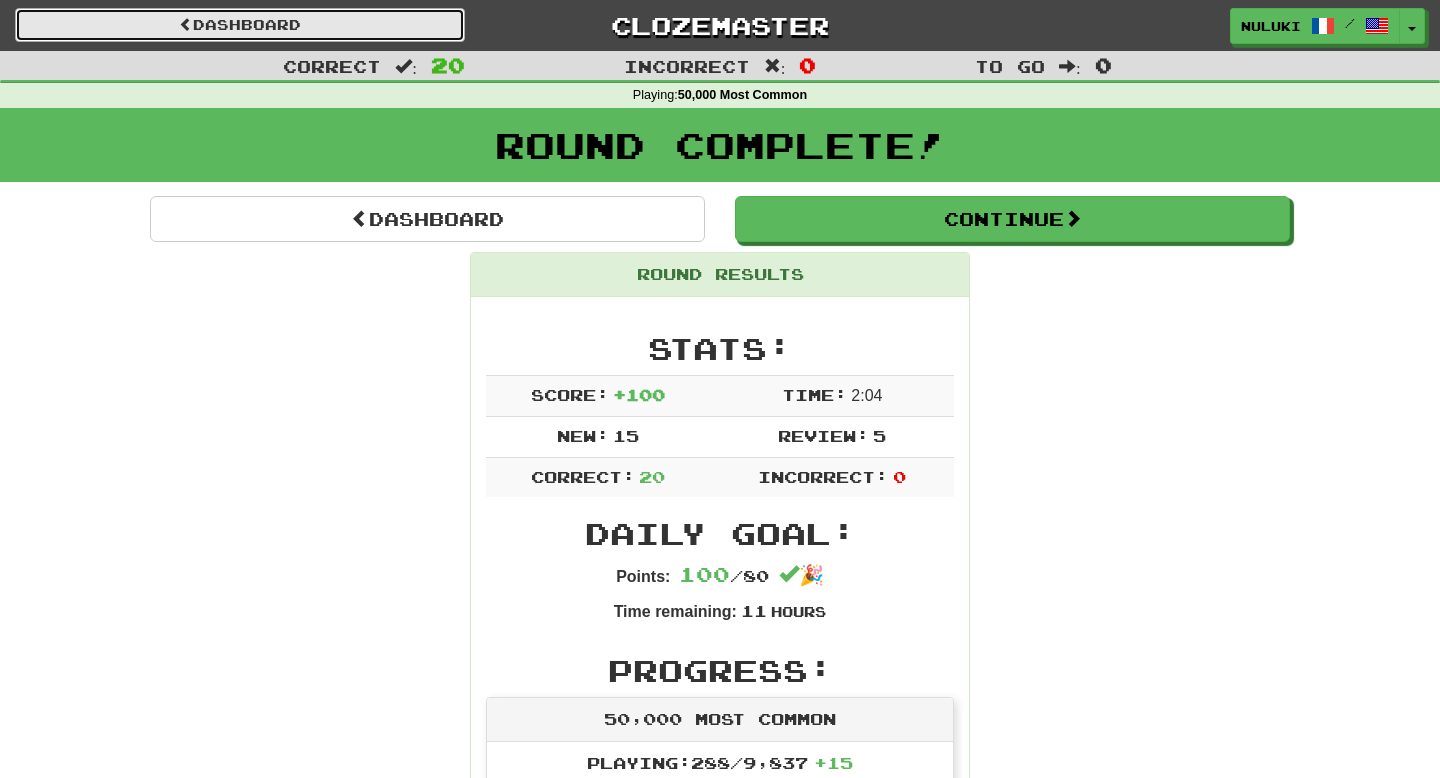 click on "Dashboard" at bounding box center [240, 25] 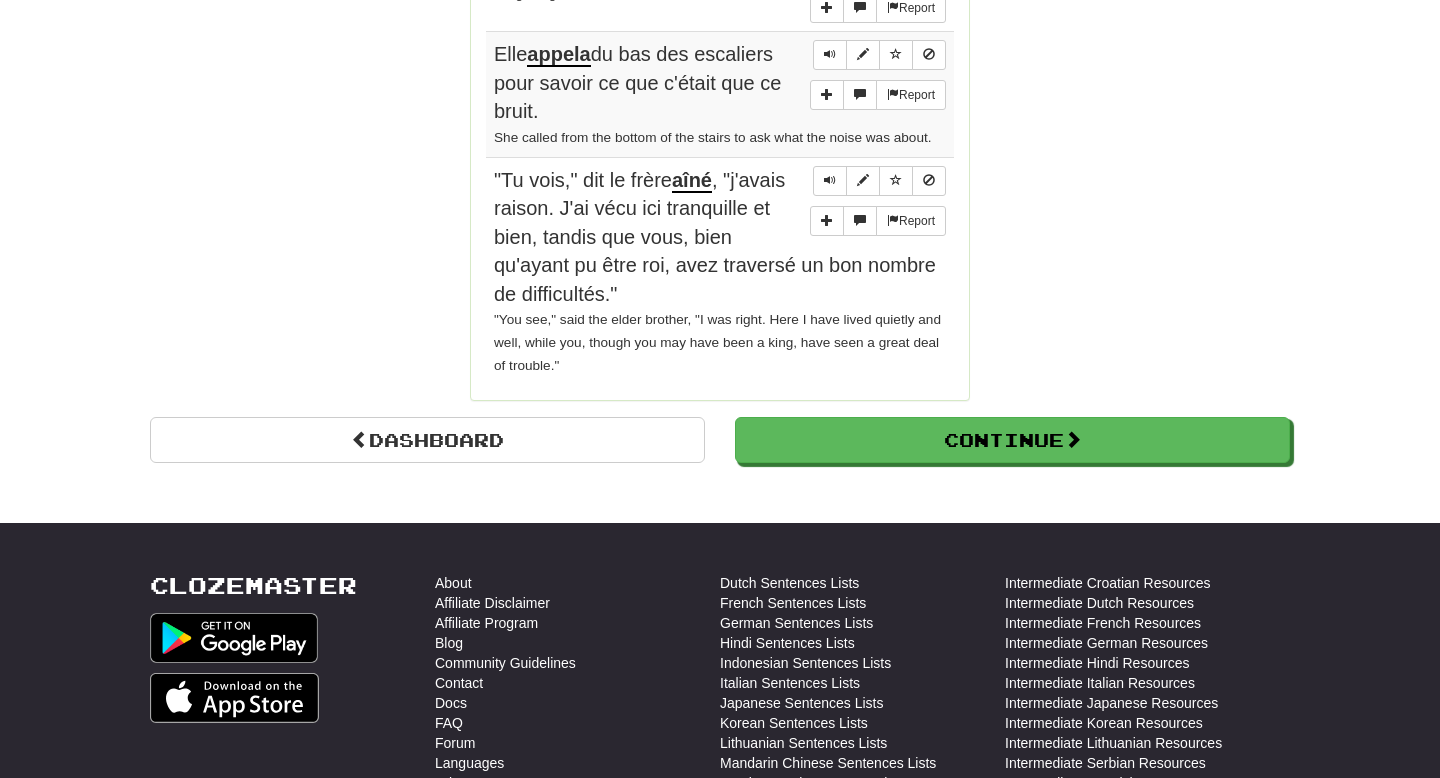 scroll, scrollTop: 2817, scrollLeft: 0, axis: vertical 